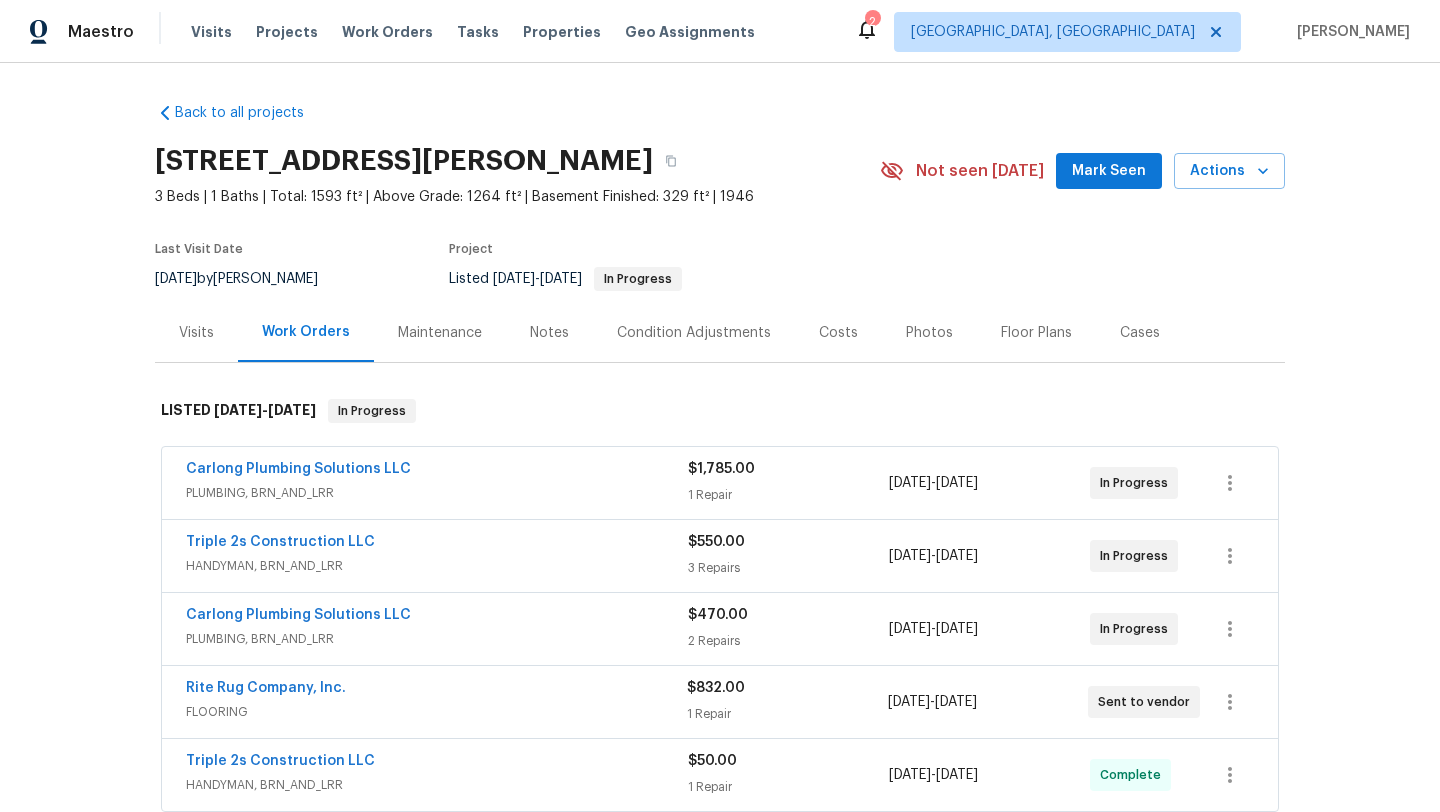 scroll, scrollTop: 0, scrollLeft: 0, axis: both 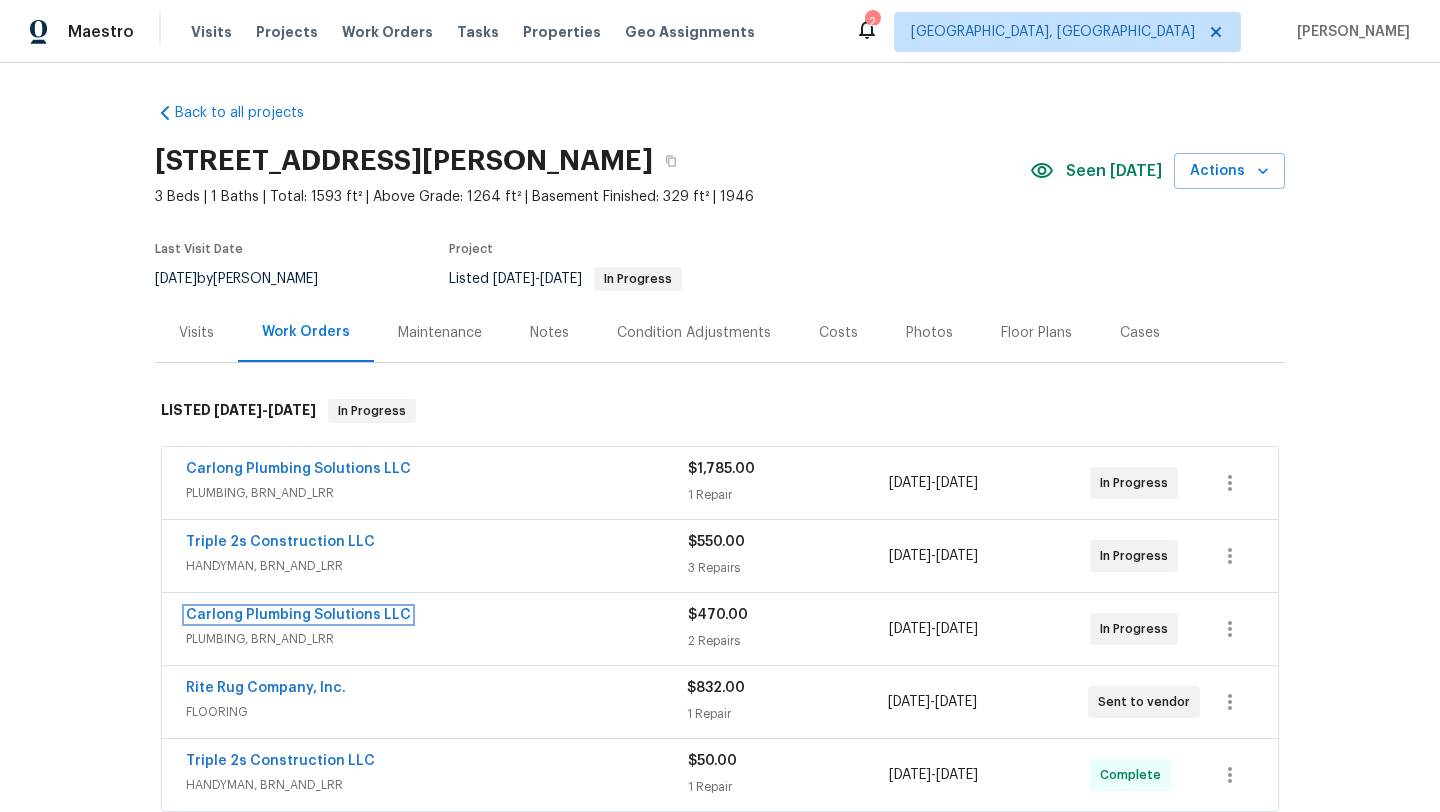 click on "Carlong Plumbing Solutions LLC" at bounding box center [298, 615] 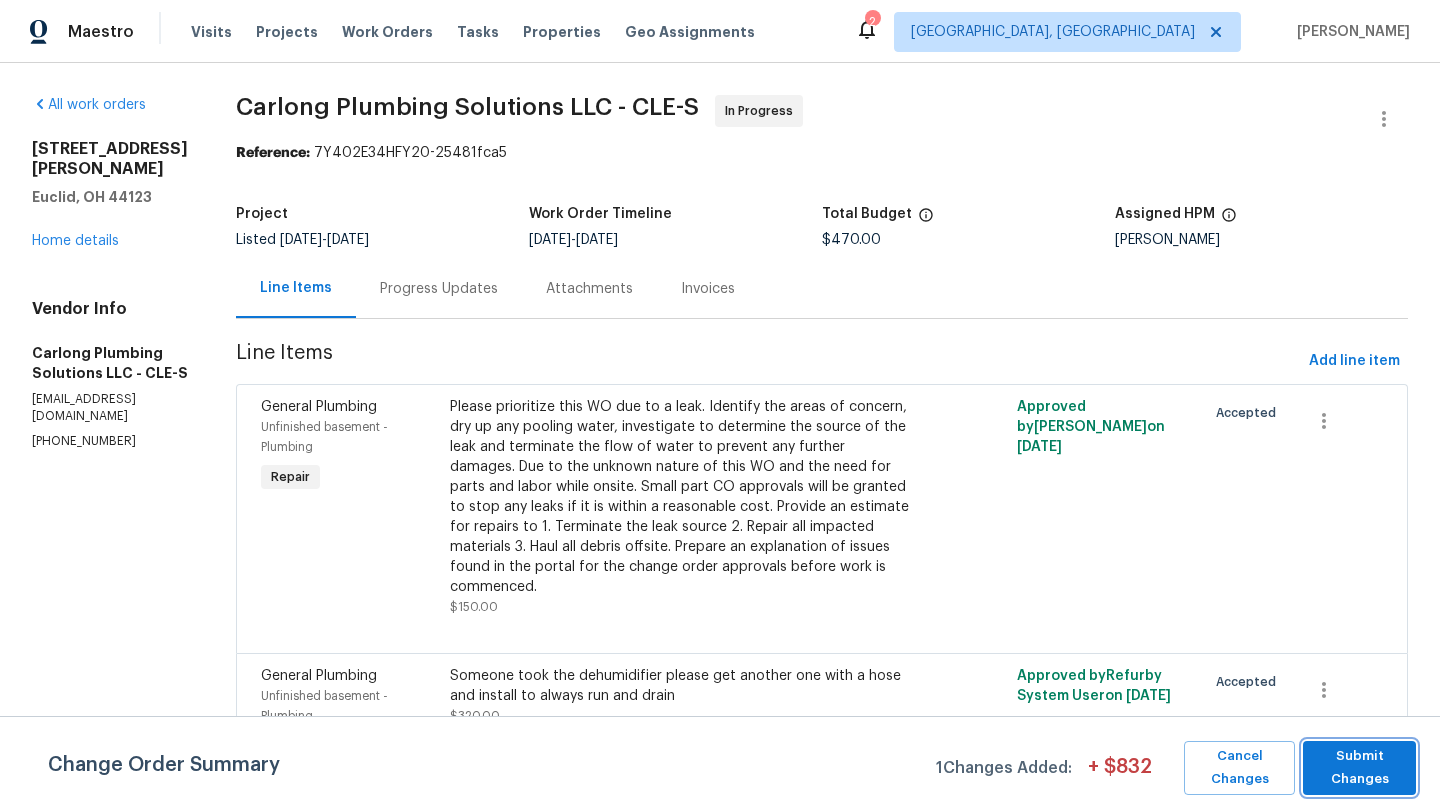 click on "Submit Changes" at bounding box center [1359, 768] 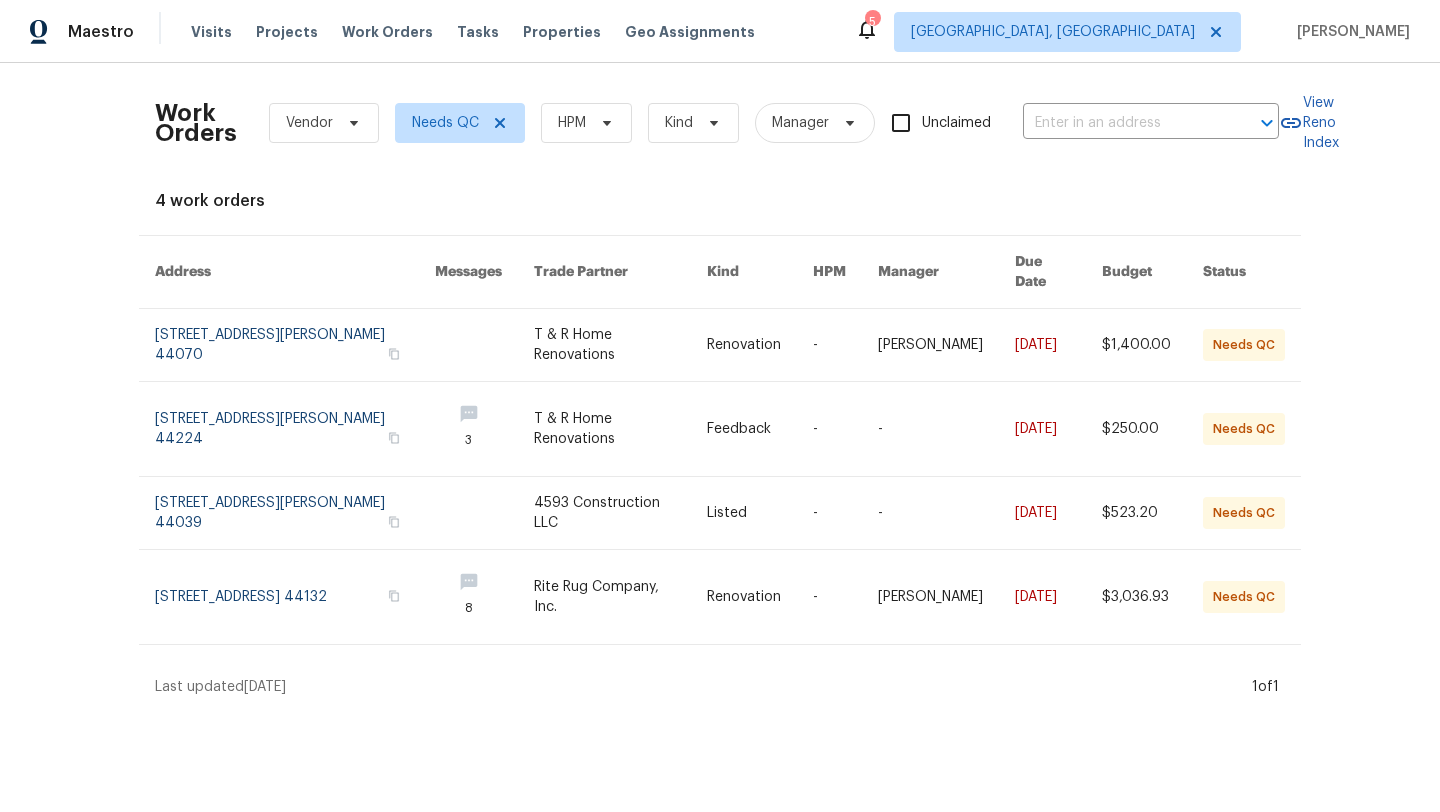 scroll, scrollTop: 0, scrollLeft: 0, axis: both 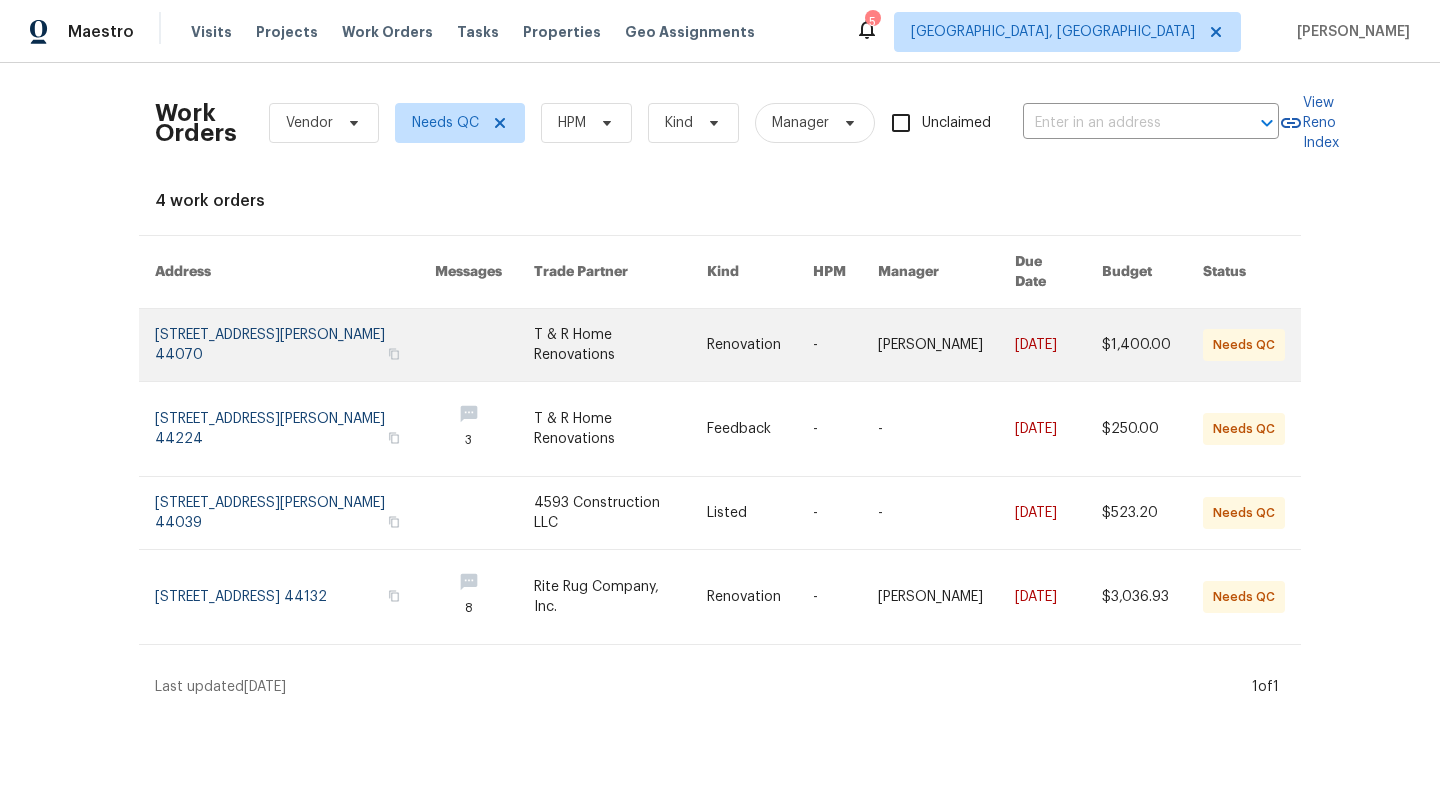 click at bounding box center [295, 345] 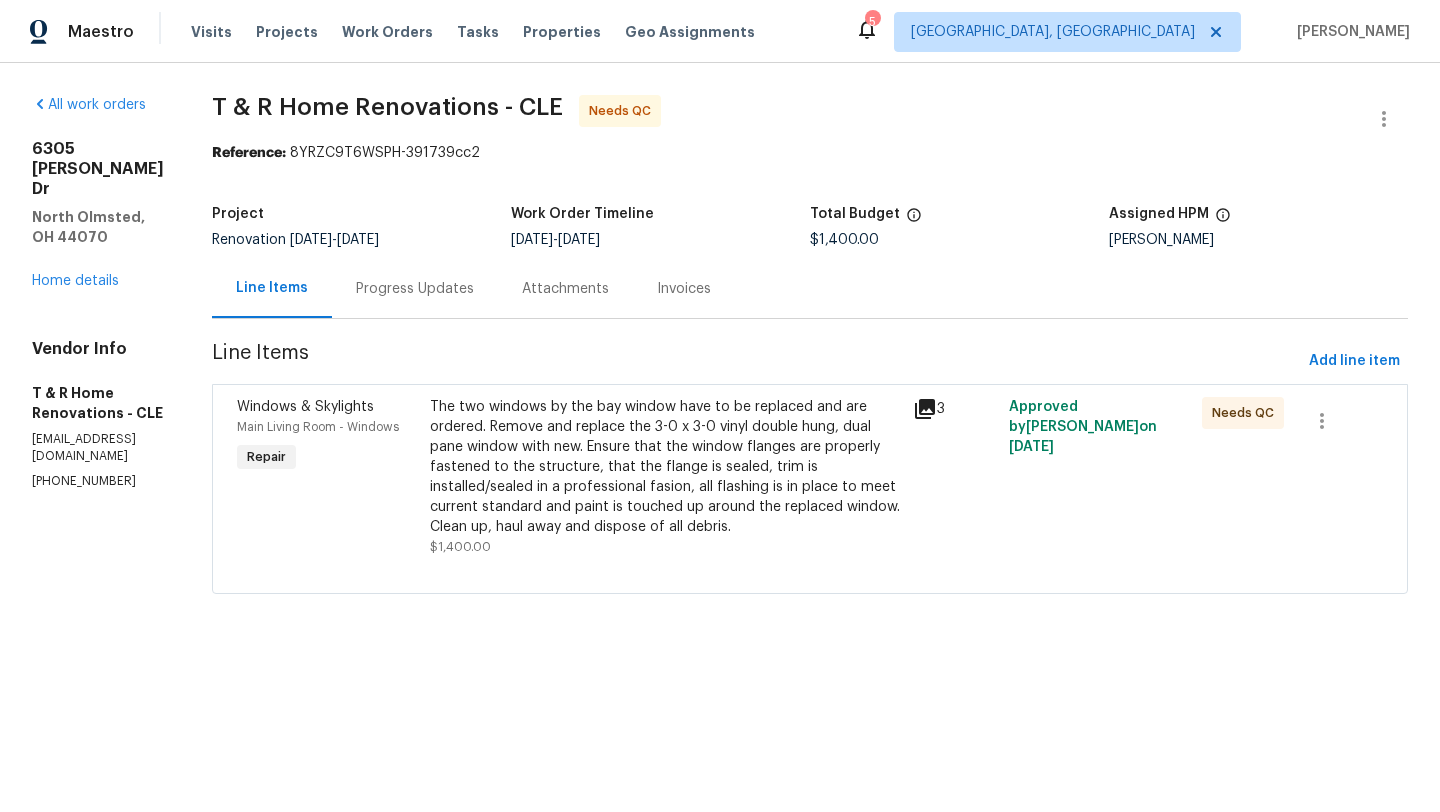 click on "The two windows by the bay window have to be replaced and are ordered. Remove and replace the 3-0 x 3-0 vinyl double hung, dual pane window with new. Ensure that the window flanges are properly fastened to the structure, that the flange is sealed, trim is installed/sealed in a professional fasion, all flashing is in place to meet current standard and paint is touched up around the replaced window. Clean up, haul away and dispose of all debris." at bounding box center (665, 467) 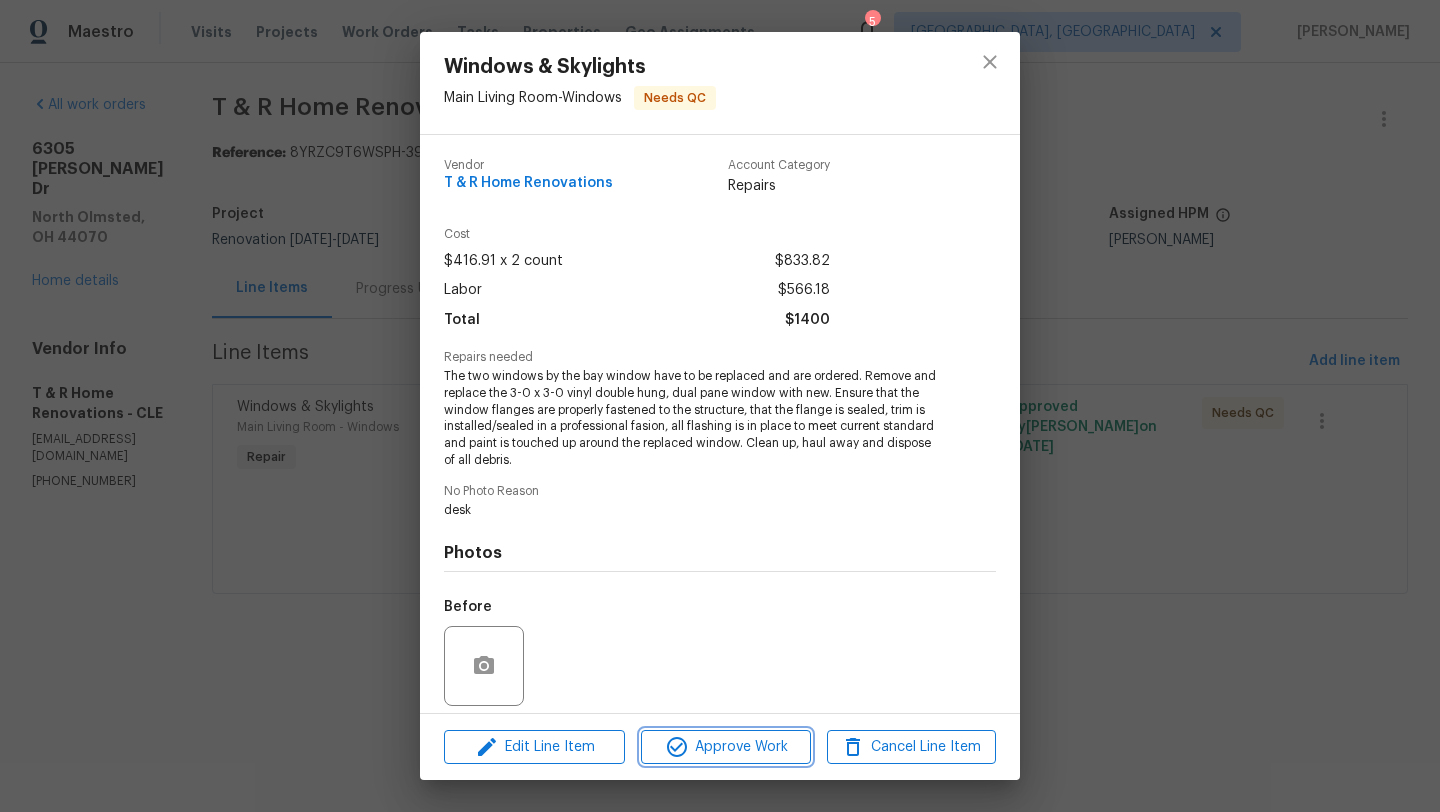 click on "Approve Work" at bounding box center [725, 747] 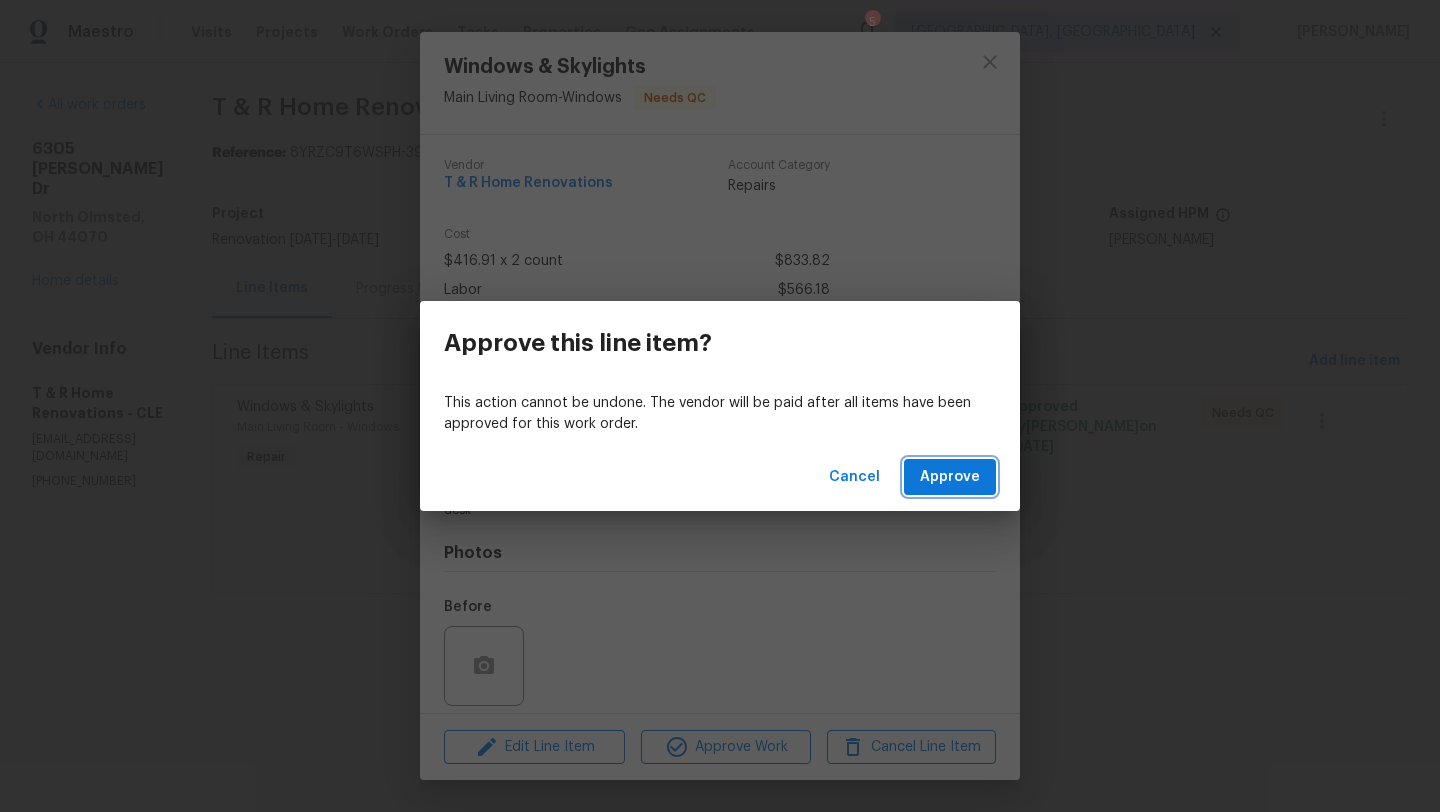click on "Approve" at bounding box center [950, 477] 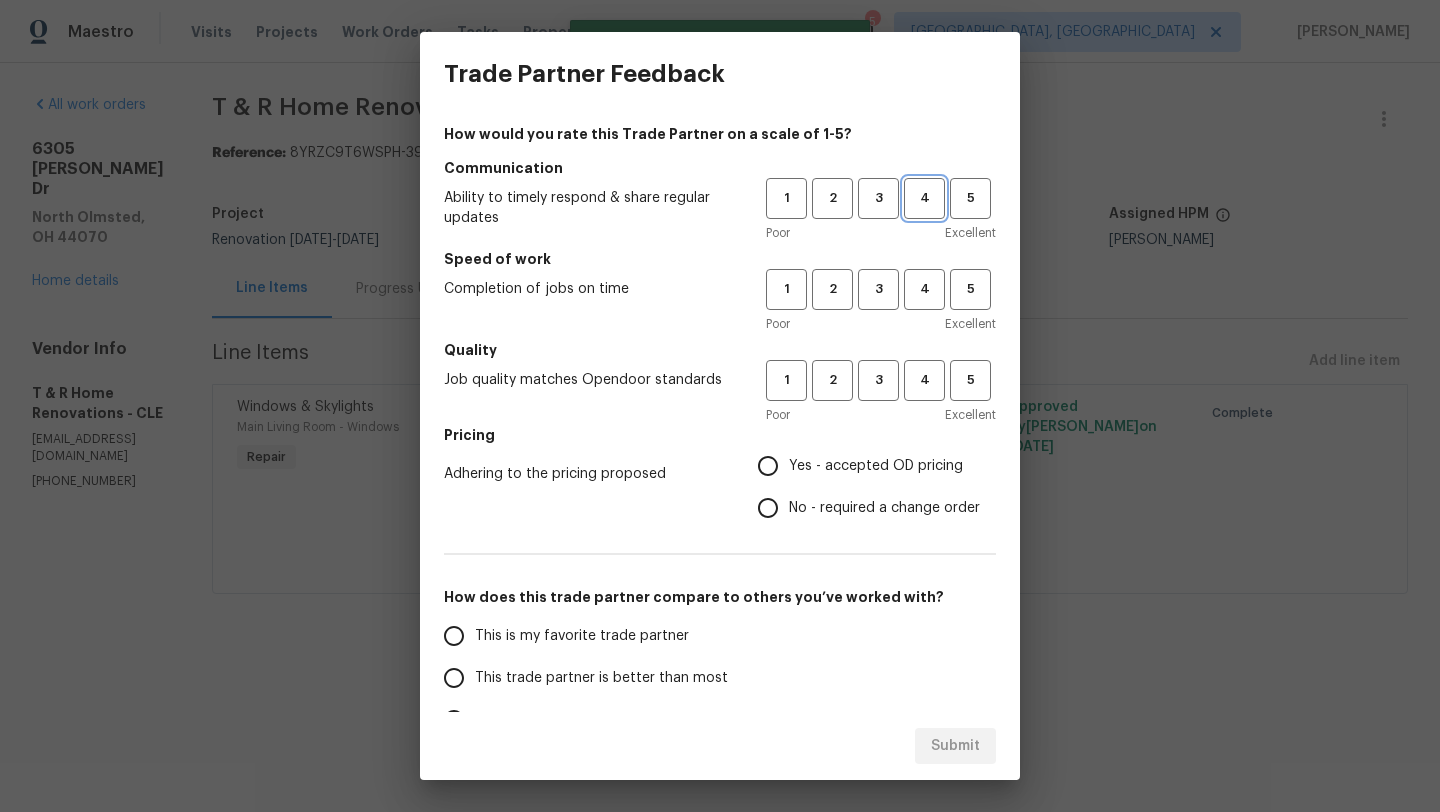click on "4" at bounding box center [924, 198] 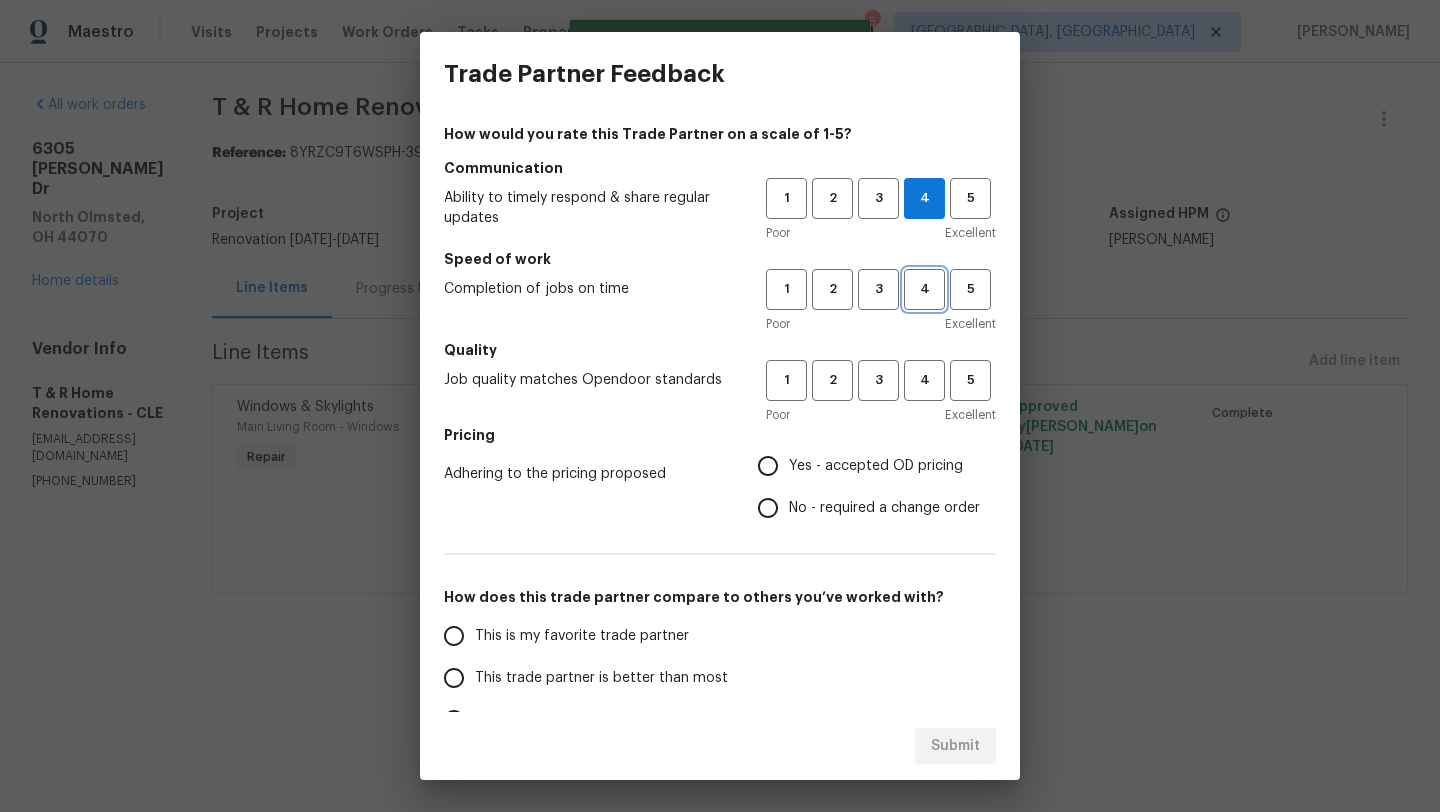 click on "4" at bounding box center [924, 289] 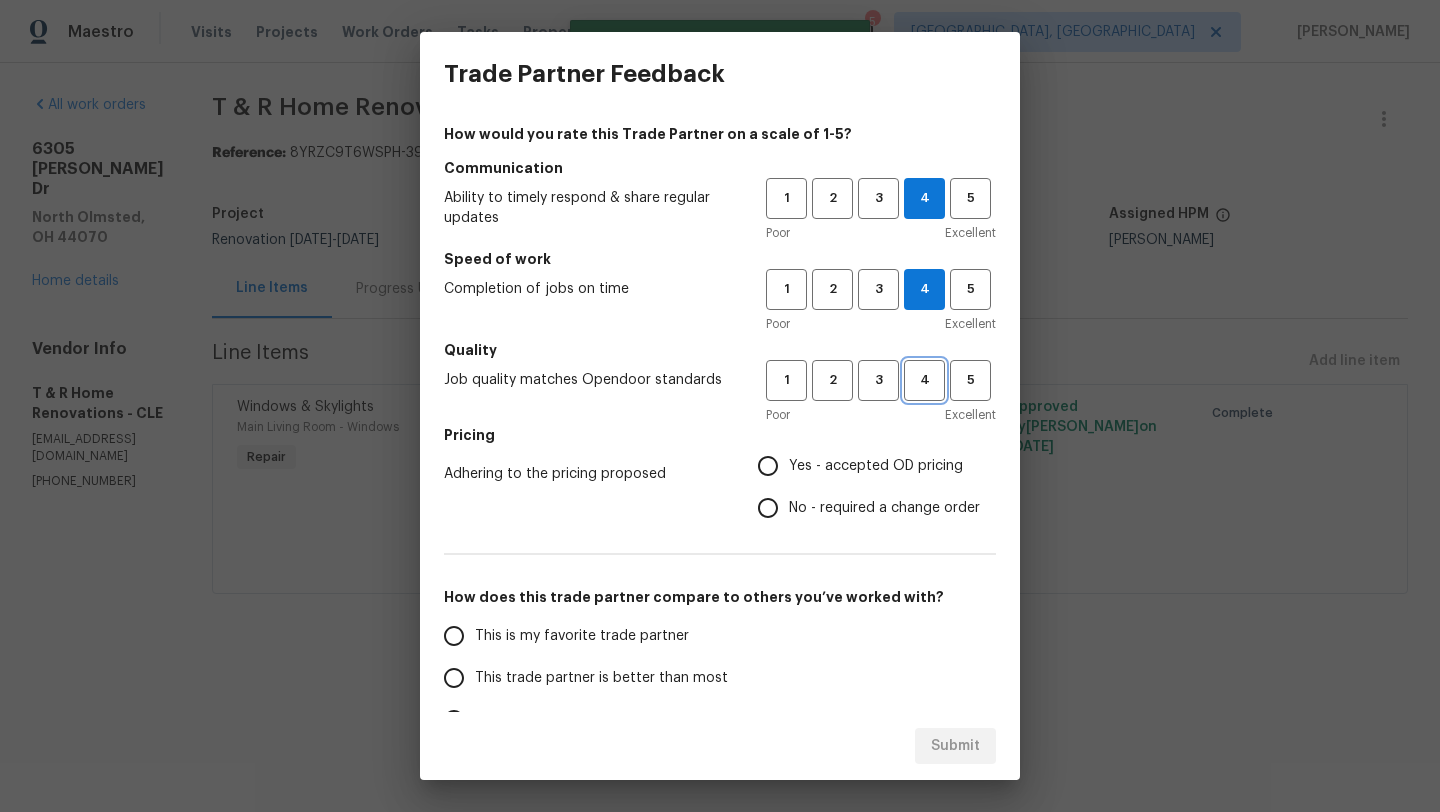 click on "4" at bounding box center [924, 380] 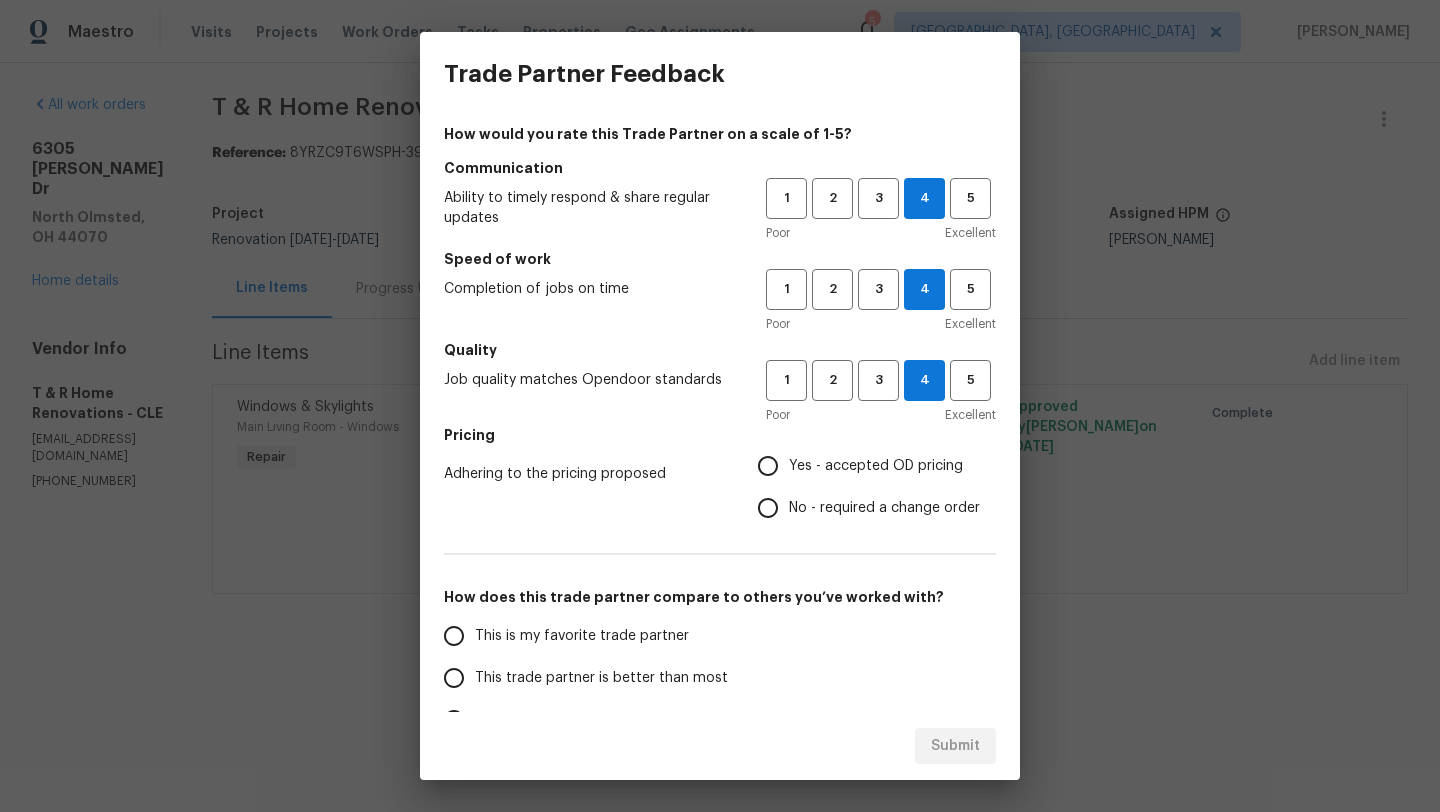 click on "Yes - accepted OD pricing" at bounding box center (768, 466) 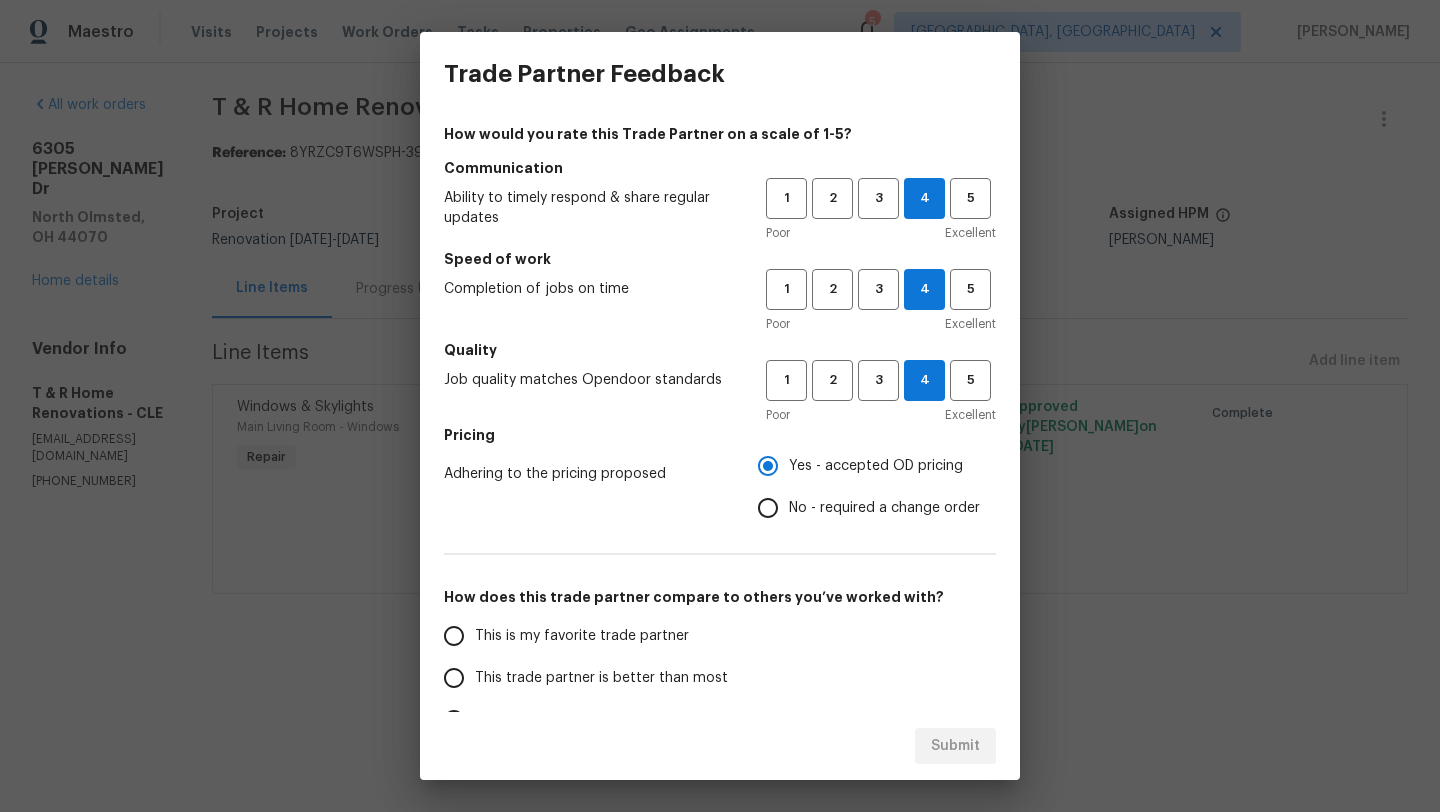 click on "This trade partner is better than most" at bounding box center [601, 678] 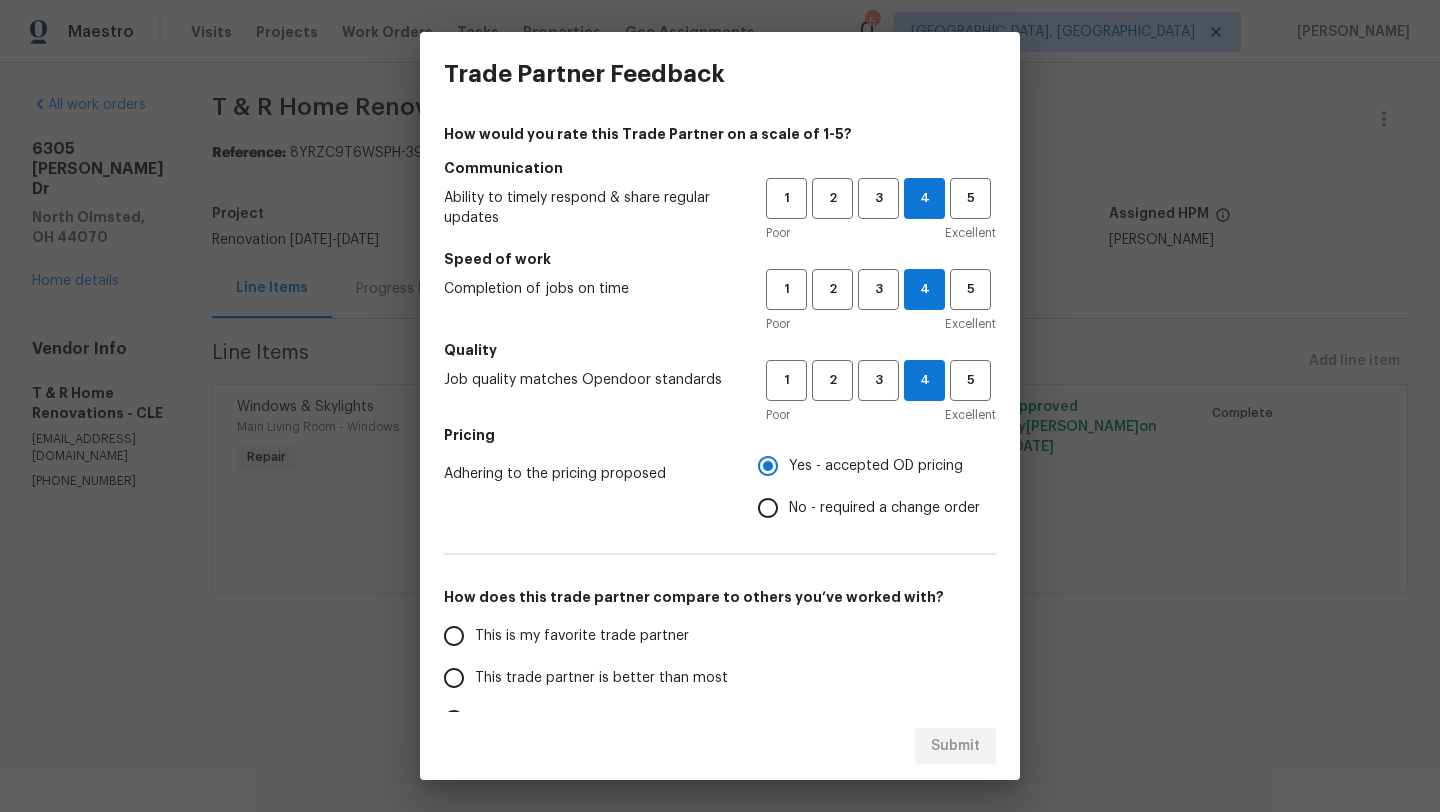 click on "This trade partner is better than most" at bounding box center (454, 678) 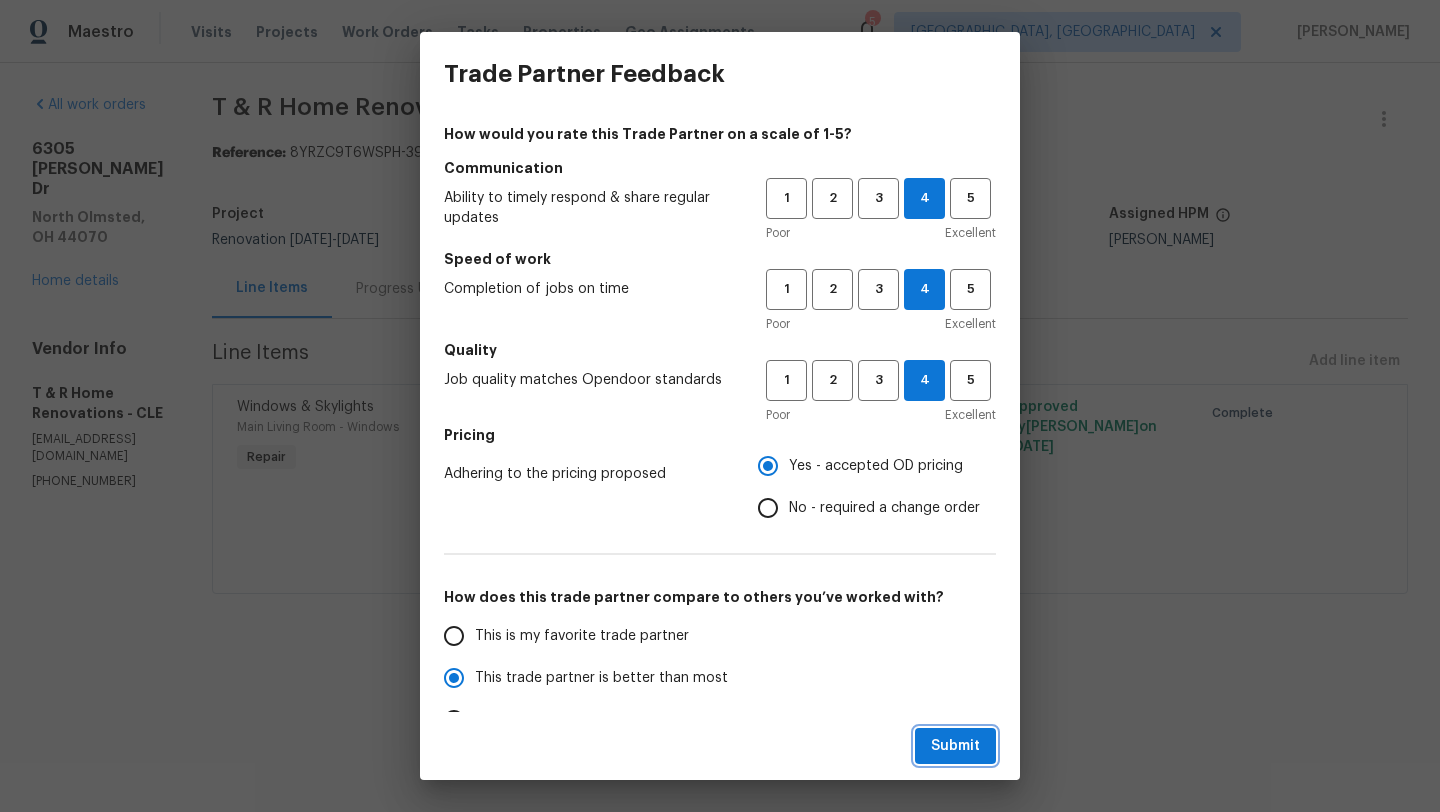 click on "Submit" at bounding box center (955, 746) 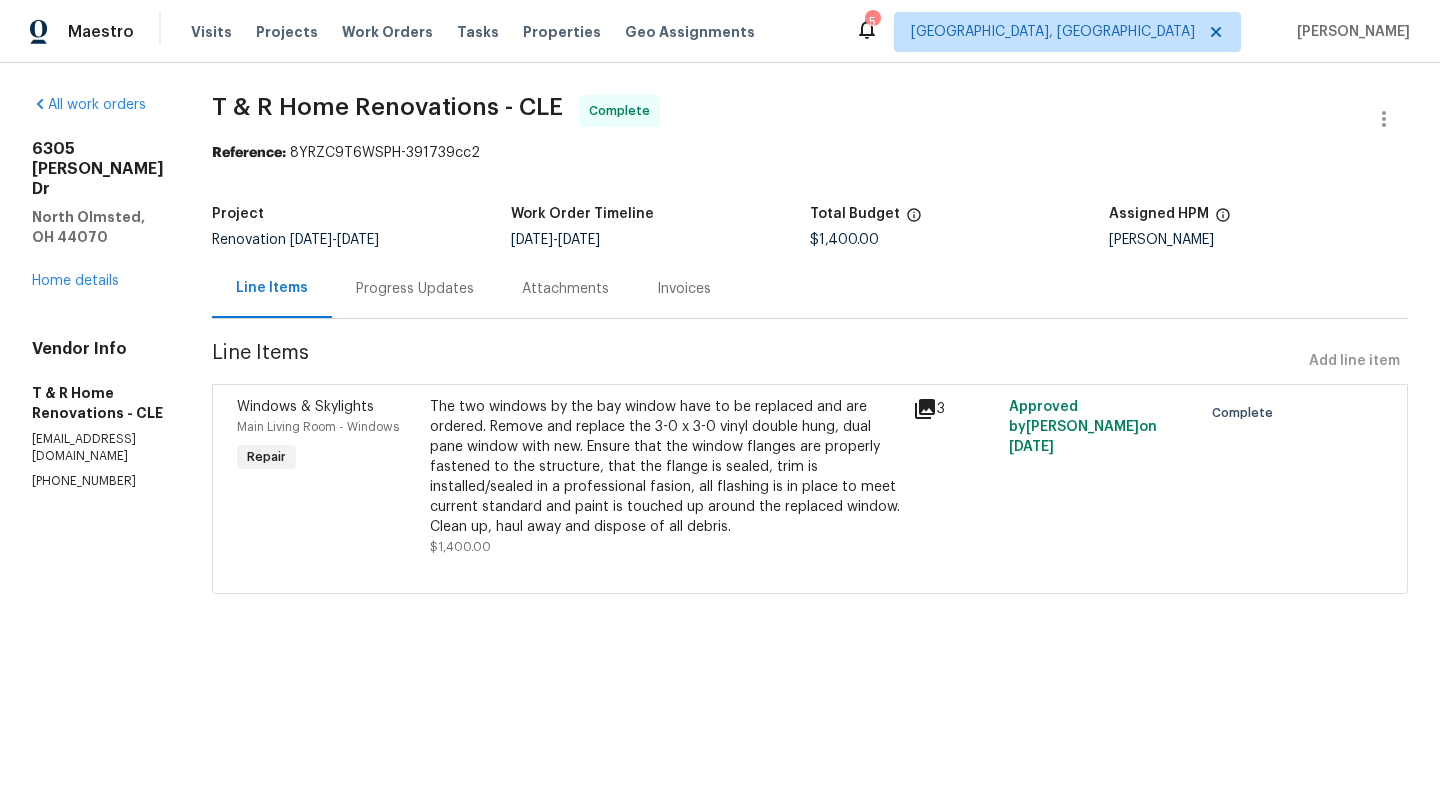 radio on "true" 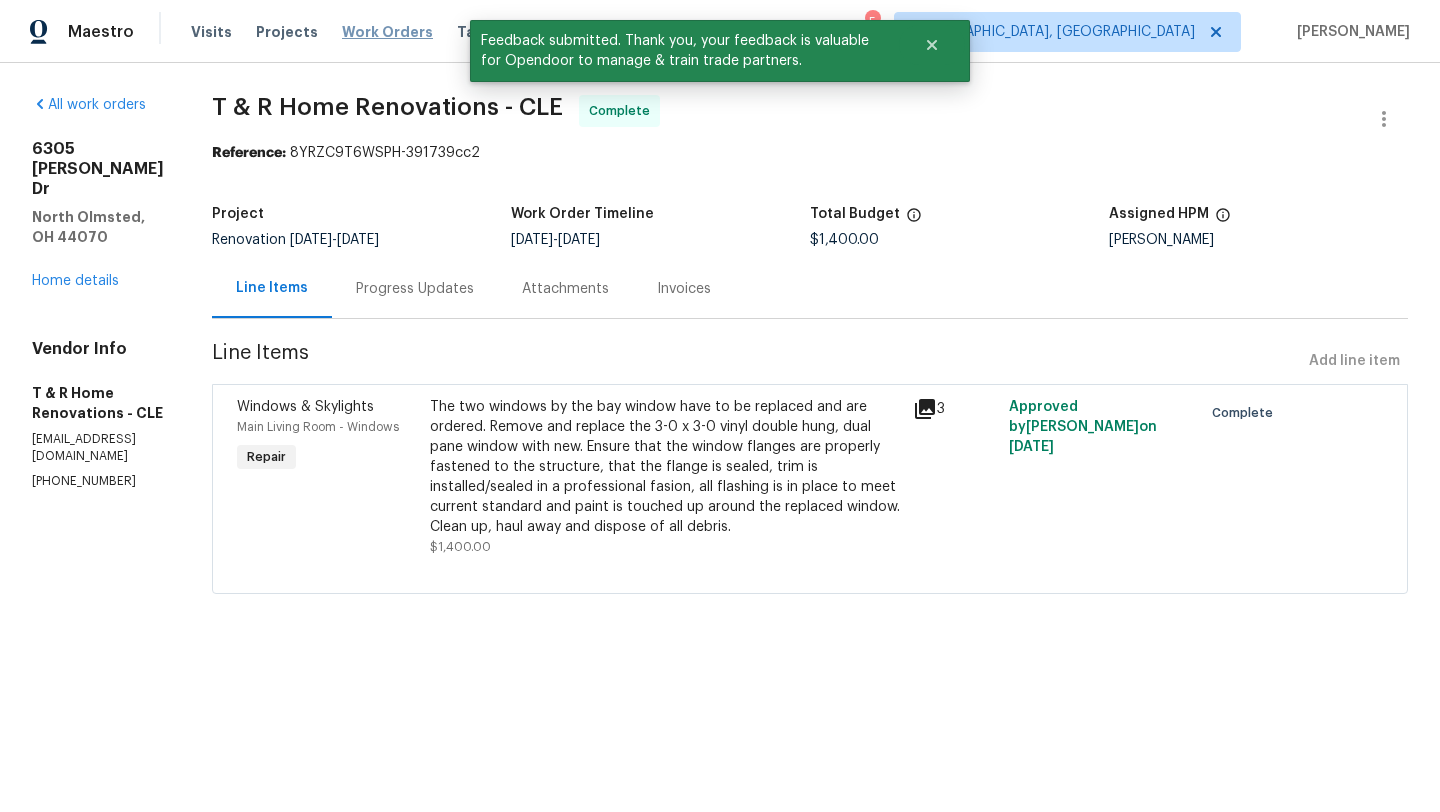 click on "Work Orders" at bounding box center (387, 32) 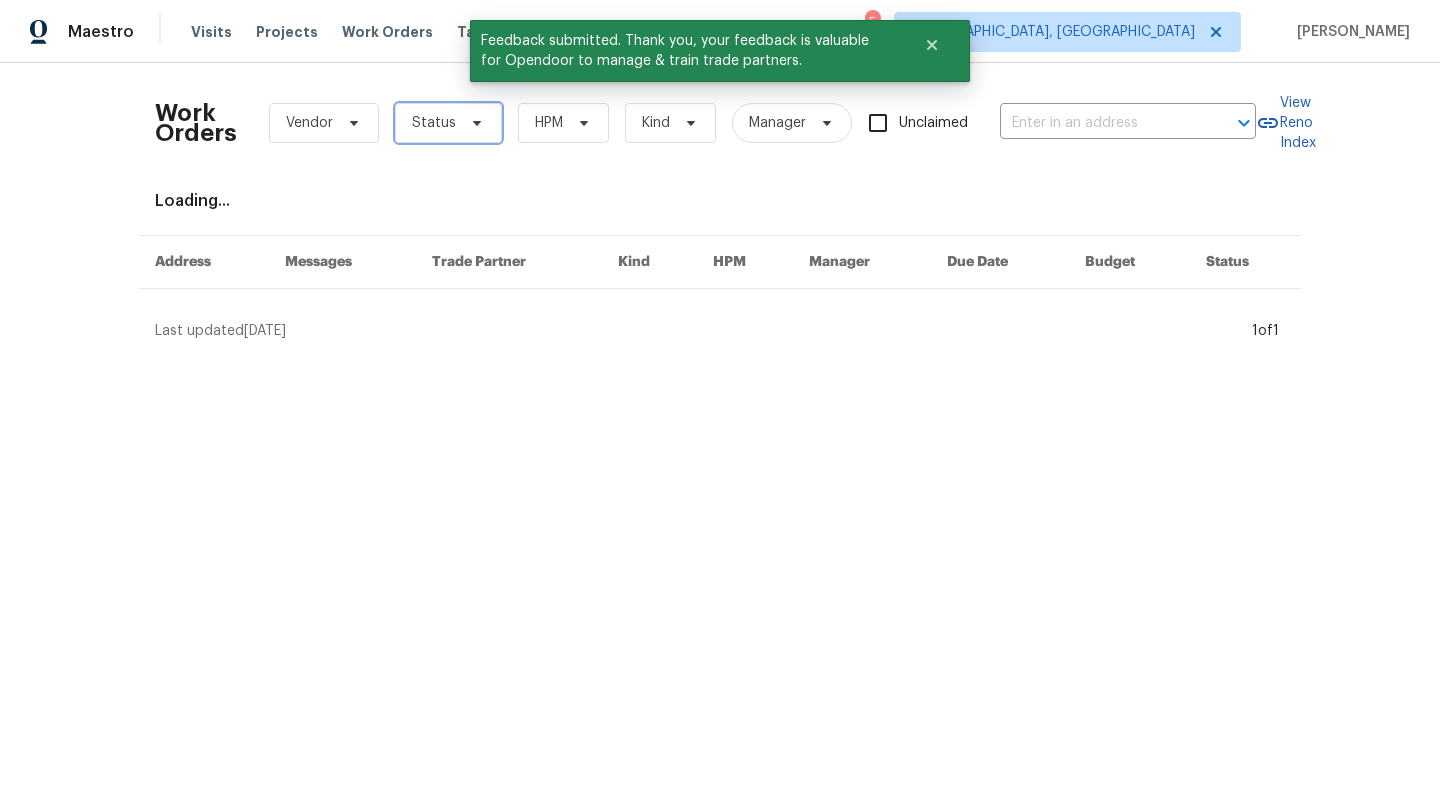 click on "Status" at bounding box center [448, 123] 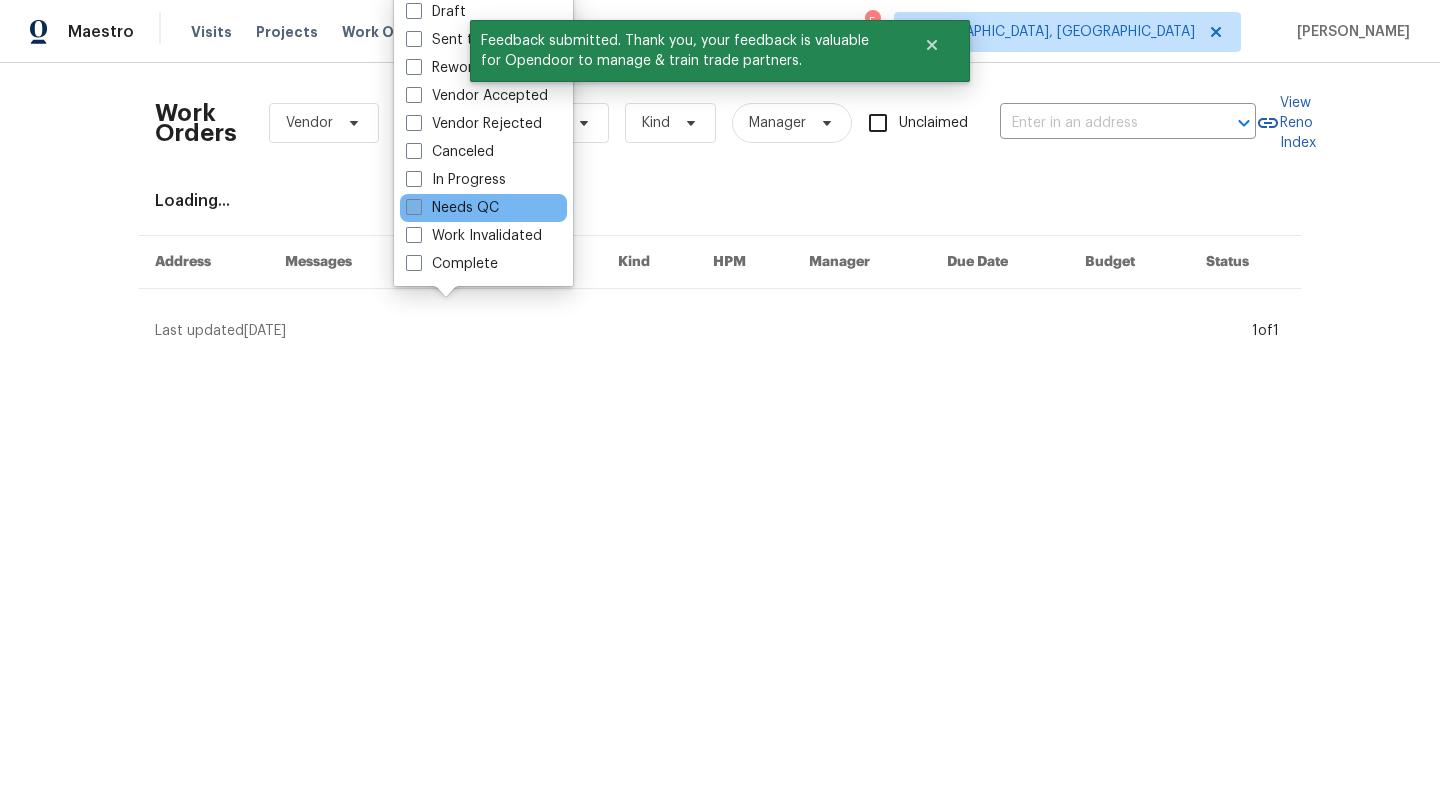 click on "Needs QC" at bounding box center (452, 208) 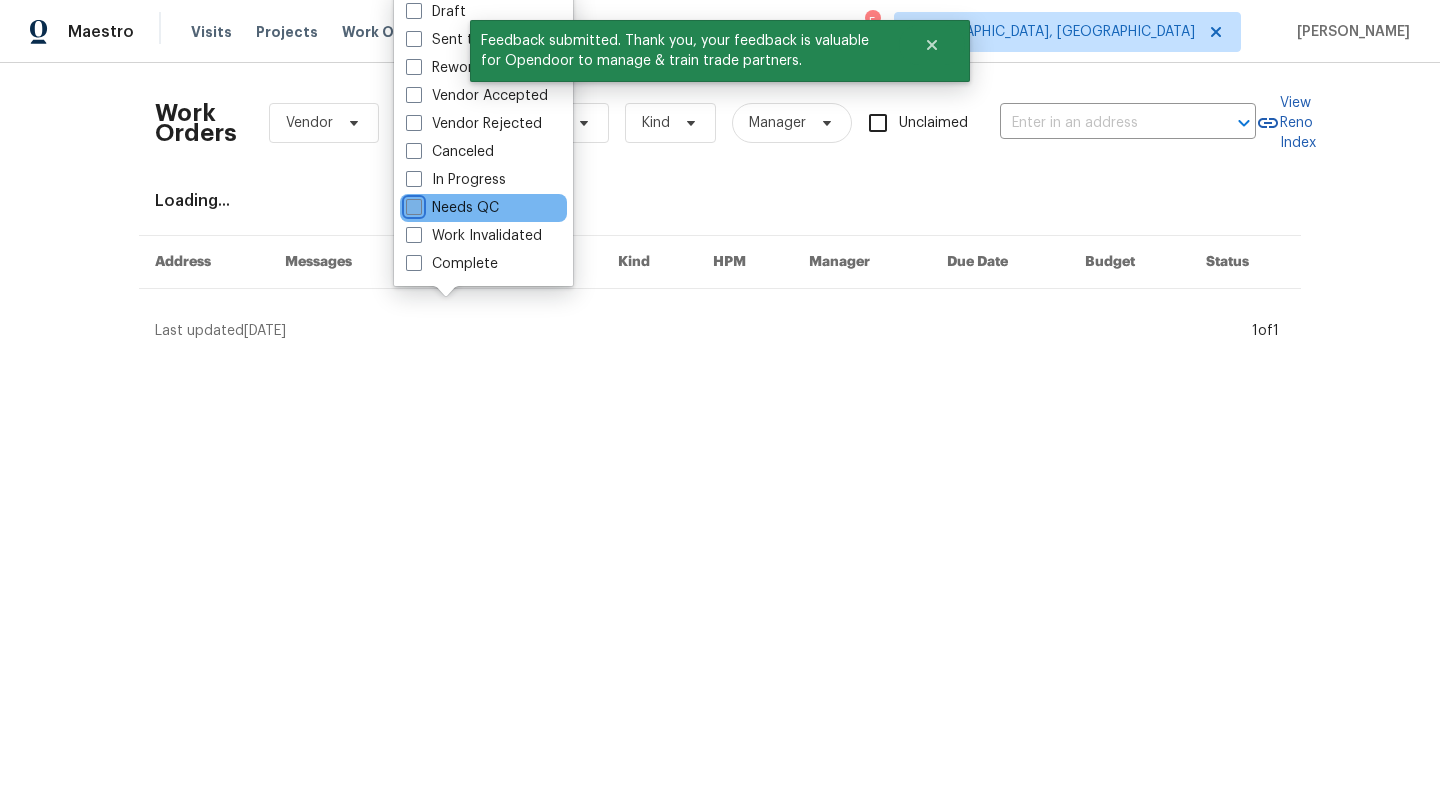 click on "Needs QC" at bounding box center [412, 204] 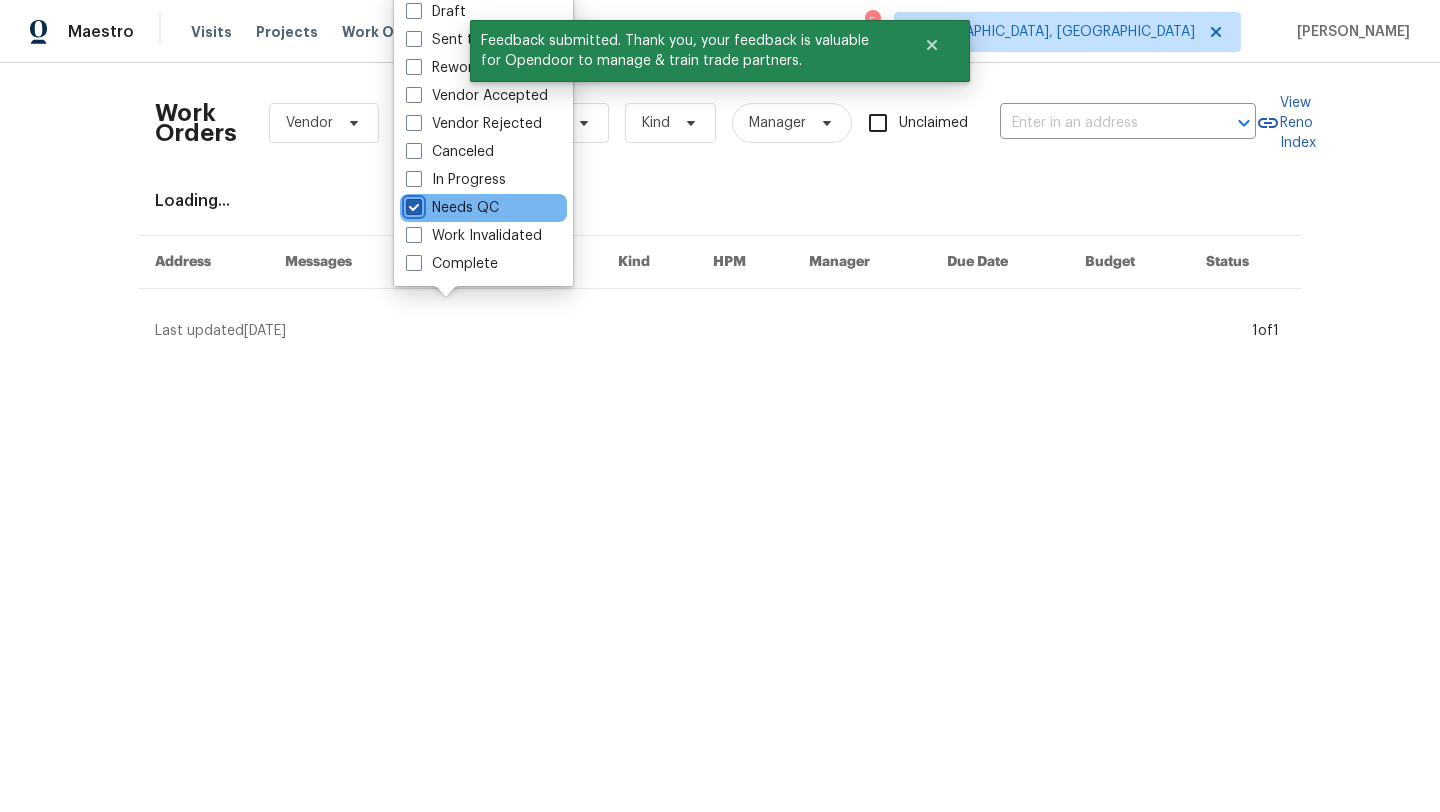 checkbox on "true" 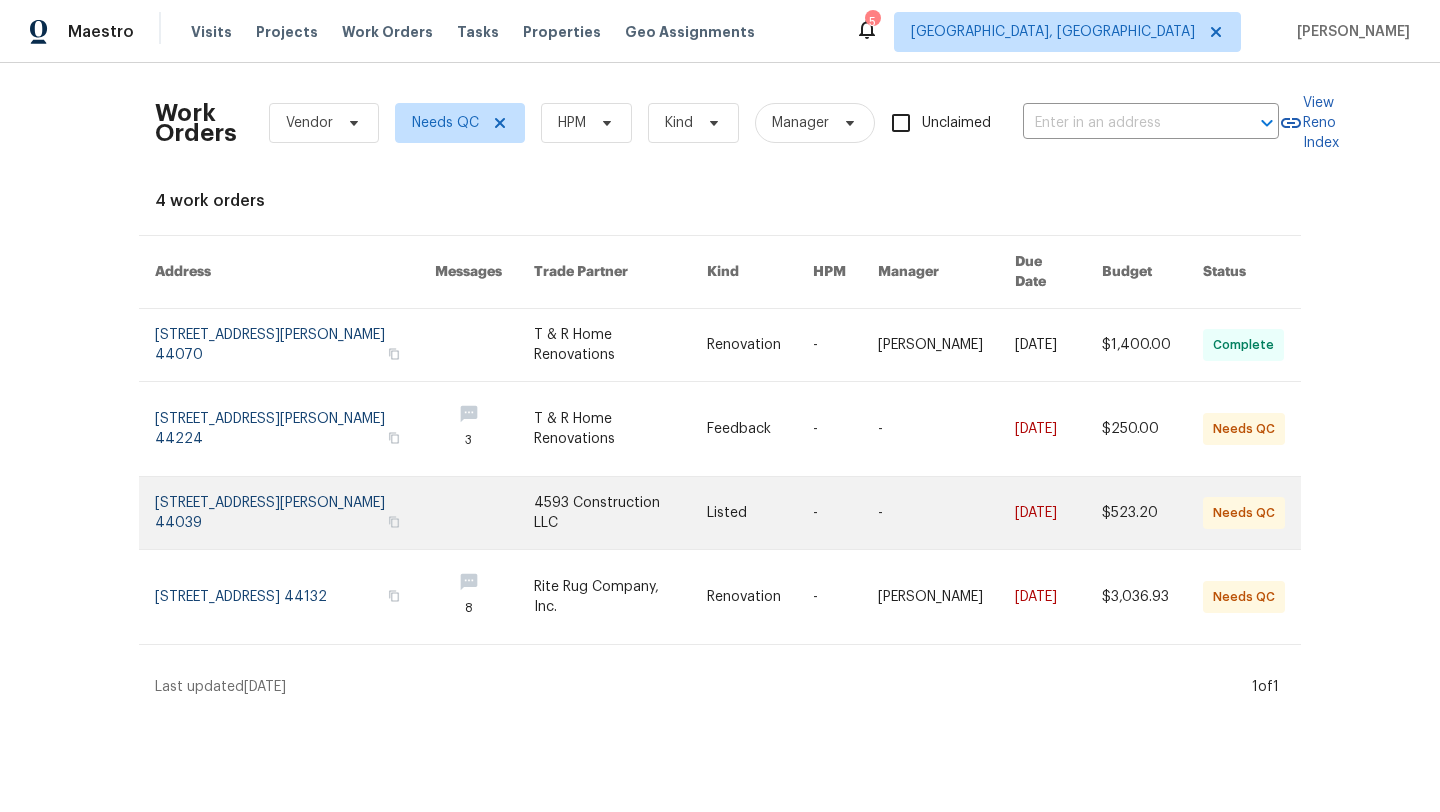 click at bounding box center (295, 513) 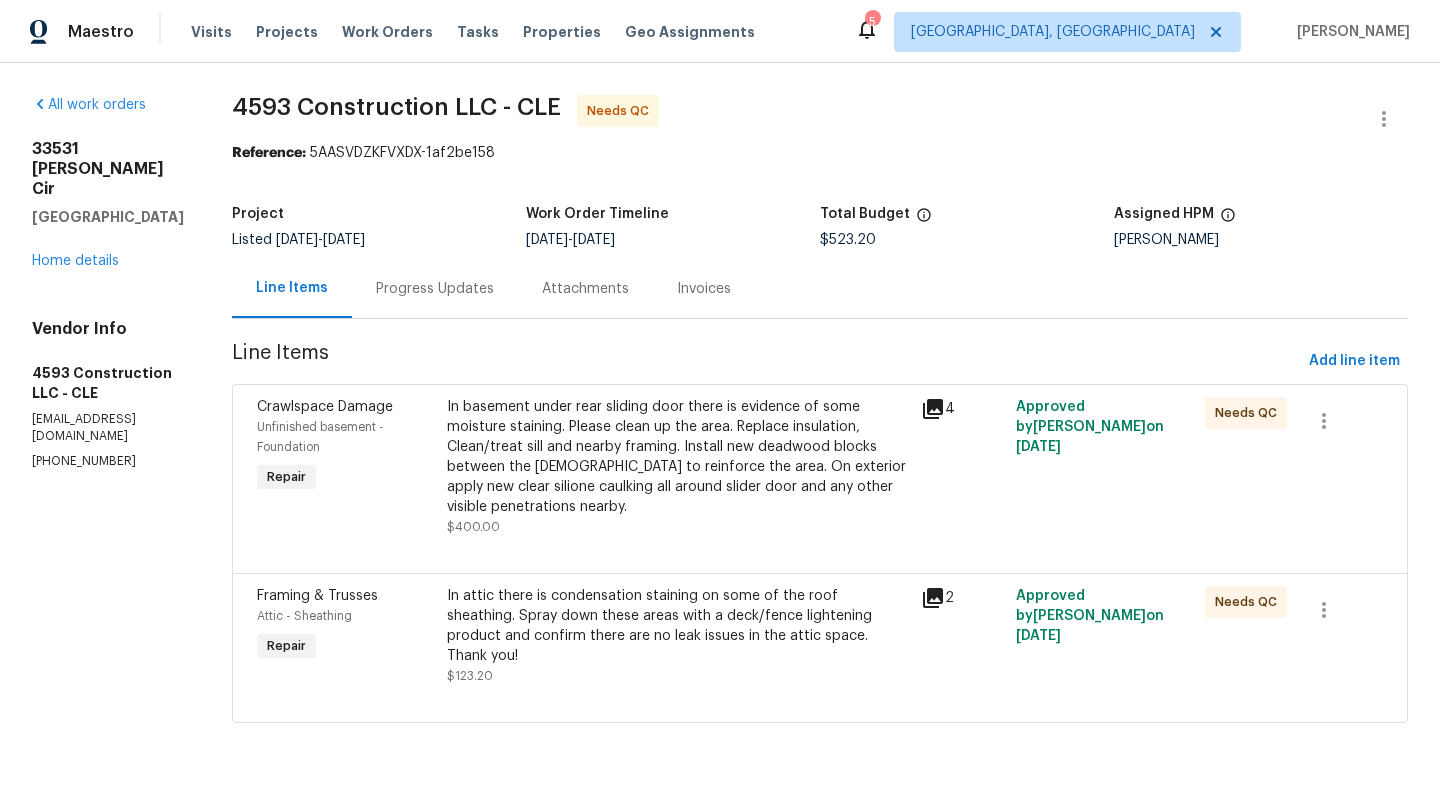 click on "In basement under rear sliding door there is evidence of some moisture staining.   Please clean up the area. Replace insulation, Clean/treat sill and nearby framing. Install new deadwood blocks between the joists to reinforce the area.
On exterior apply new clear silione caulking all around slider door and any other visible penetrations nearby." at bounding box center (678, 457) 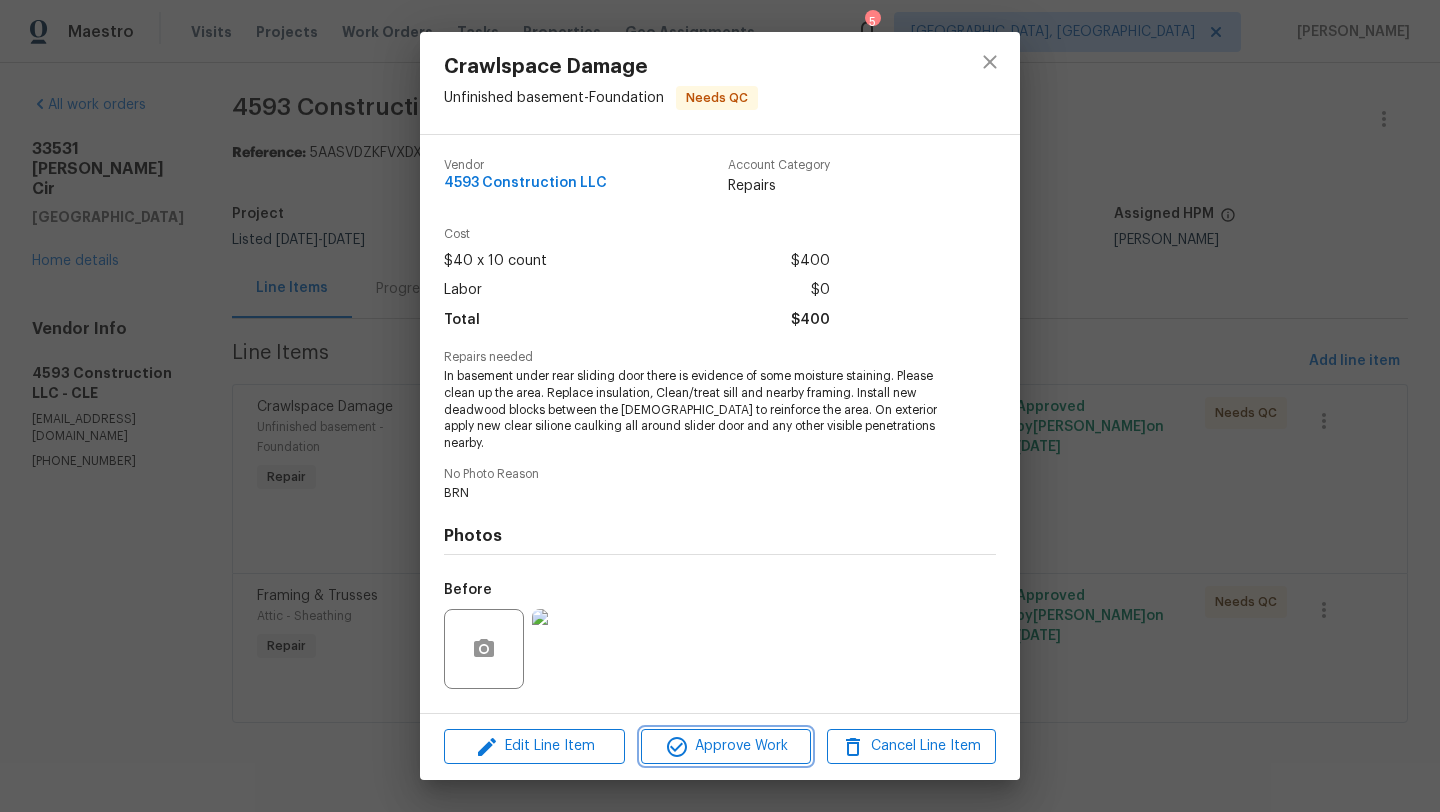click on "Approve Work" at bounding box center [725, 746] 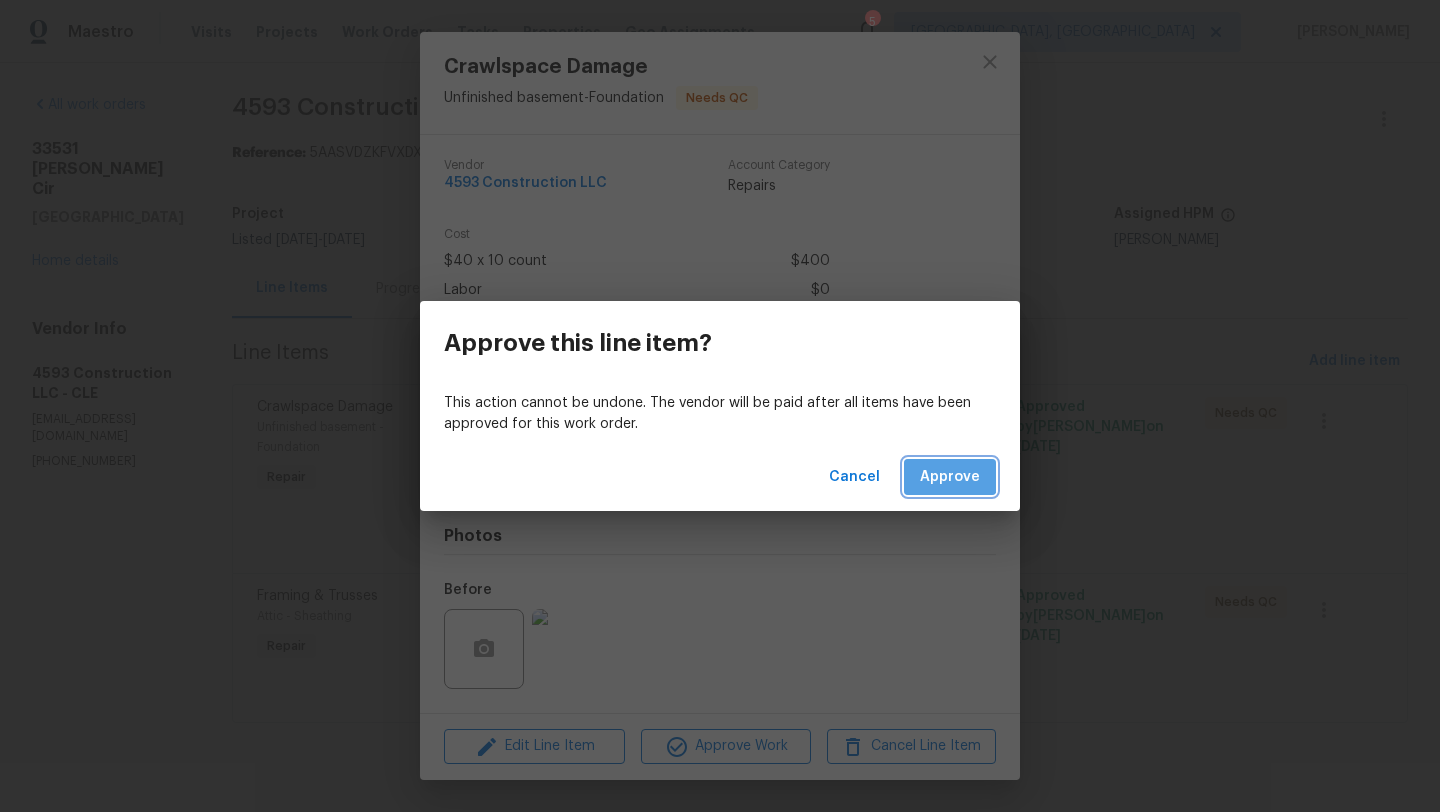click on "Approve" at bounding box center [950, 477] 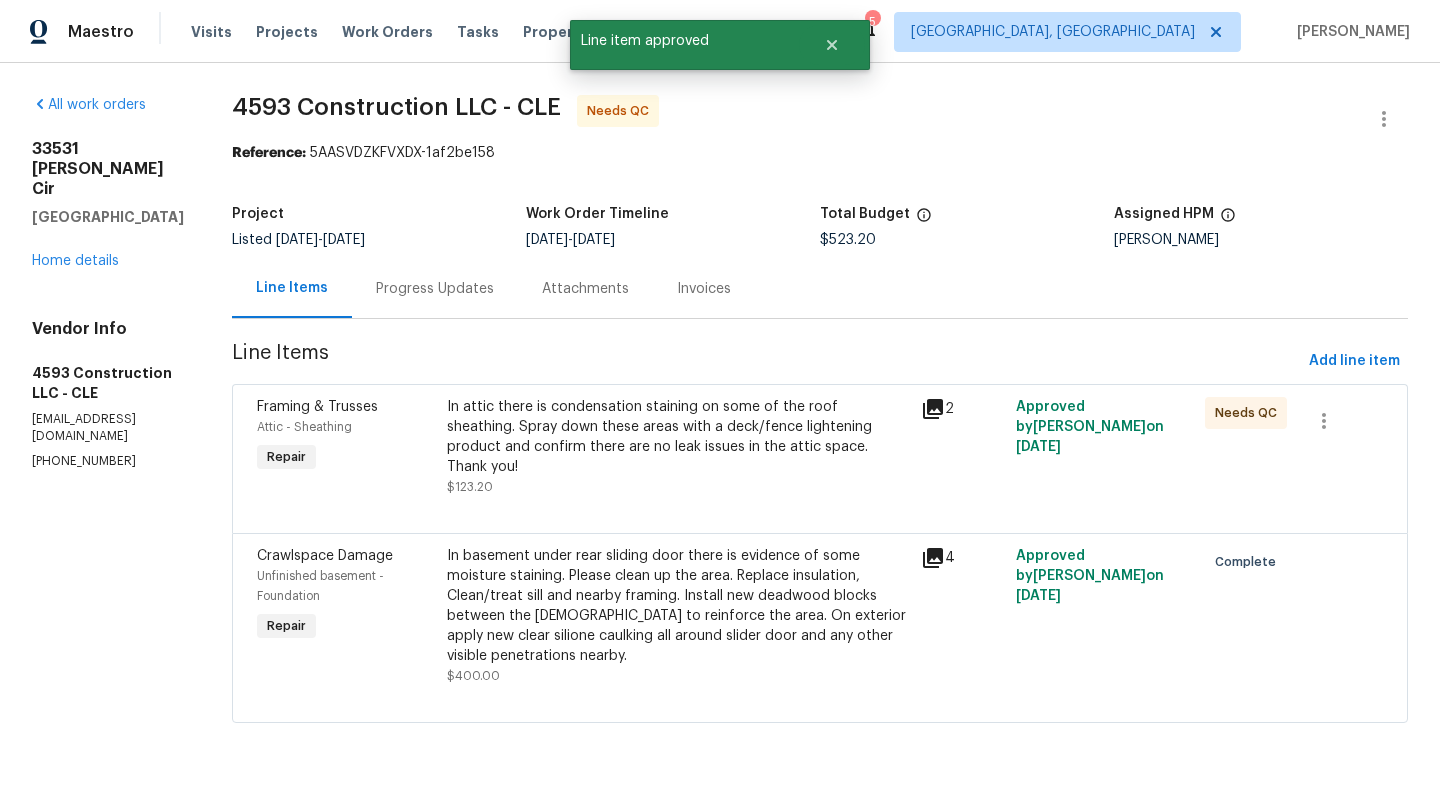 click on "In attic there is condensation staining on some of the roof sheathing.    Spray down these areas with a deck/fence lightening product and confirm there are no leak issues in the attic space.   Thank you!" at bounding box center [678, 437] 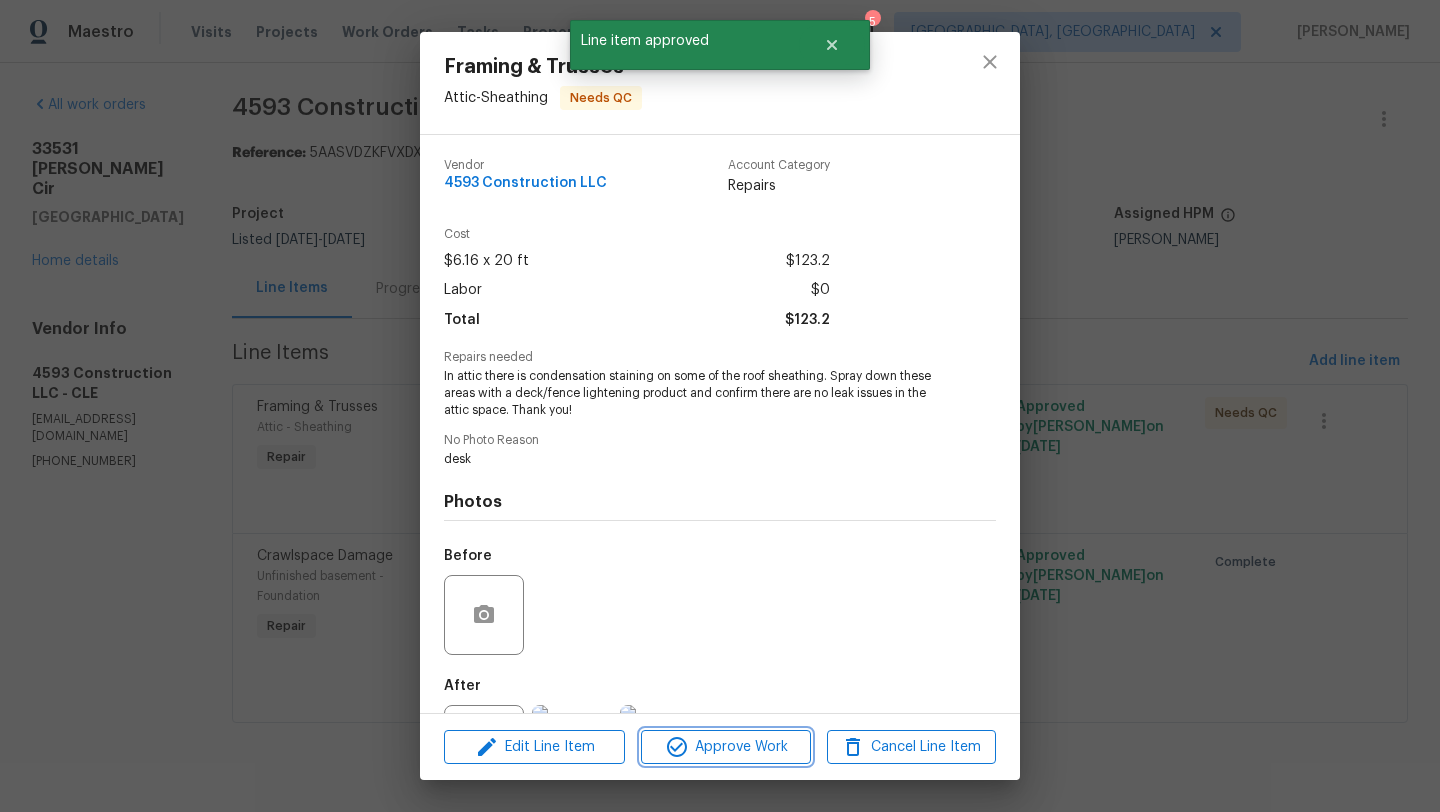 click 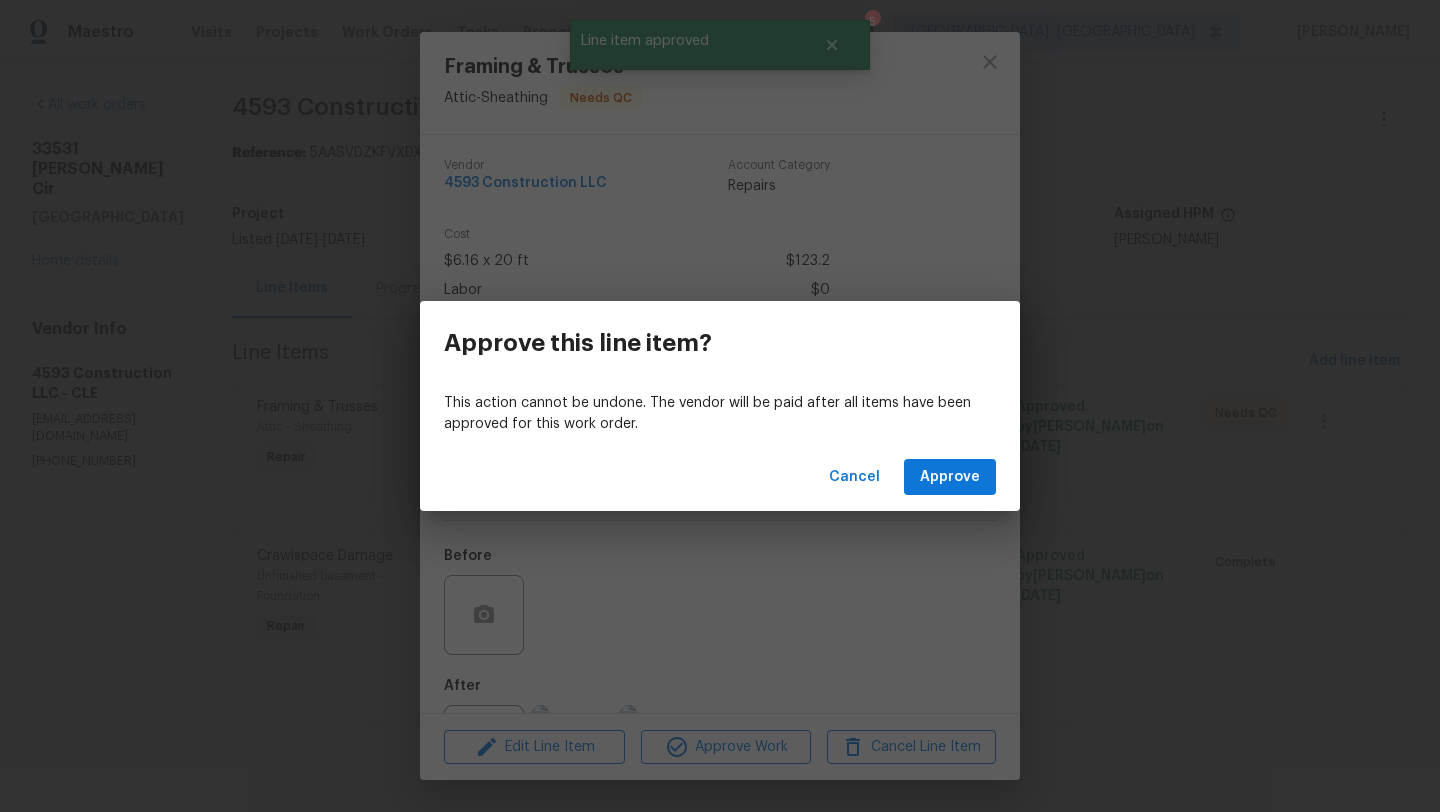 click on "Cancel Approve" at bounding box center [720, 477] 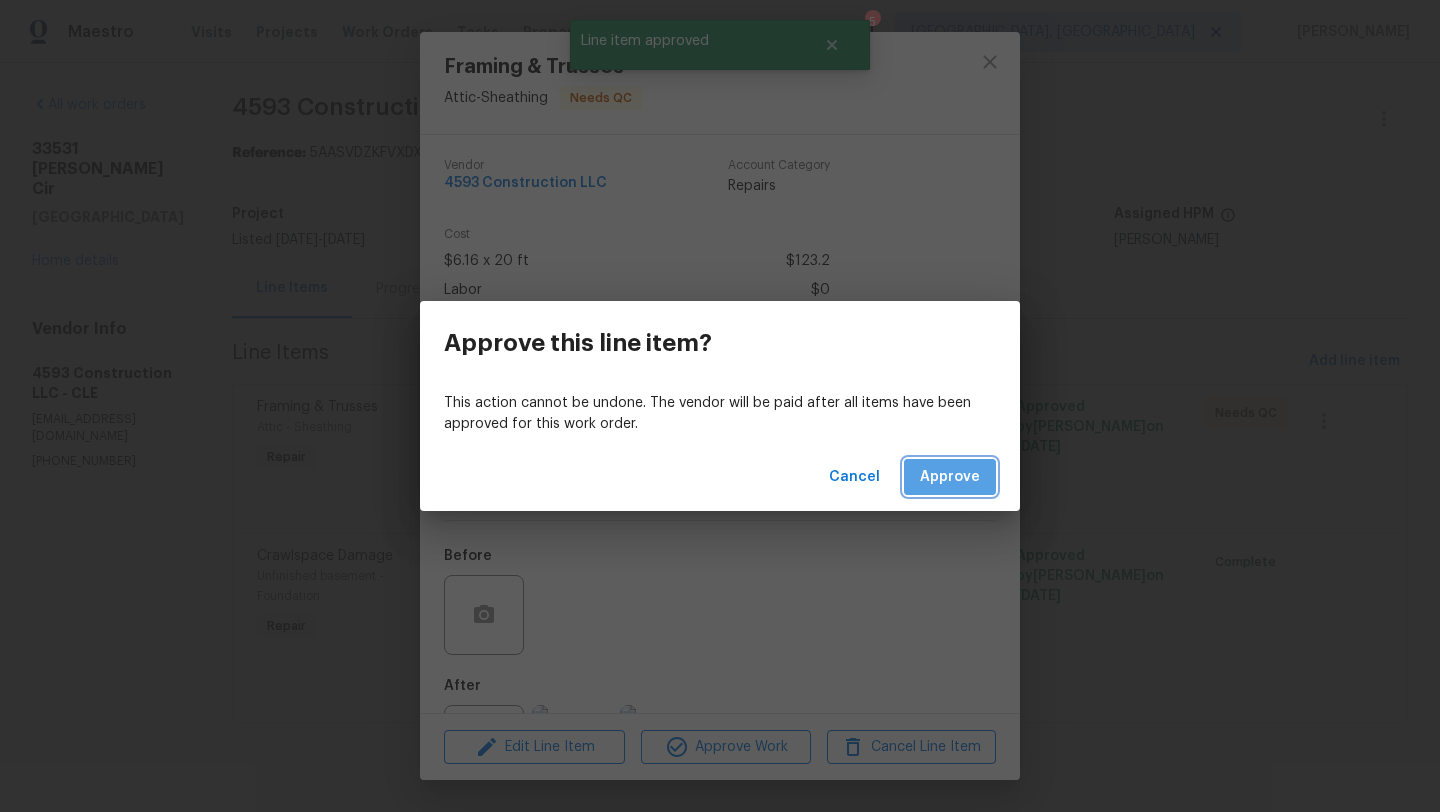 click on "Approve" at bounding box center [950, 477] 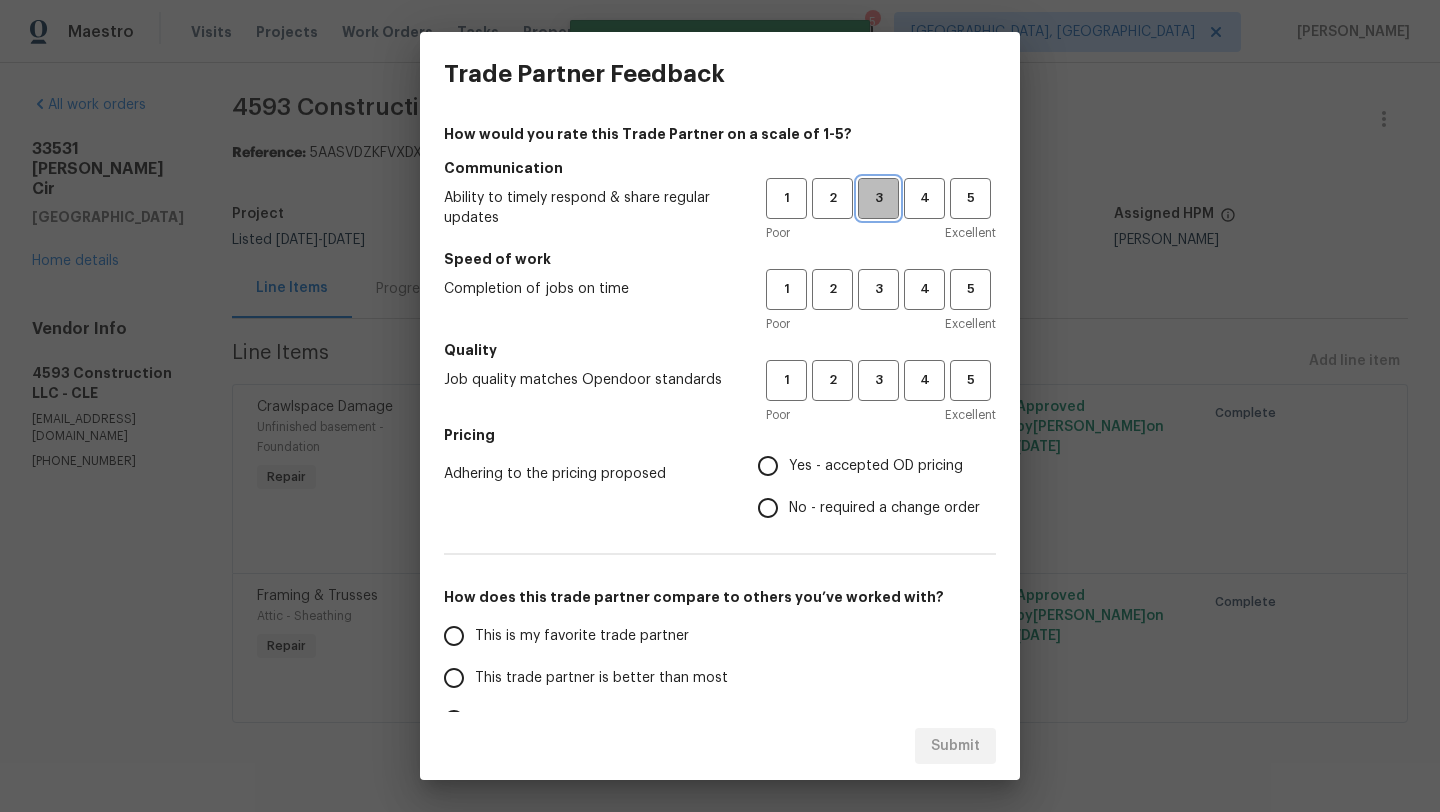 click on "3" at bounding box center [878, 198] 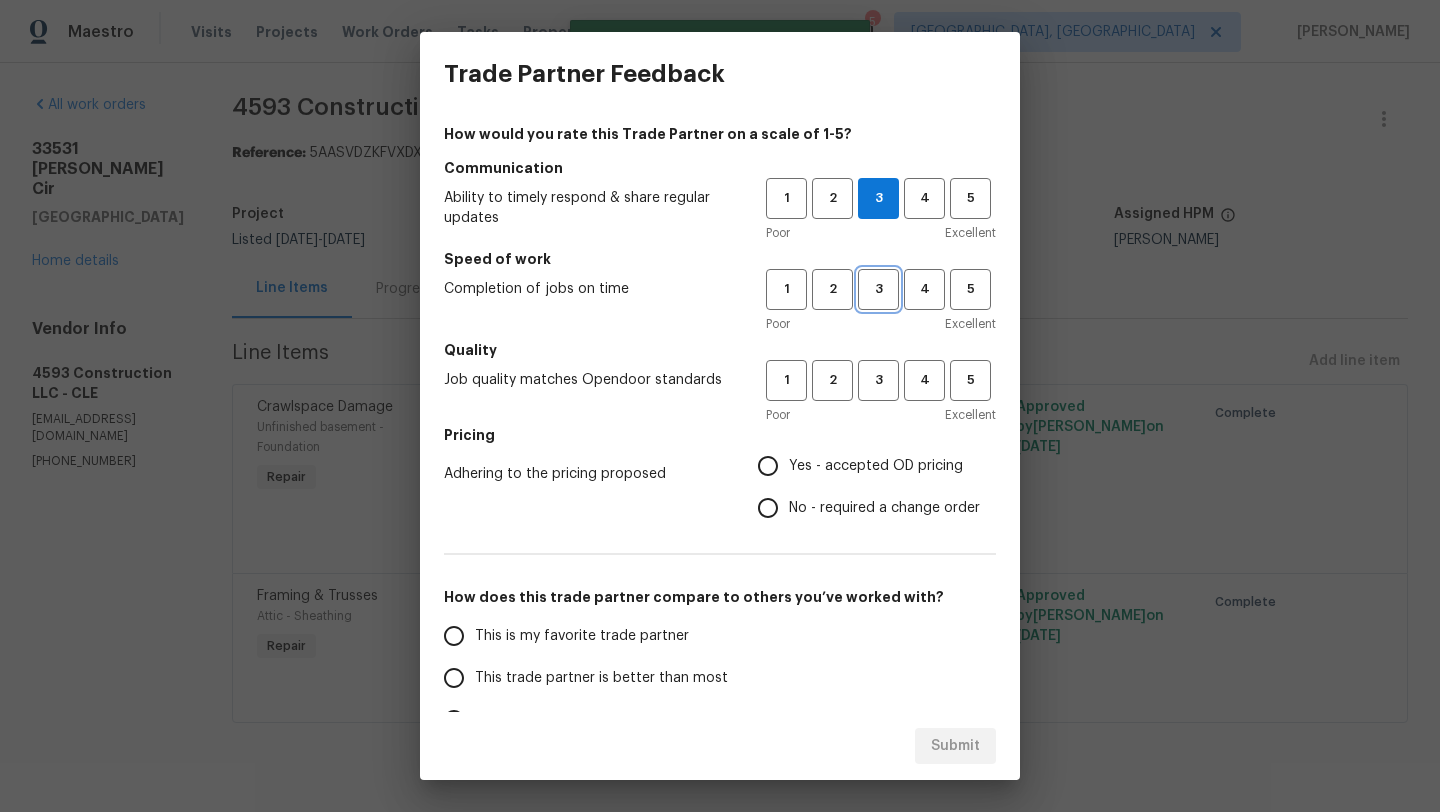click on "3" at bounding box center (878, 289) 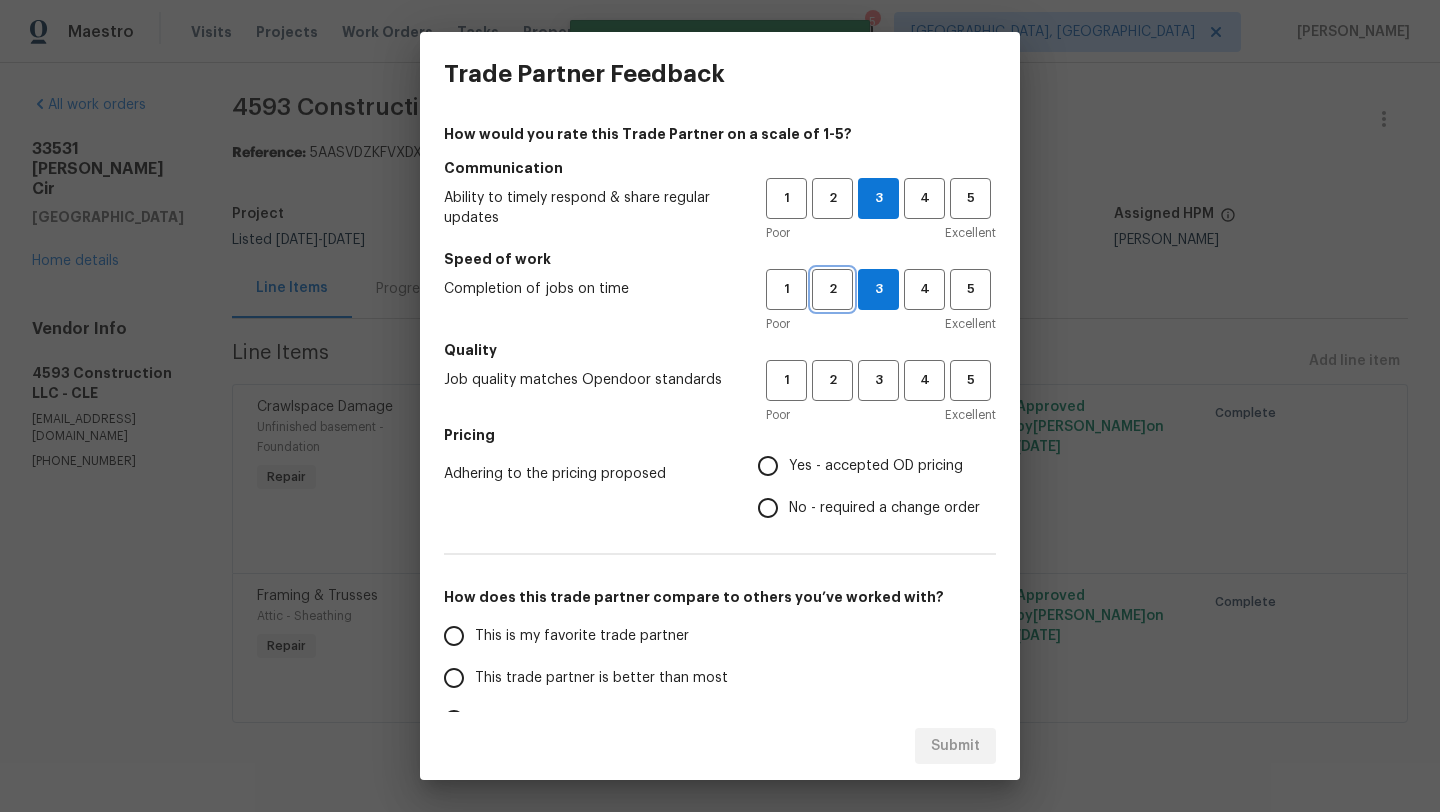 click on "2" at bounding box center (832, 289) 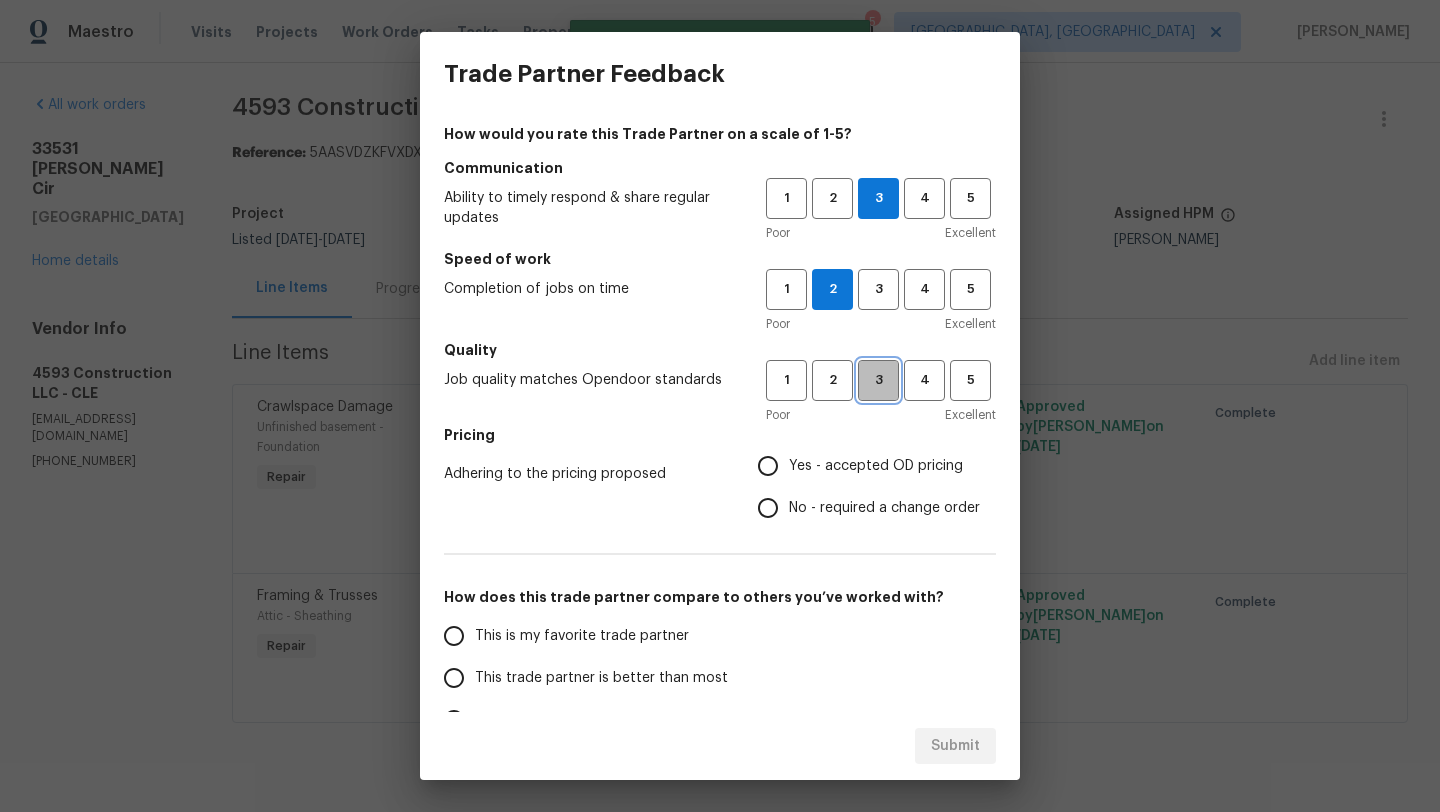 click on "3" at bounding box center [878, 380] 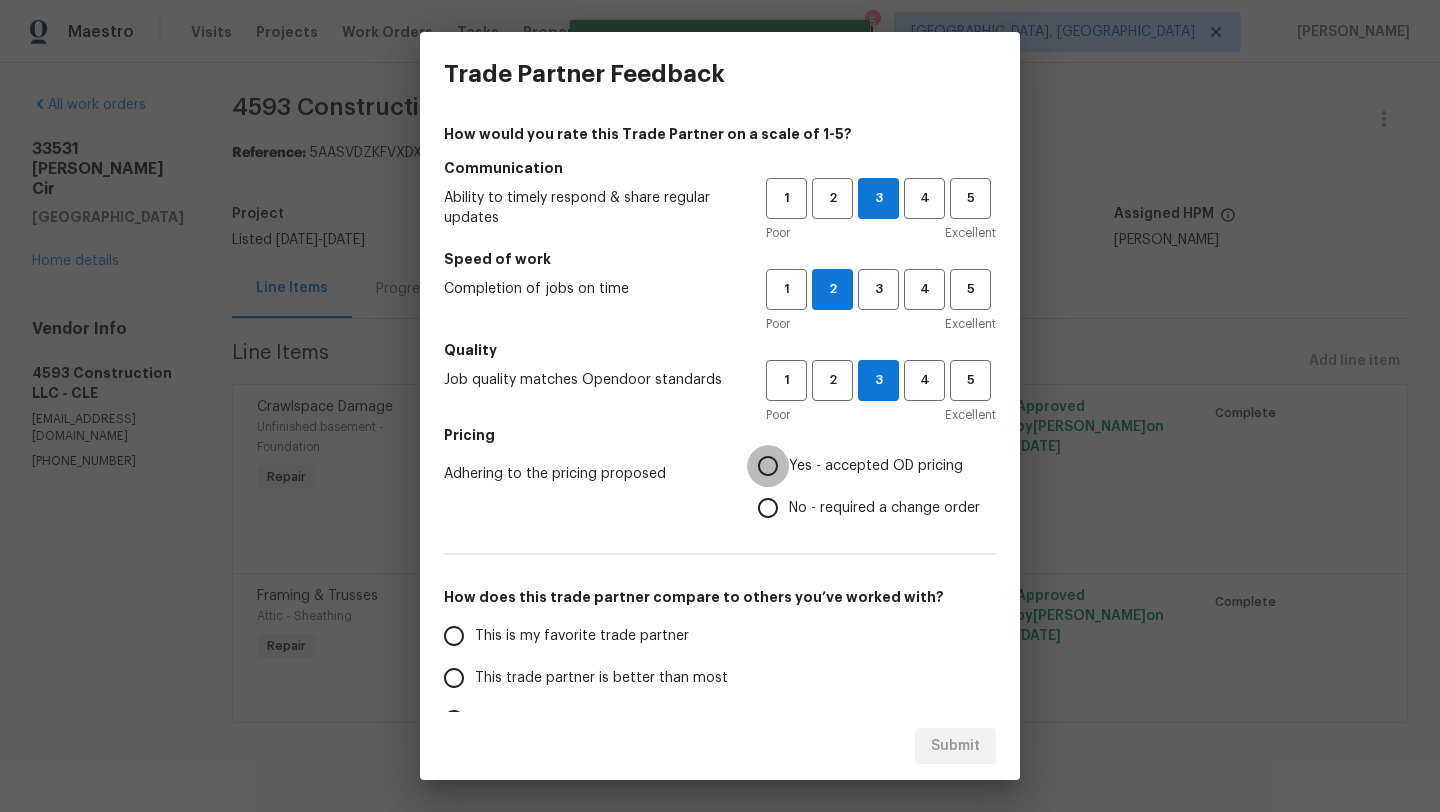 click on "Yes - accepted OD pricing" at bounding box center [768, 466] 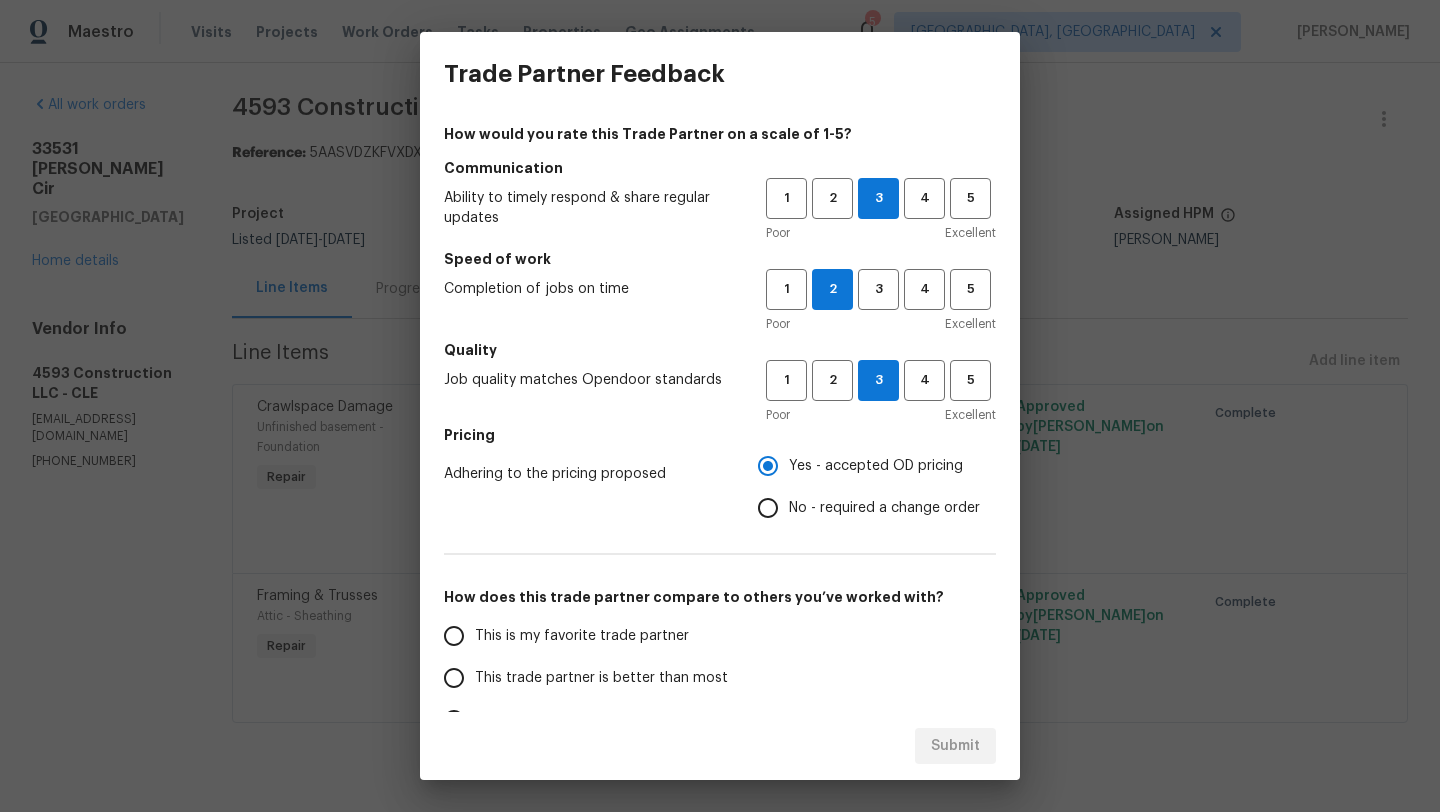 click on "This trade partner is better than most" at bounding box center [601, 678] 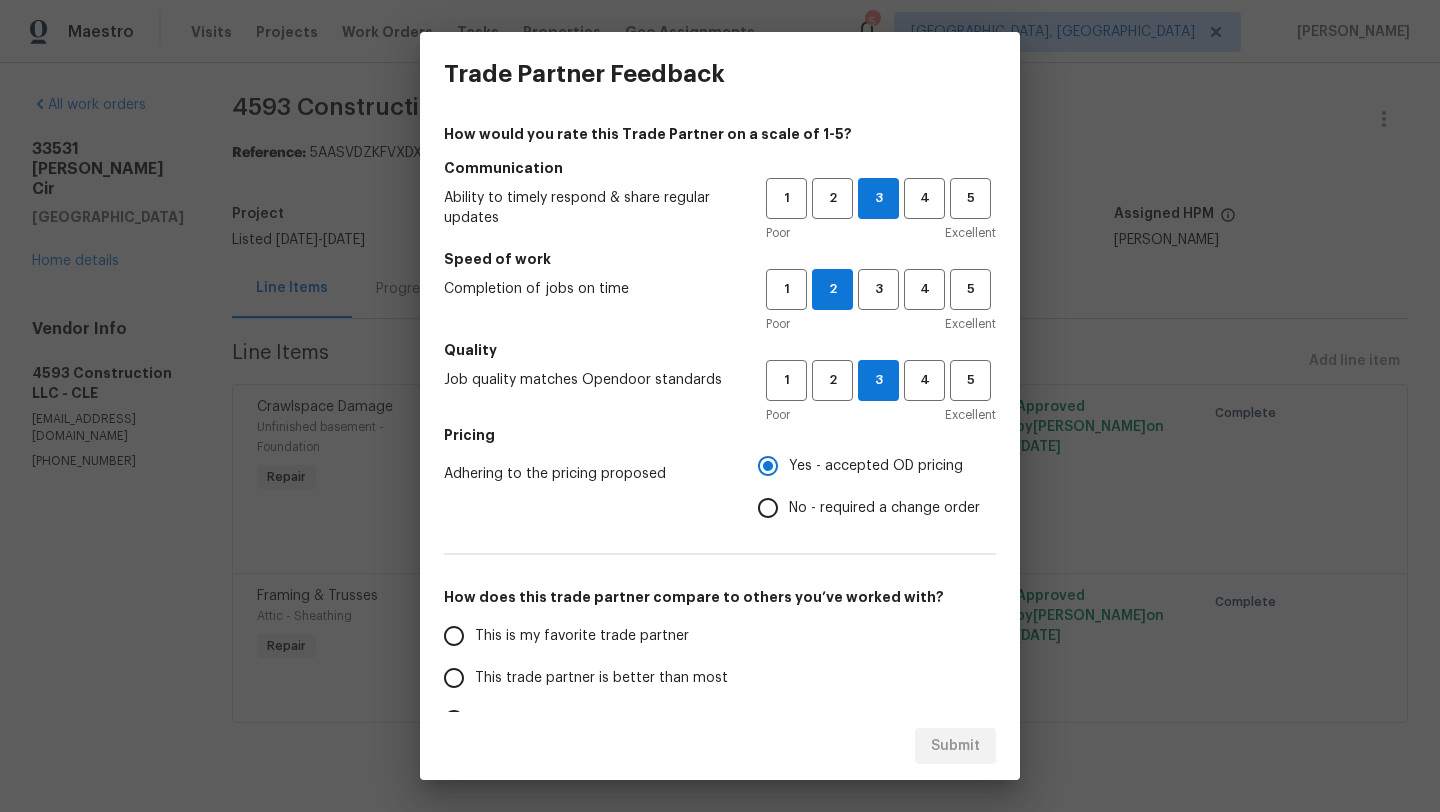 click on "This trade partner is better than most" at bounding box center (454, 678) 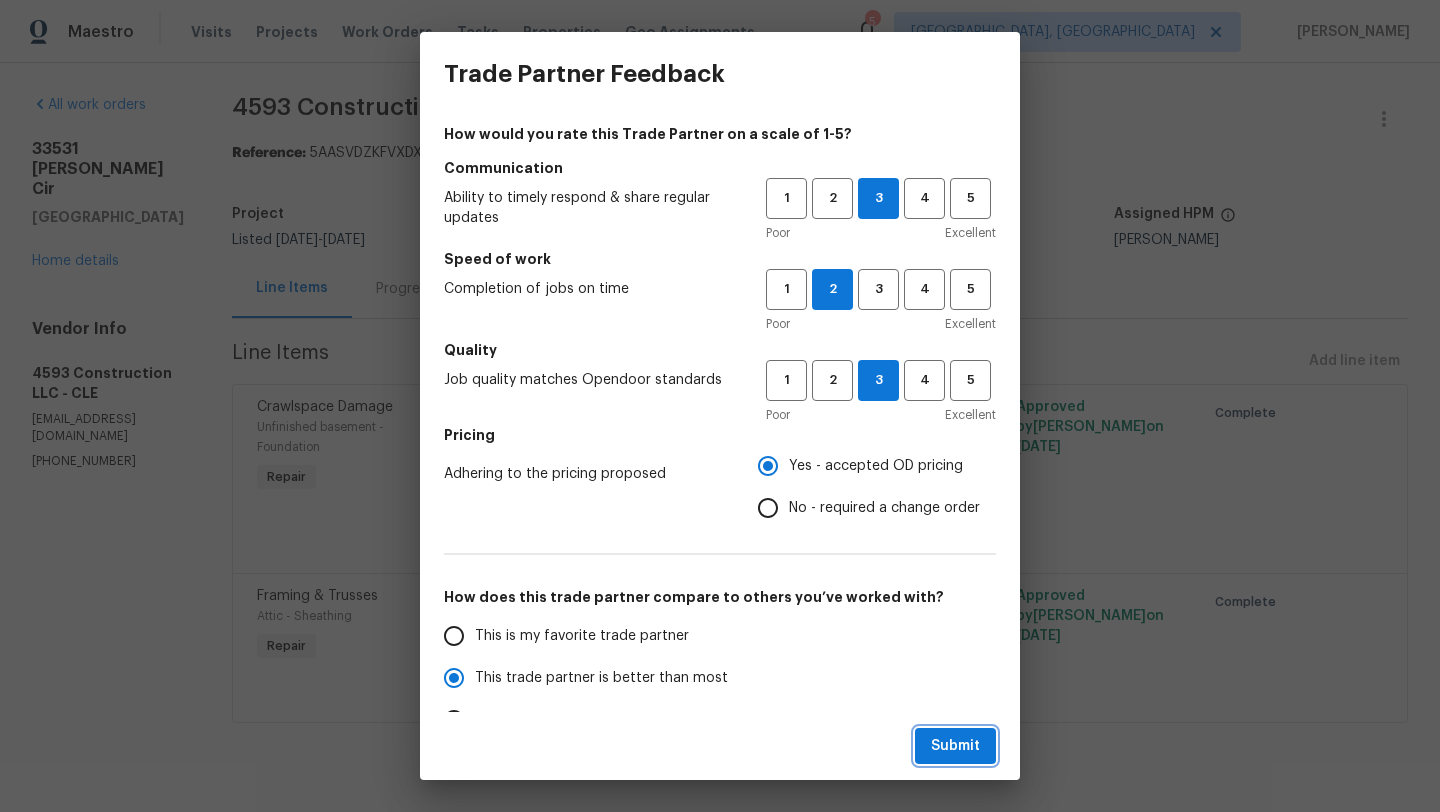 click on "Submit" at bounding box center [955, 746] 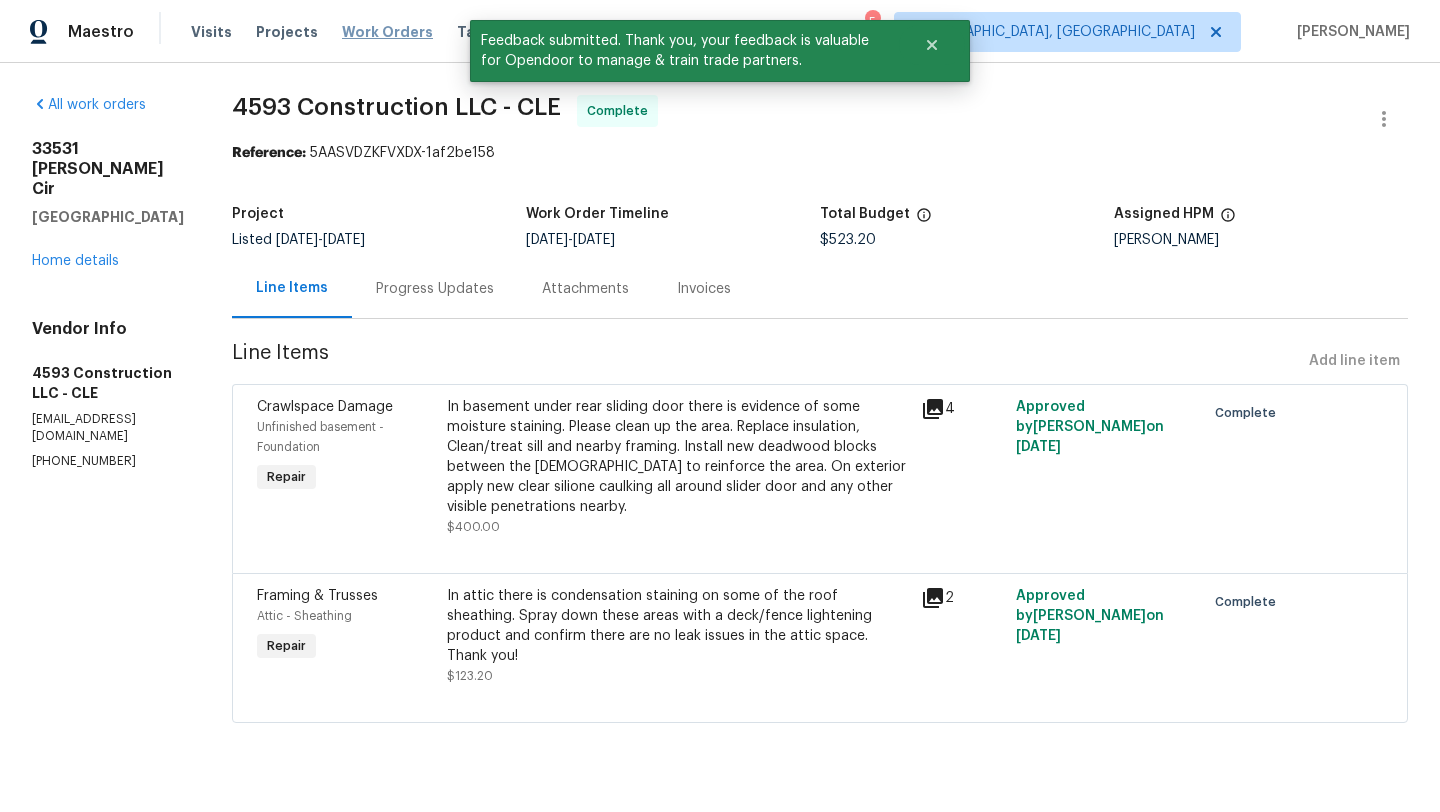 click on "Work Orders" at bounding box center [387, 32] 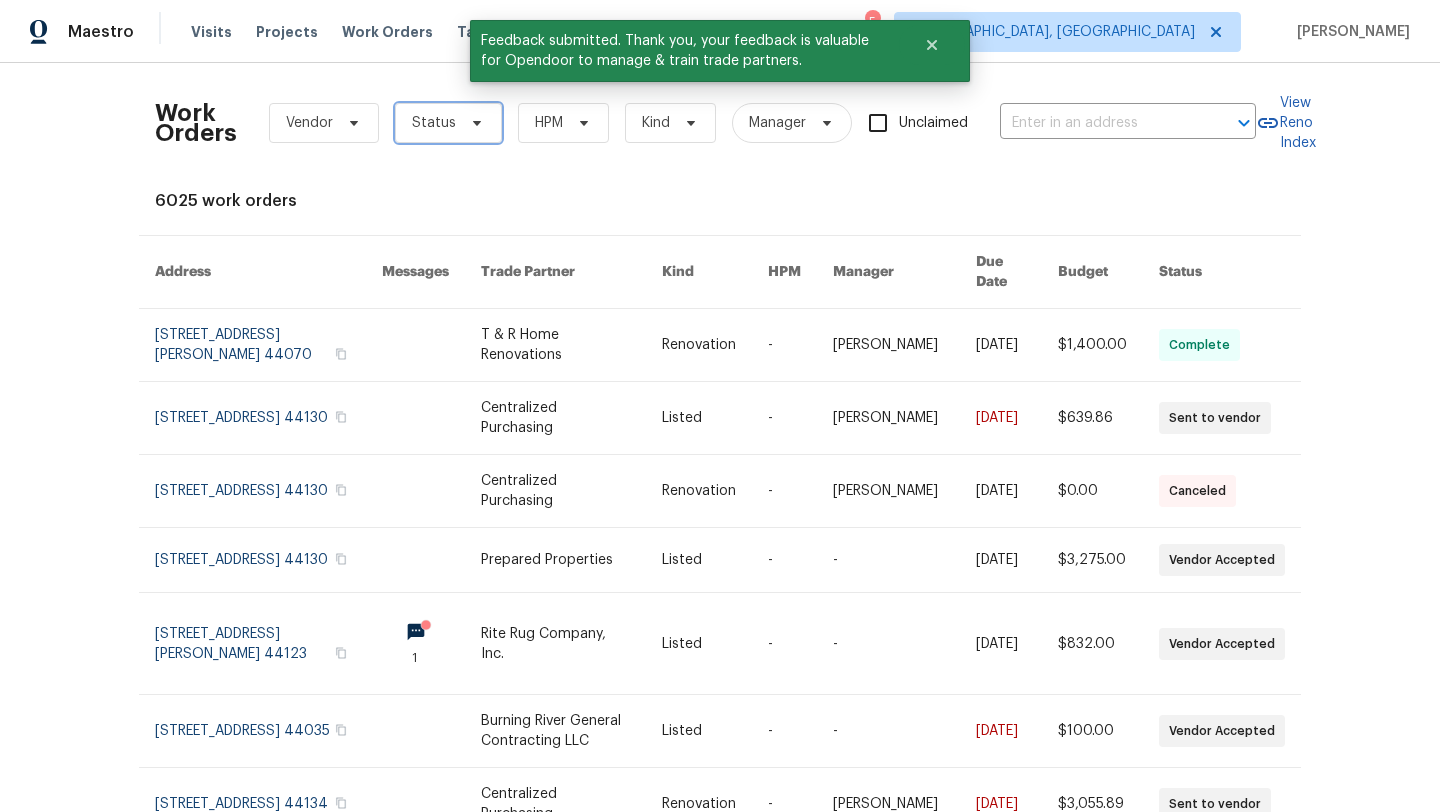 click on "Status" at bounding box center [448, 123] 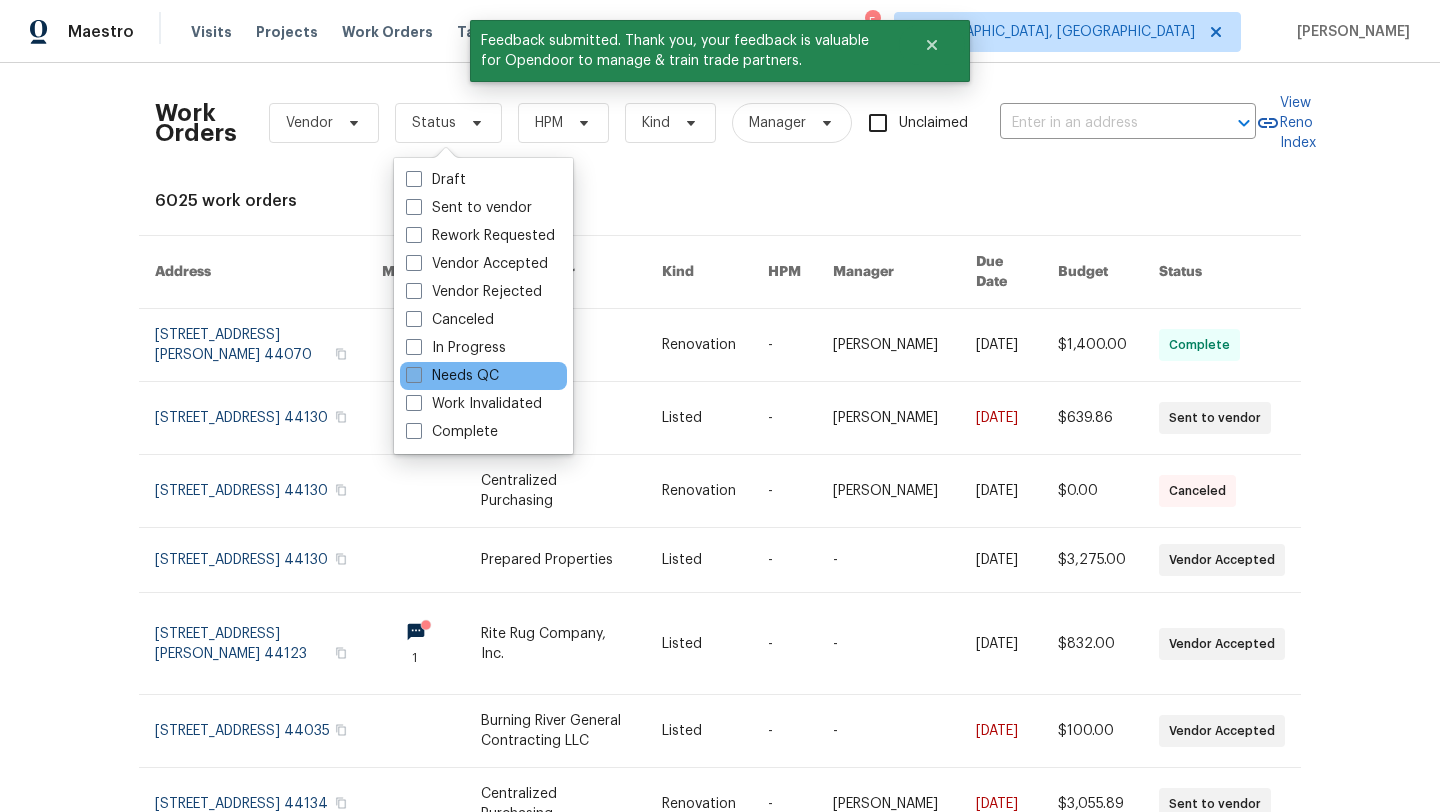click on "Needs QC" at bounding box center [452, 376] 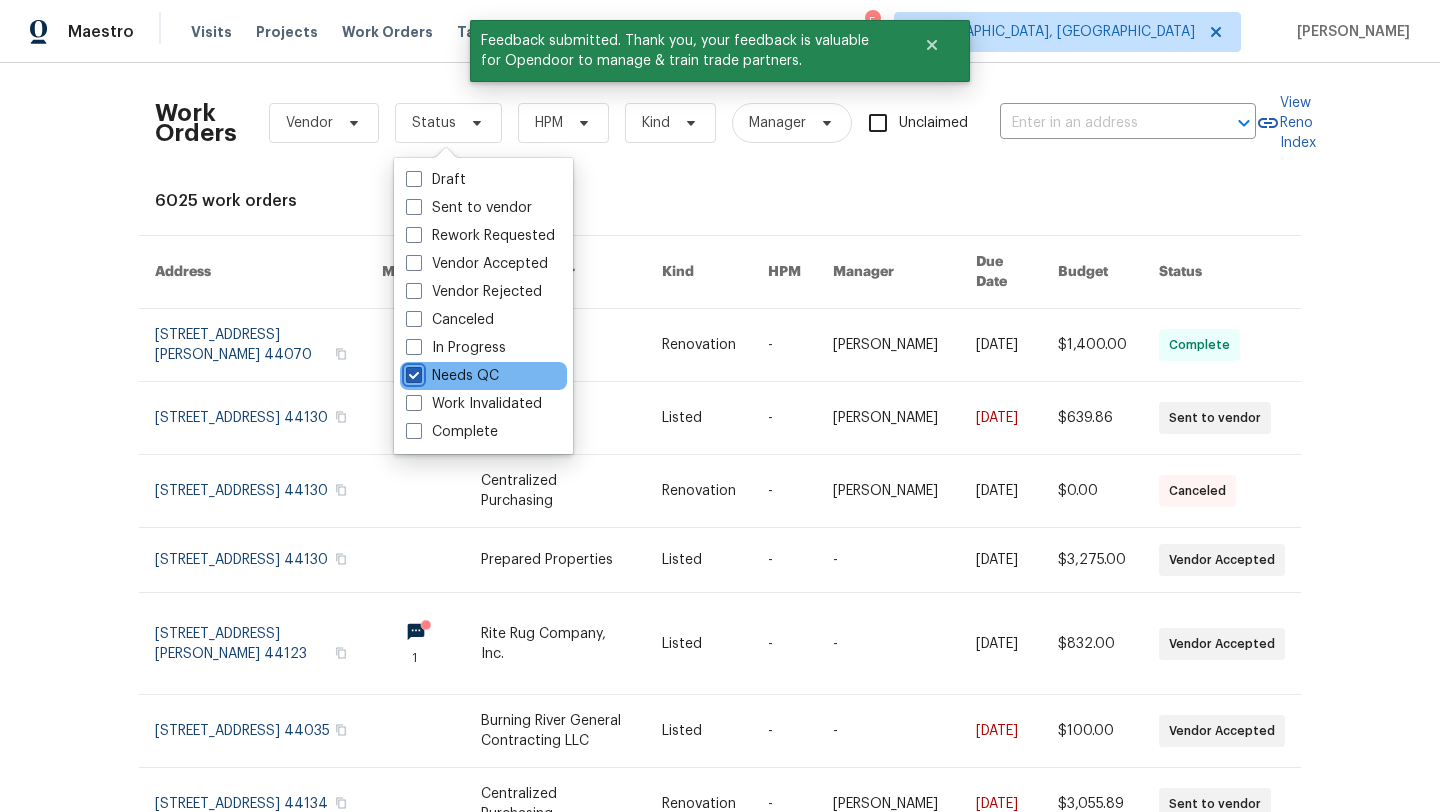 checkbox on "true" 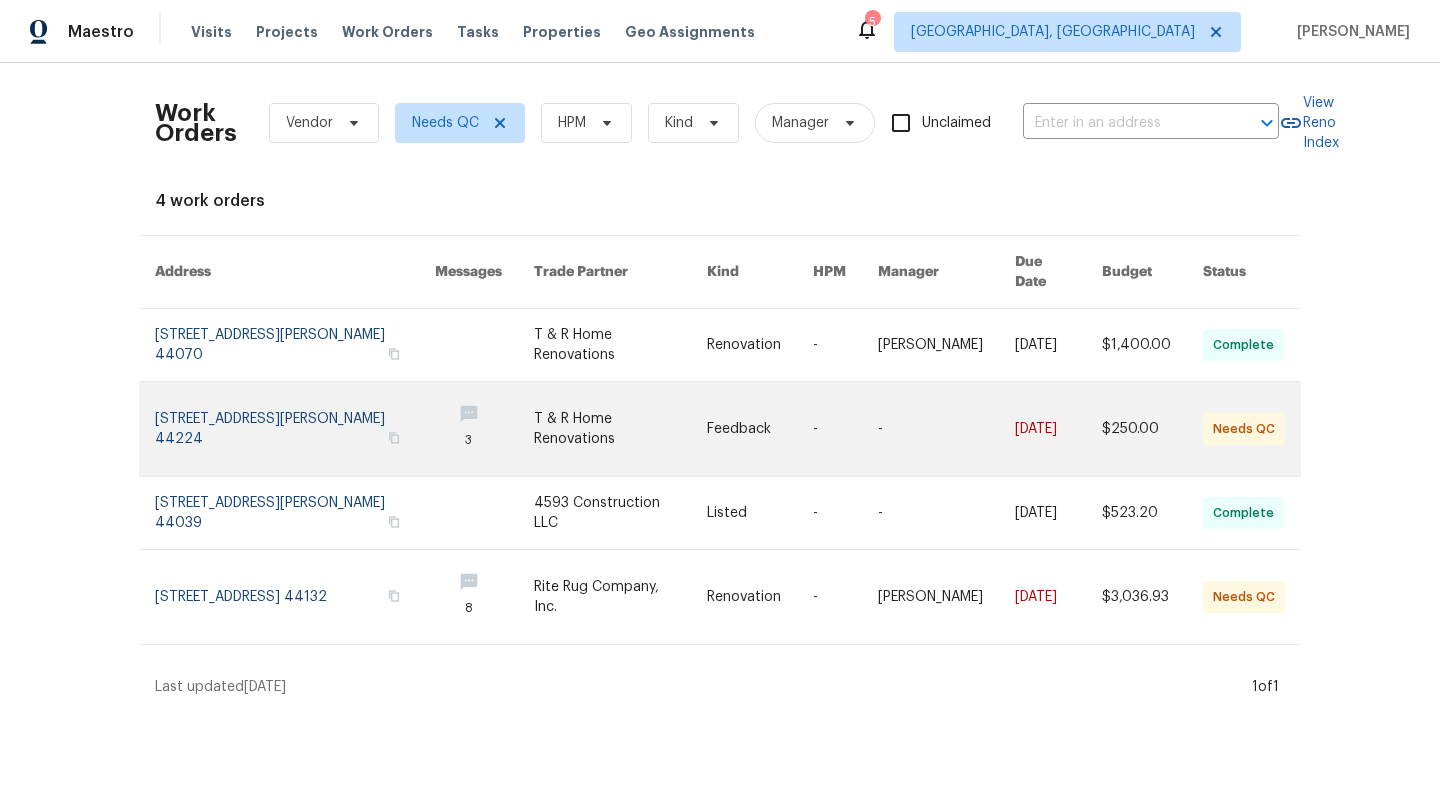 click at bounding box center (295, 429) 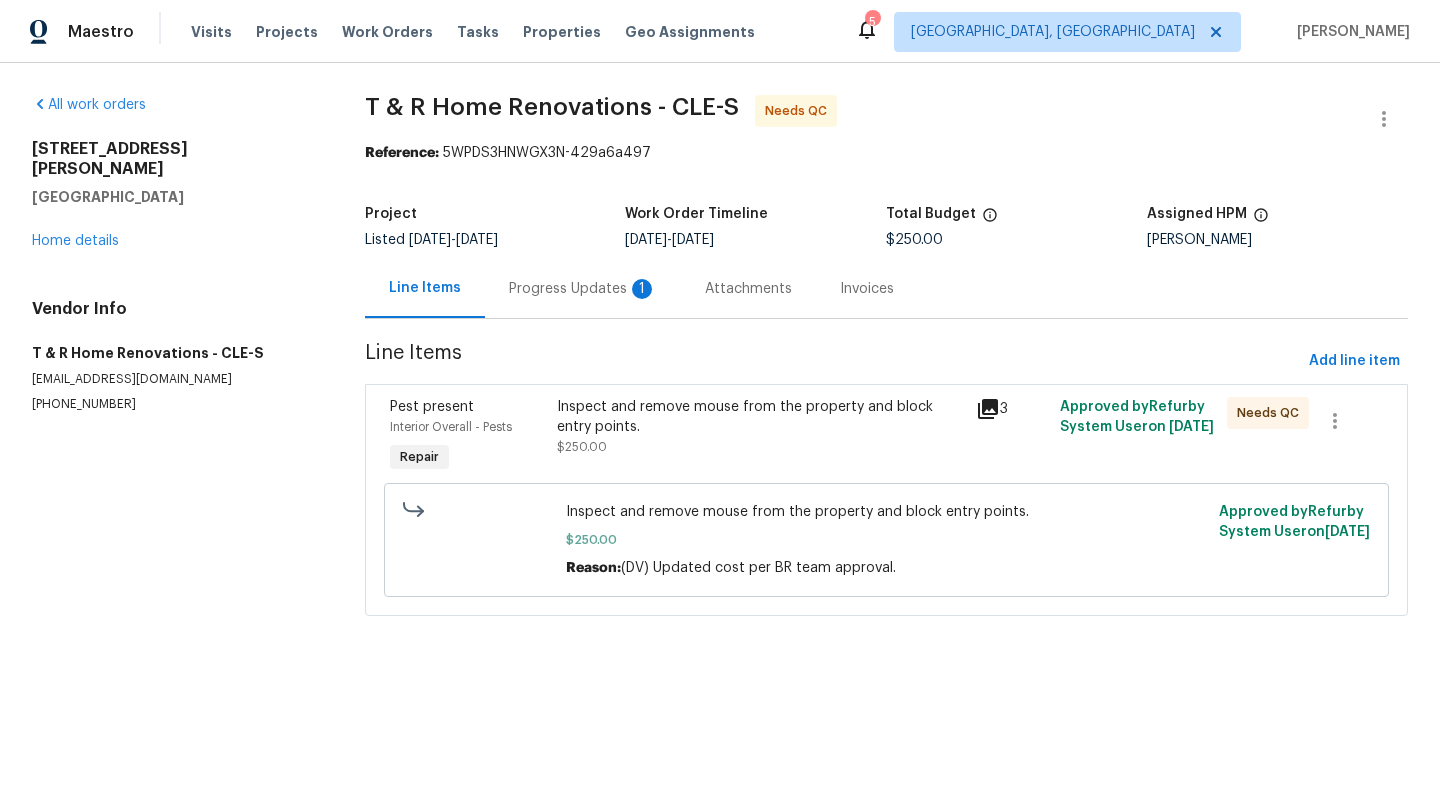 click on "Progress Updates 1" at bounding box center (583, 289) 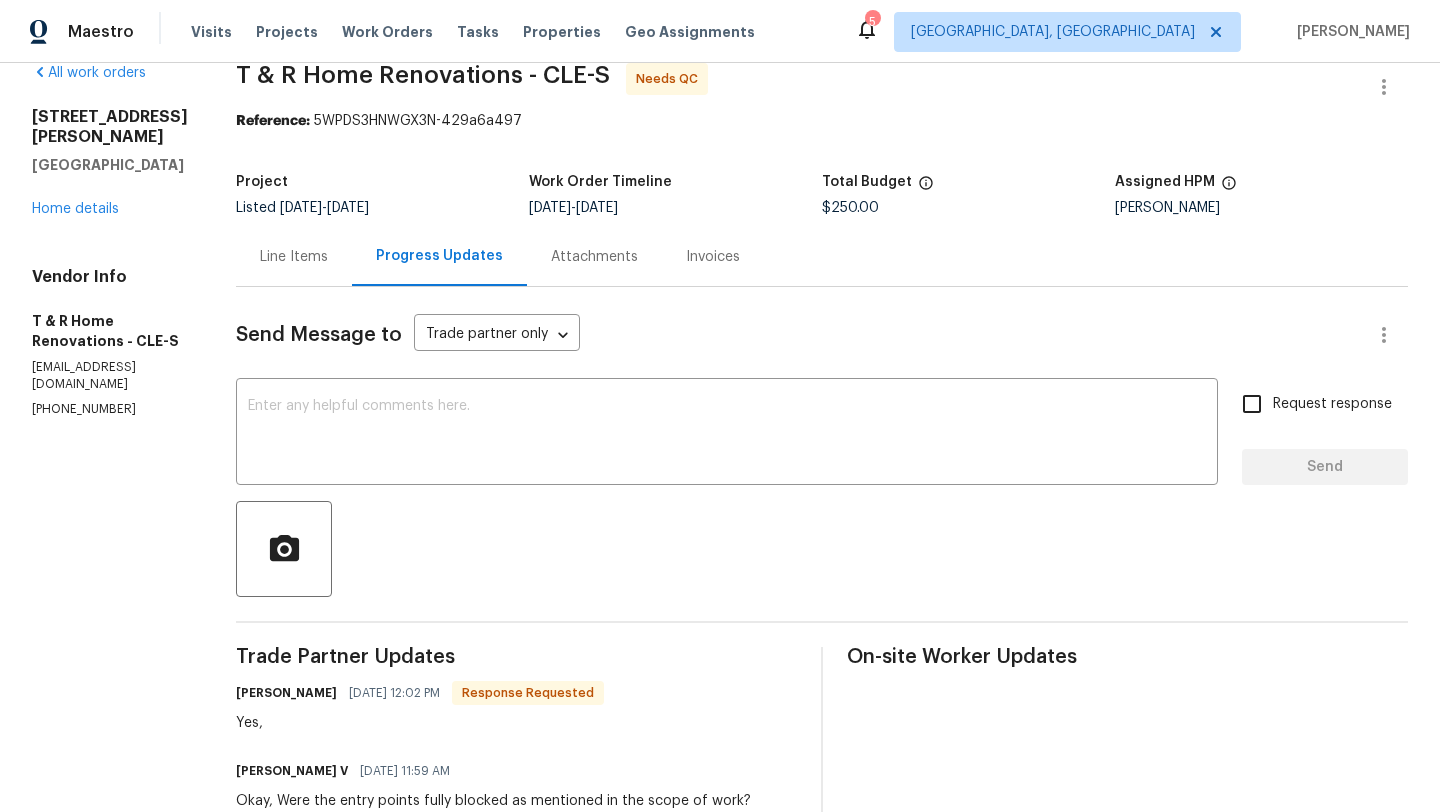 scroll, scrollTop: 0, scrollLeft: 0, axis: both 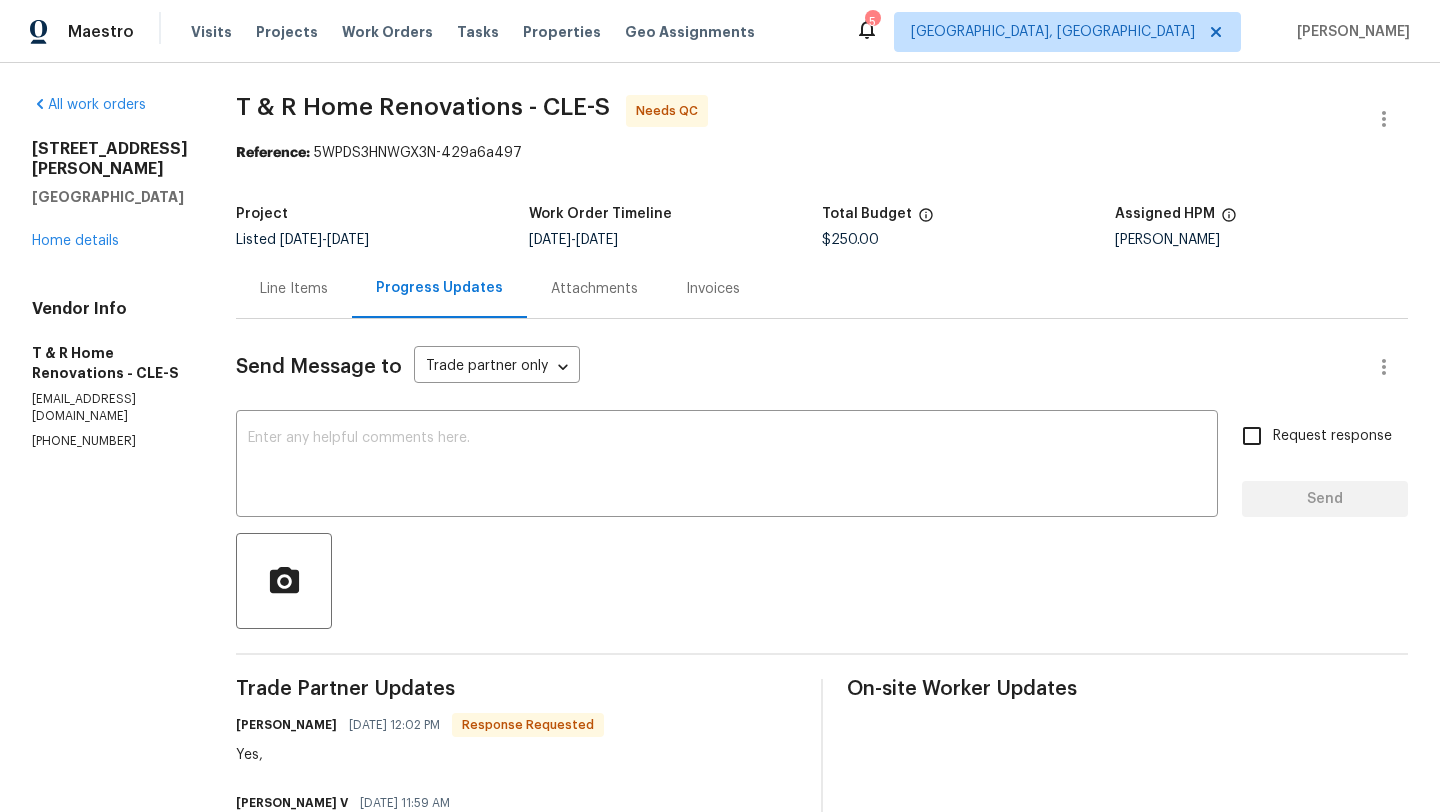click on "Line Items" at bounding box center (294, 289) 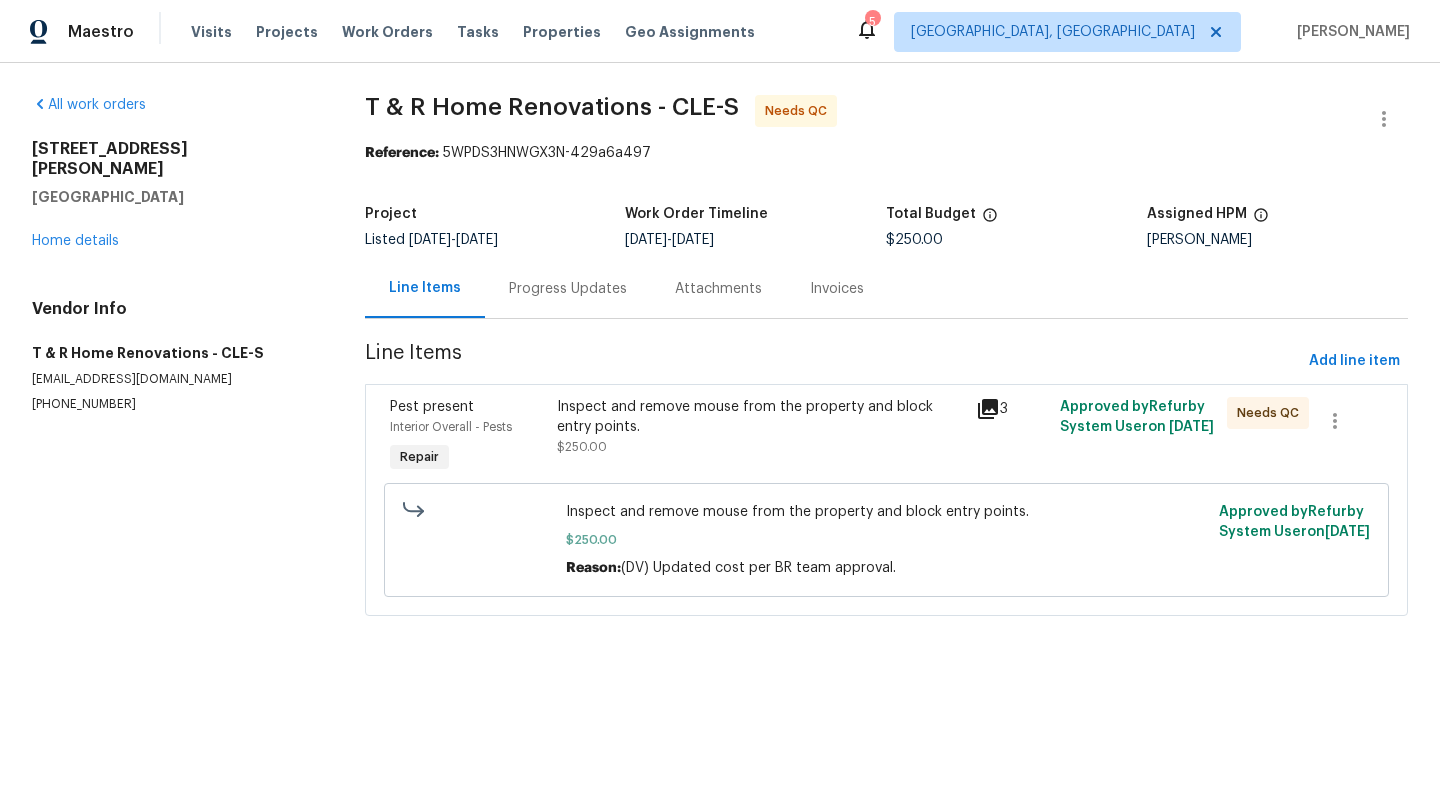 click 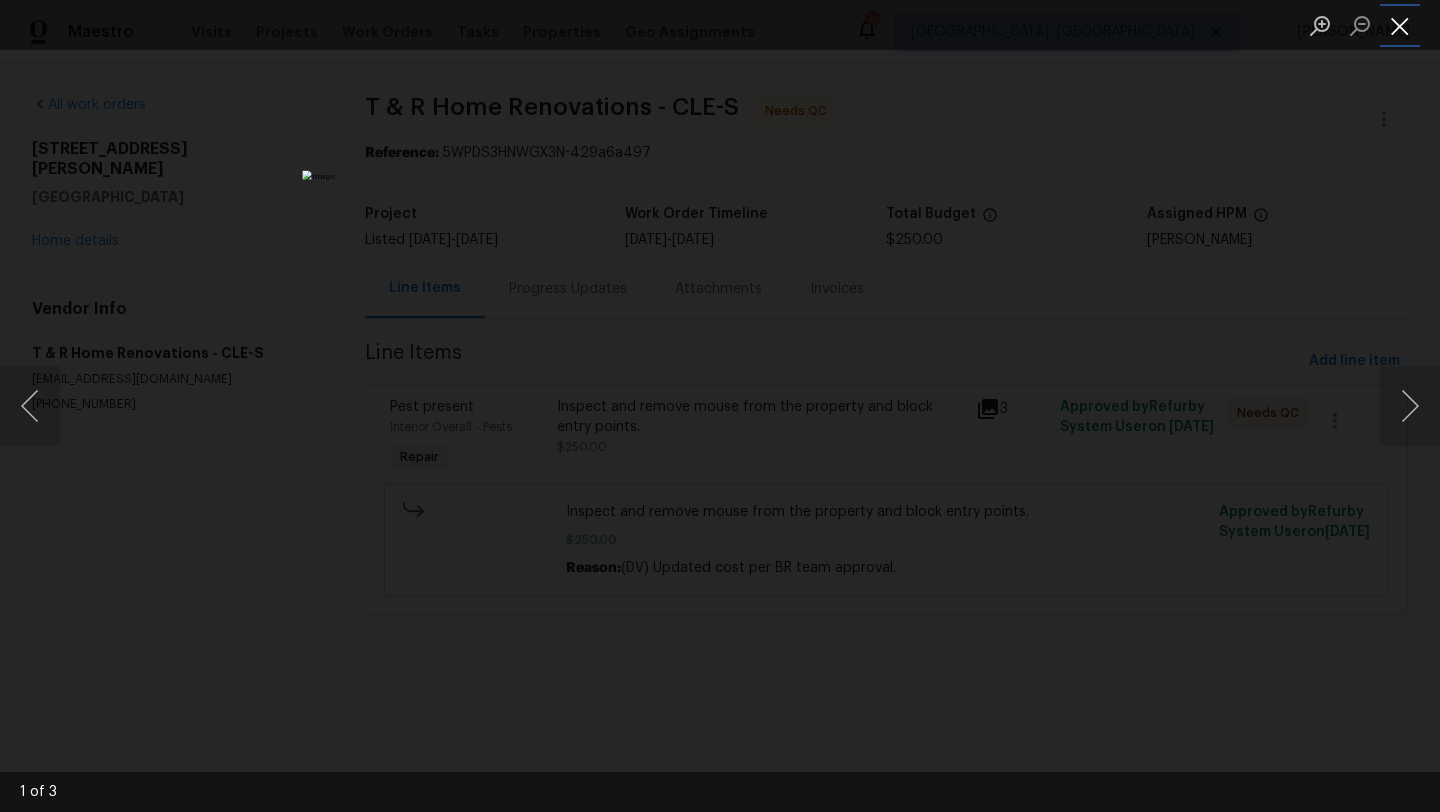 click at bounding box center (1400, 25) 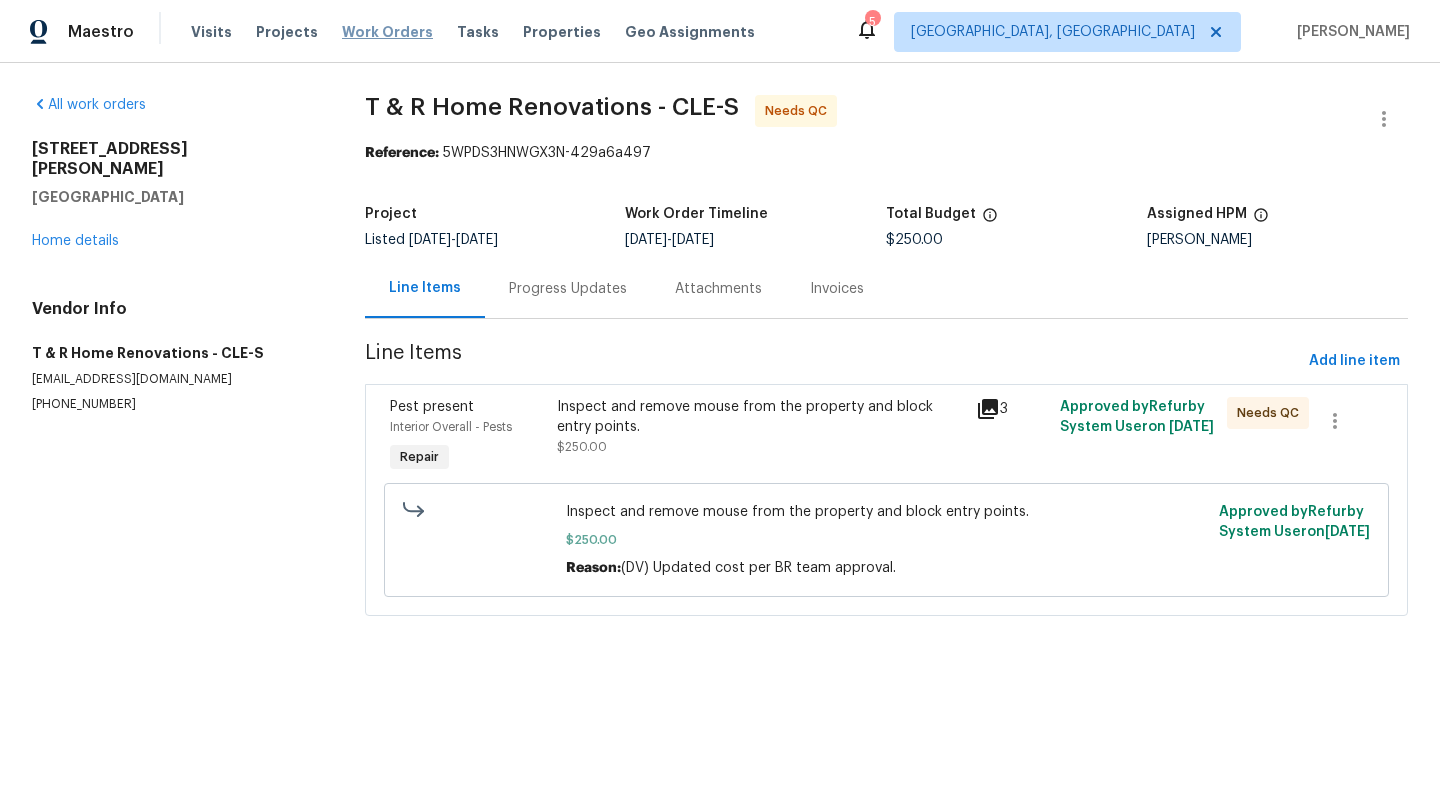 click on "Work Orders" at bounding box center (387, 32) 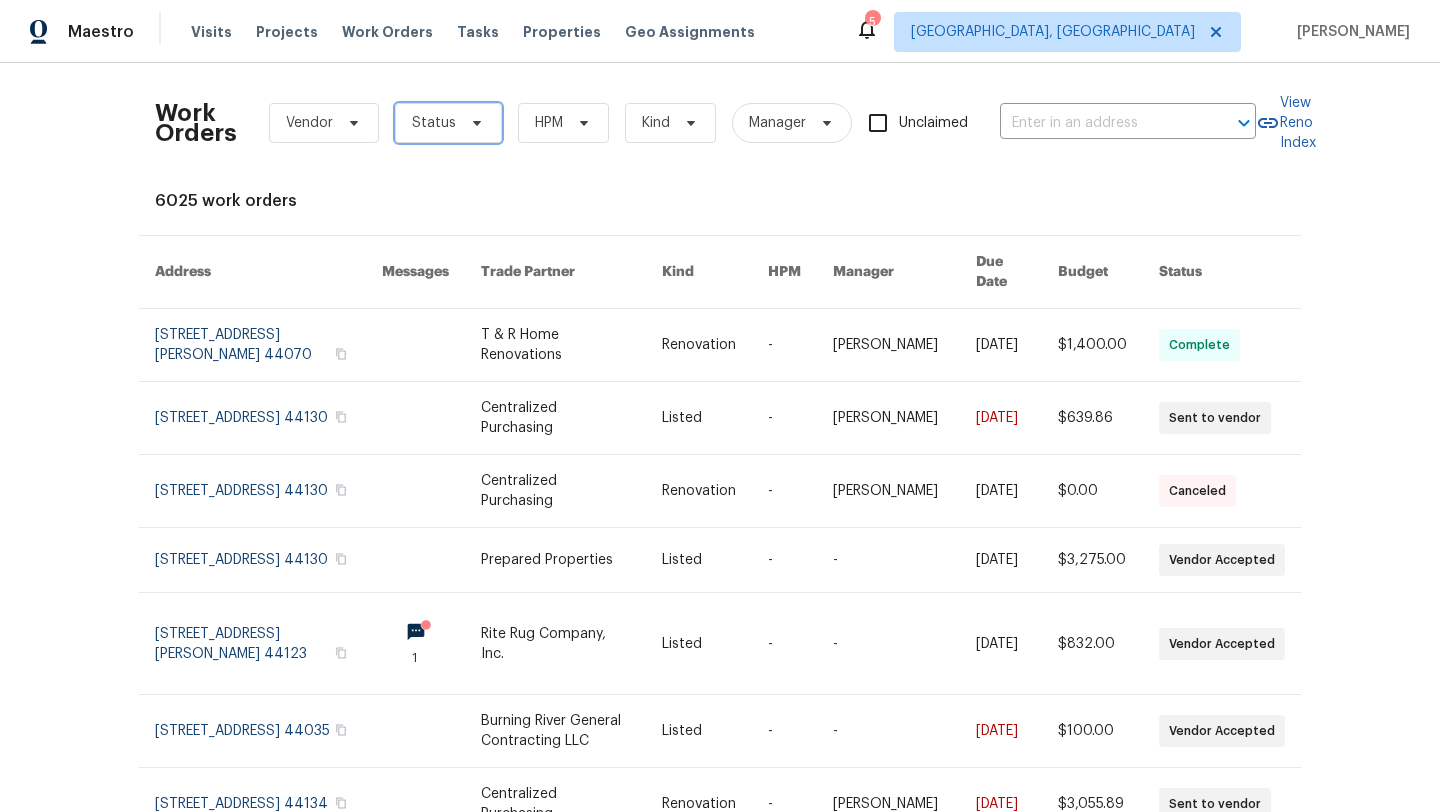 click on "Status" at bounding box center (448, 123) 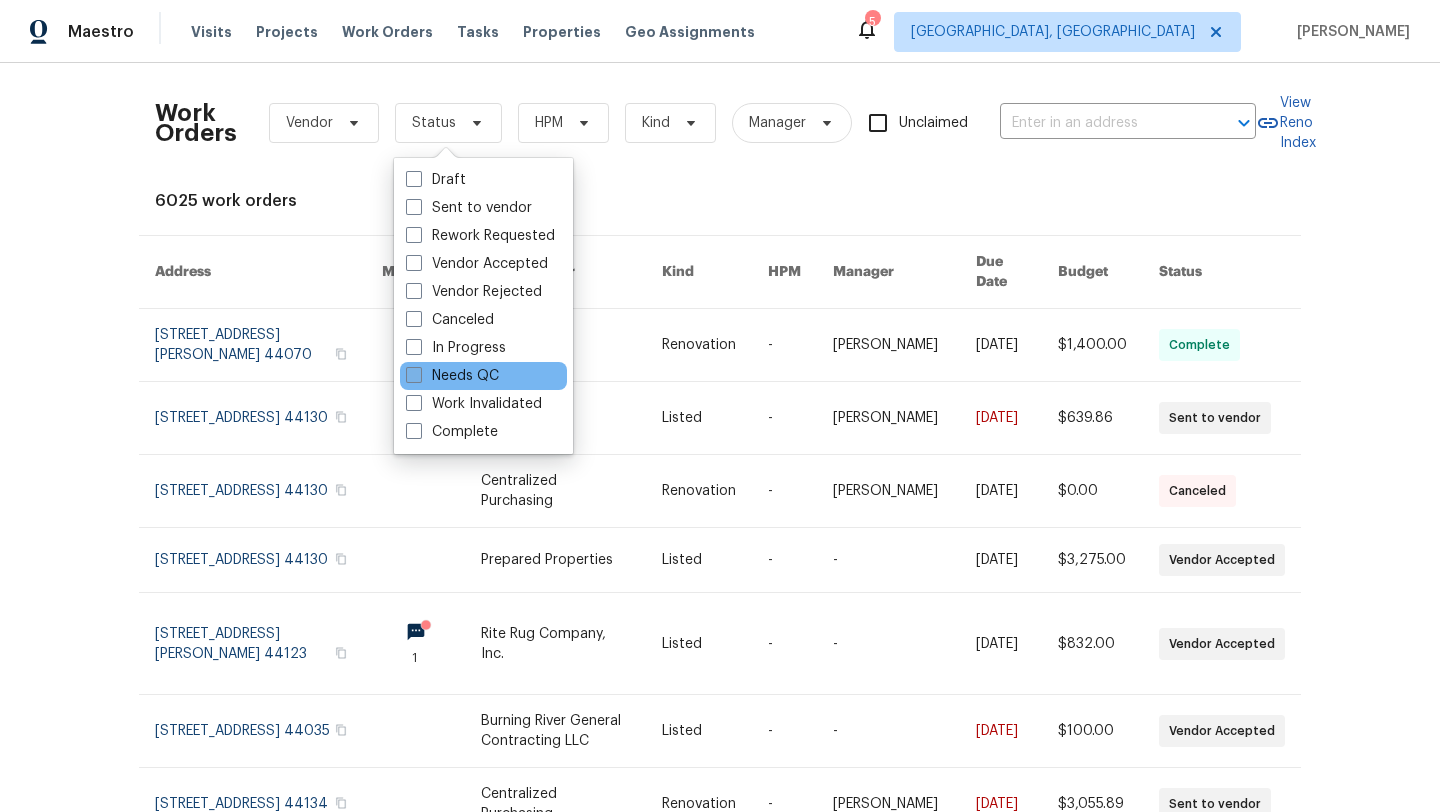 click on "Needs QC" at bounding box center (452, 376) 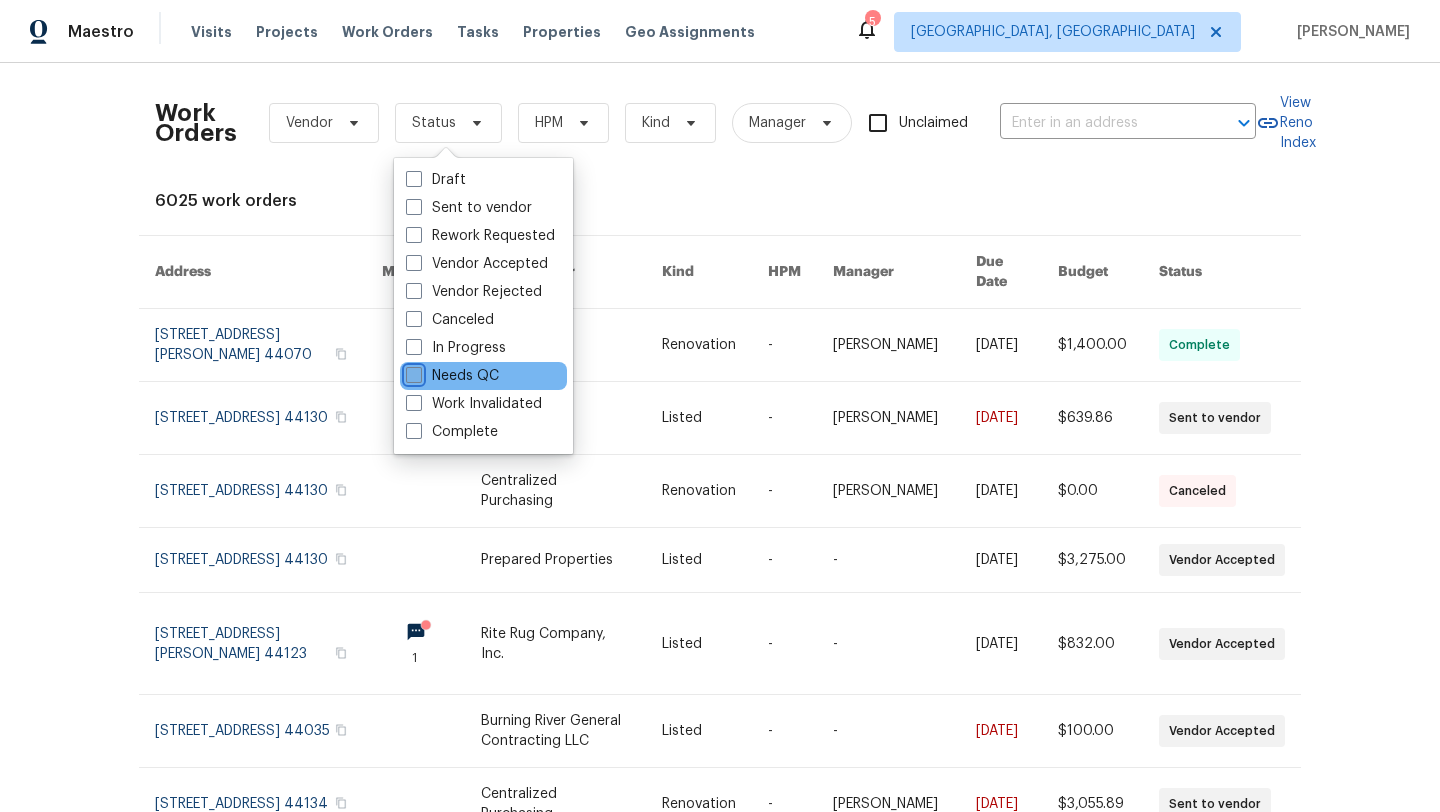 click on "Needs QC" at bounding box center [412, 372] 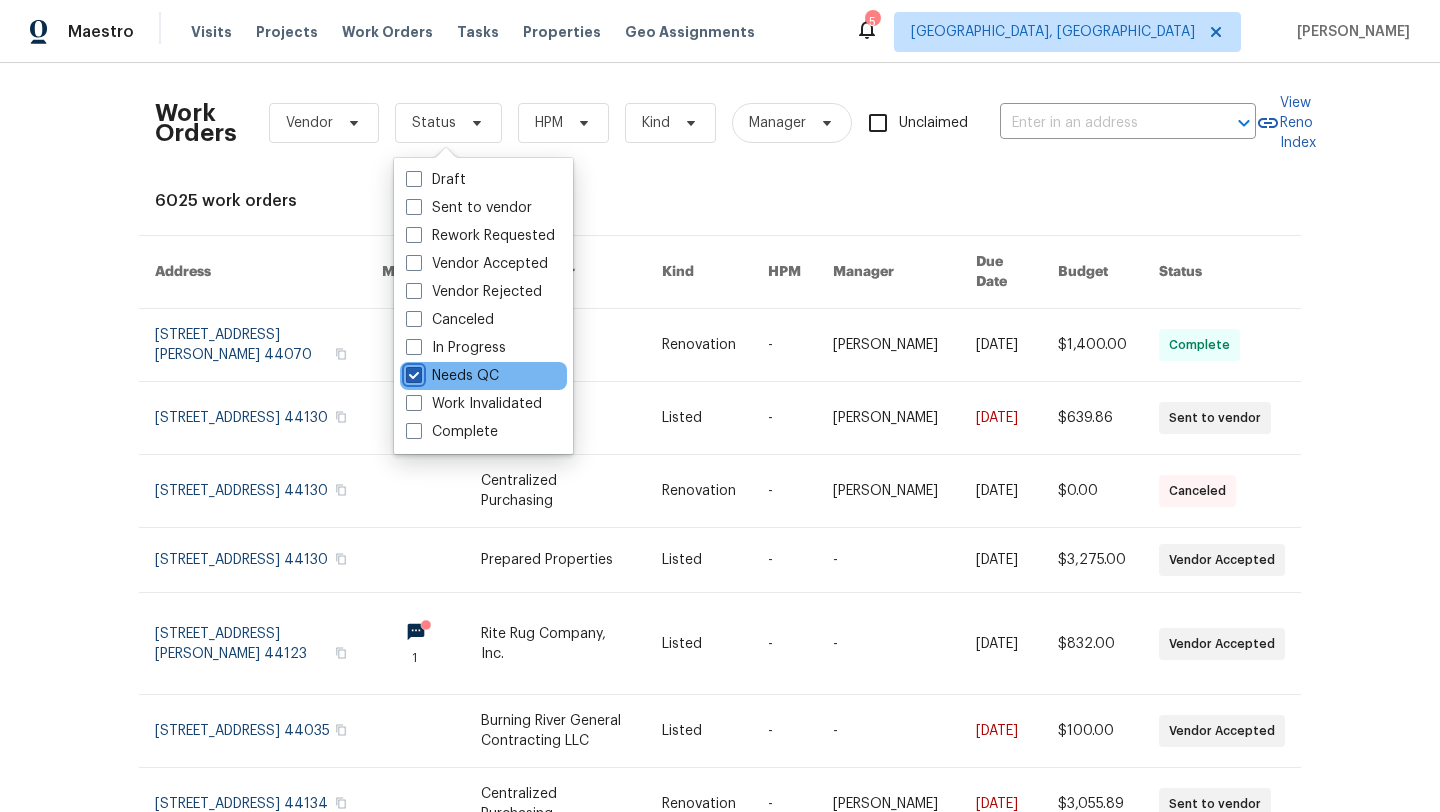checkbox on "true" 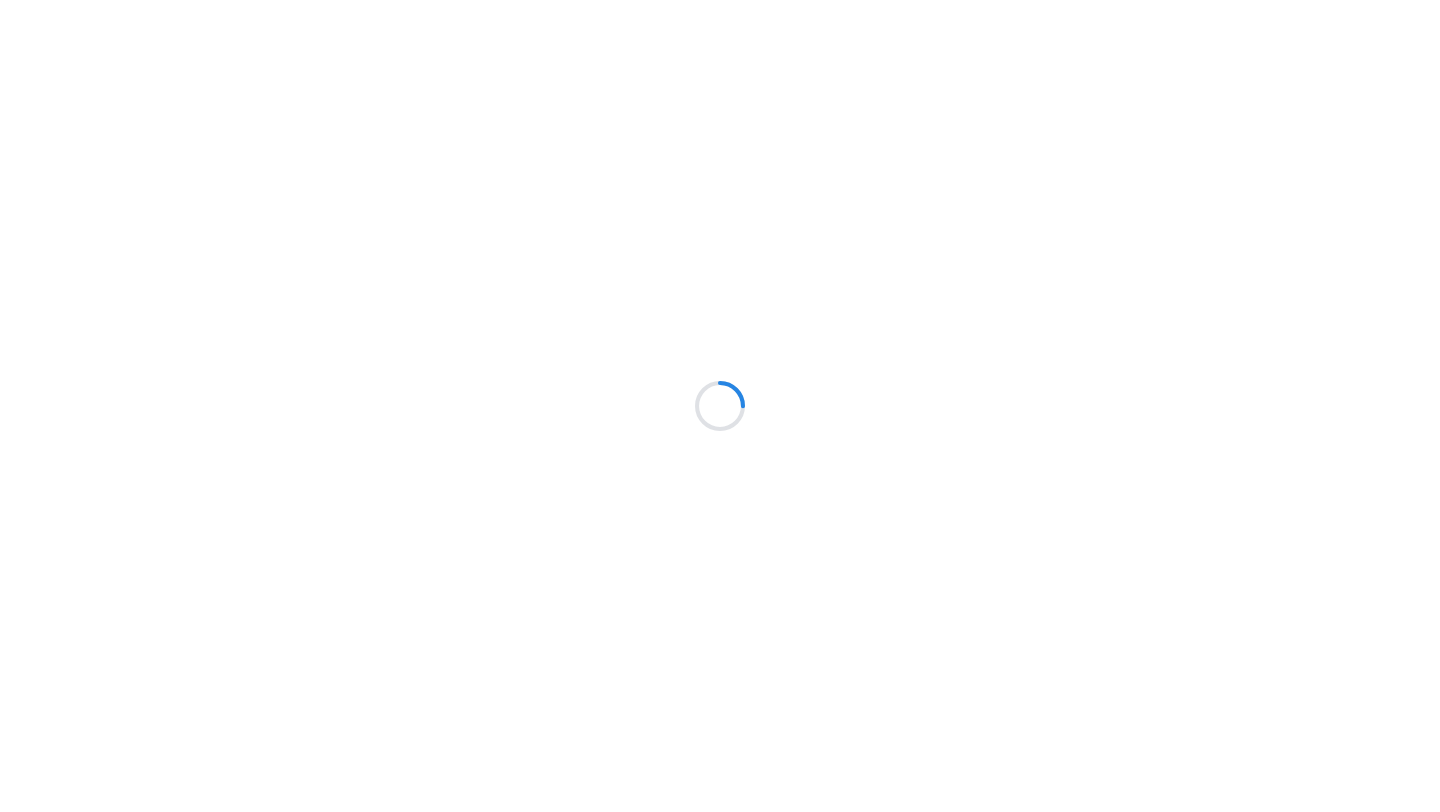 scroll, scrollTop: 0, scrollLeft: 0, axis: both 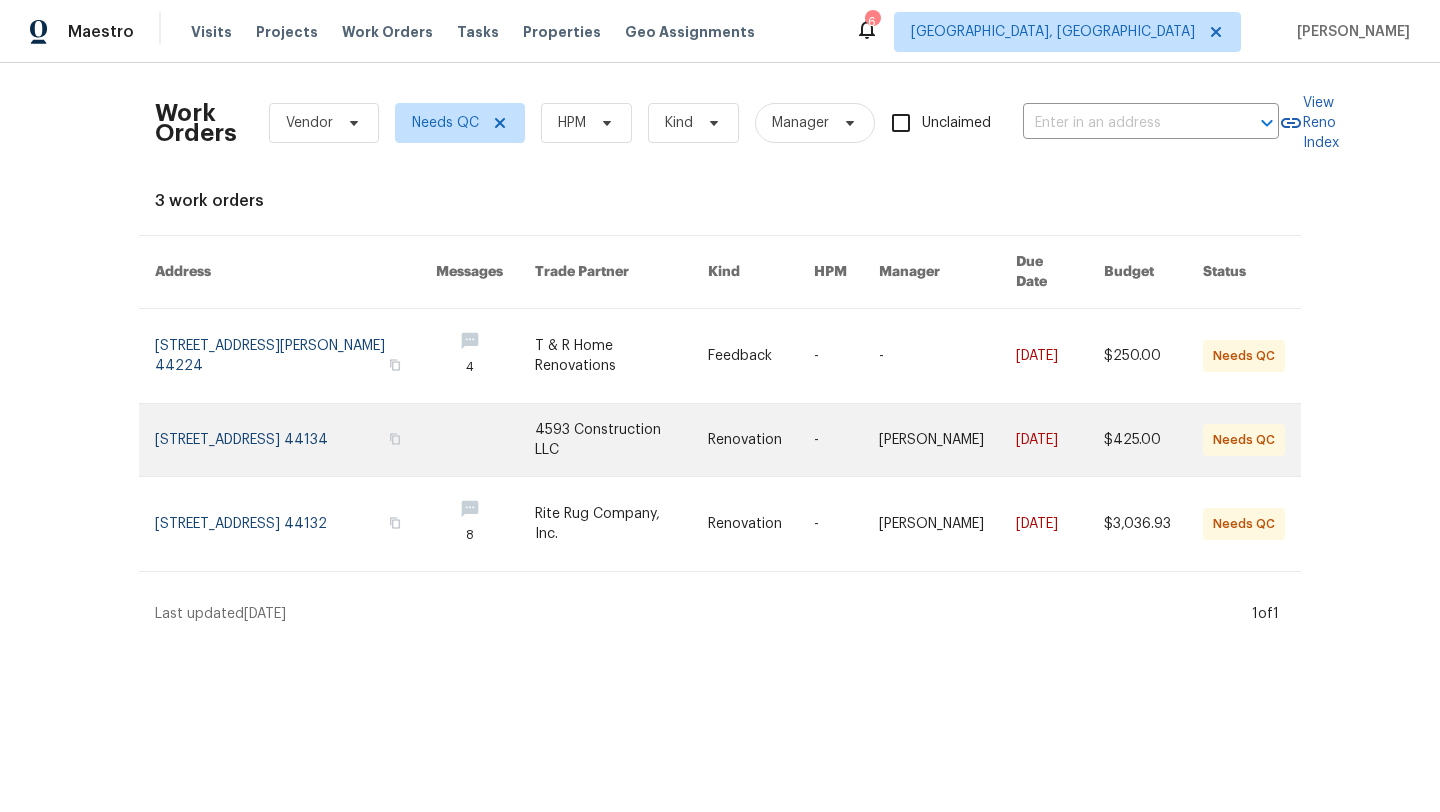 click at bounding box center (295, 440) 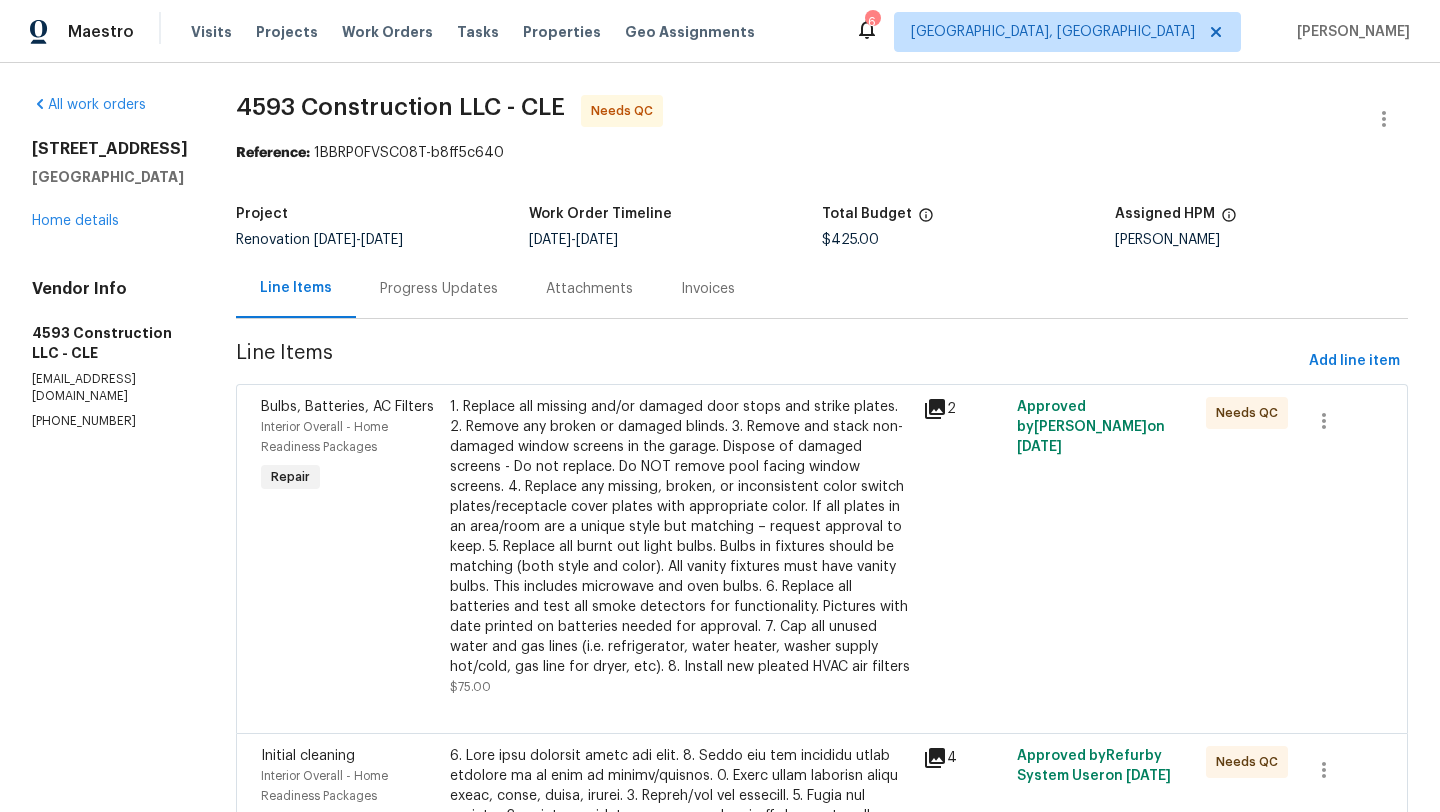 click on "1. Replace all missing and/or damaged door stops and strike plates.  2. Remove any broken or damaged blinds.  3. Remove and stack non-damaged window screens in the garage. Dispose of damaged screens - Do not replace. Do NOT remove pool facing window screens.  4. Replace any missing, broken, or inconsistent color switch plates/receptacle cover plates with appropriate color. If all plates in an area/room are a unique style but matching – request approval to keep.  5. Replace all burnt out light bulbs. Bulbs in fixtures should be matching (both style and color). All vanity fixtures must have vanity bulbs. This includes microwave and oven bulbs.  6. Replace all batteries and test all smoke detectors for functionality. Pictures with date printed on batteries needed for approval.  7. Cap all unused water and gas lines (i.e. refrigerator, water heater, washer supply hot/cold, gas line for dryer, etc).  8. Install new pleated HVAC air filters" at bounding box center (680, 537) 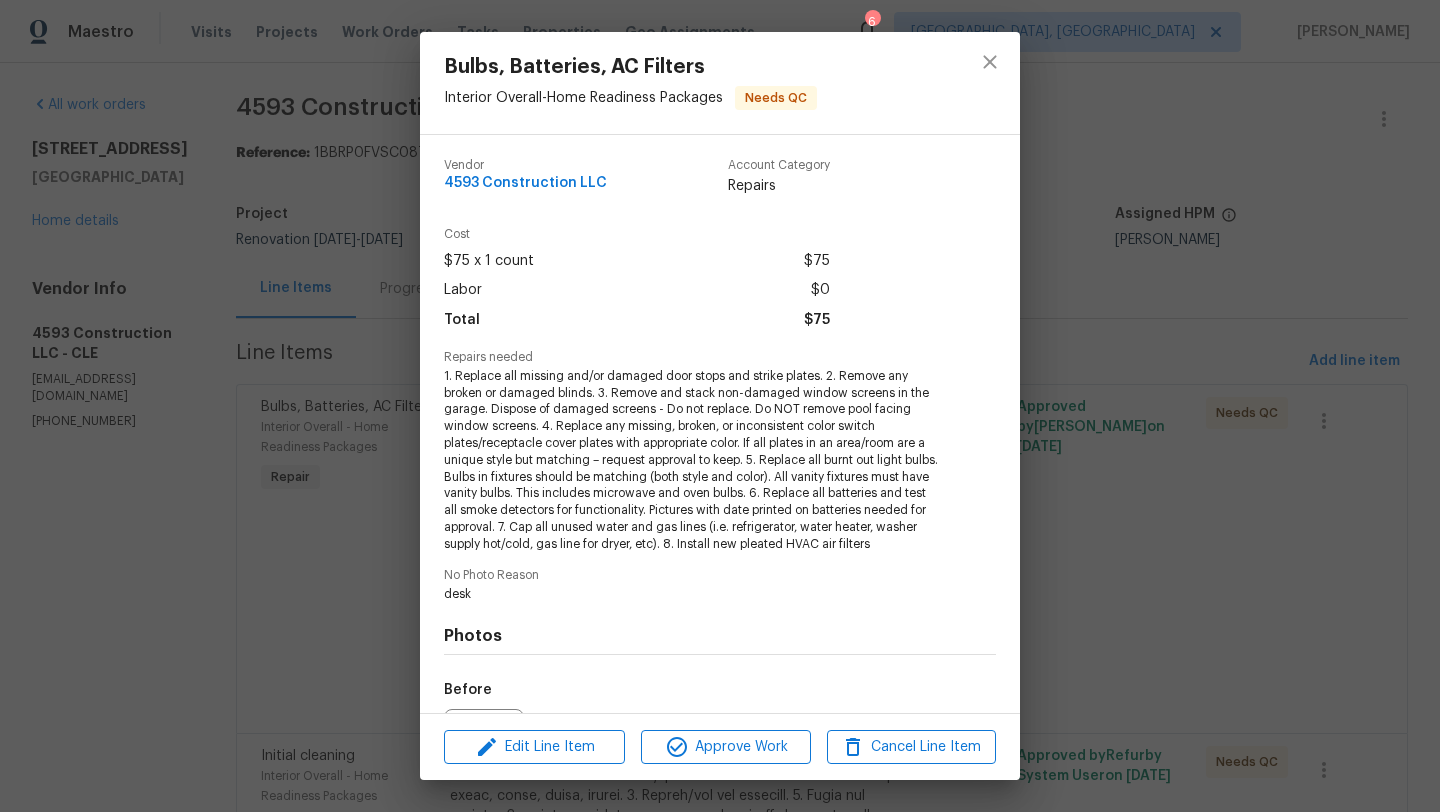 click on "Edit Line Item  Approve Work  Cancel Line Item" at bounding box center [720, 747] 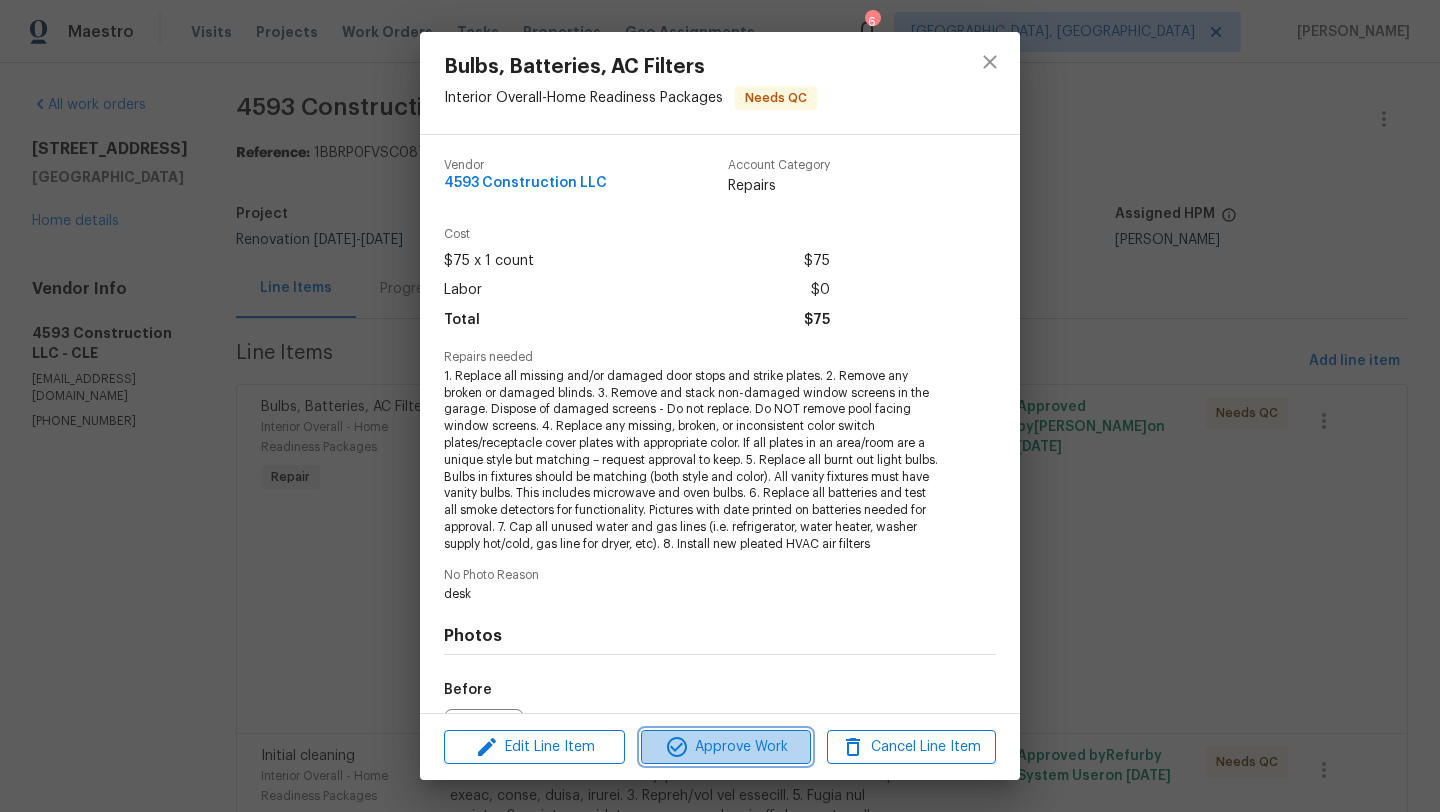 click on "Approve Work" at bounding box center [725, 747] 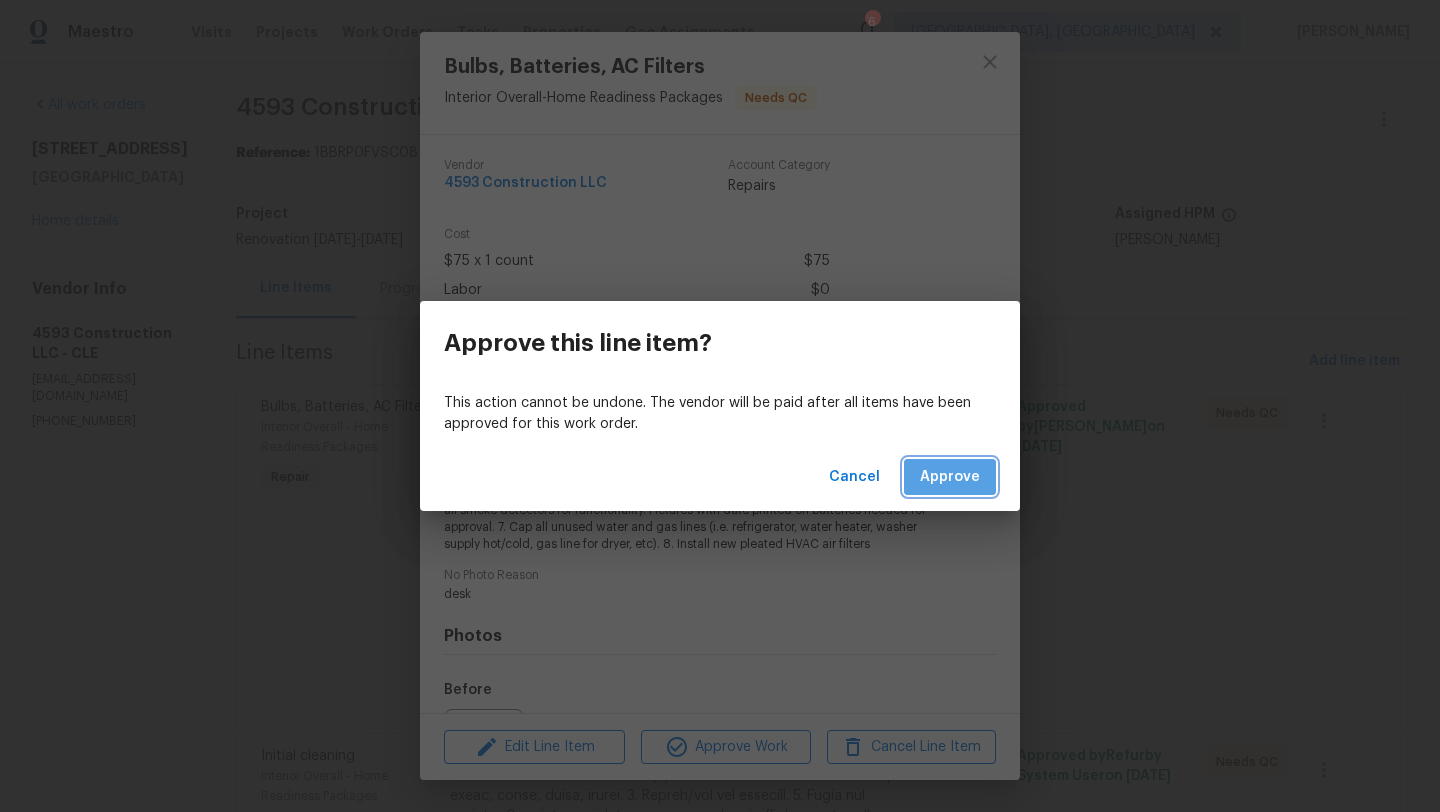 click on "Approve" at bounding box center [950, 477] 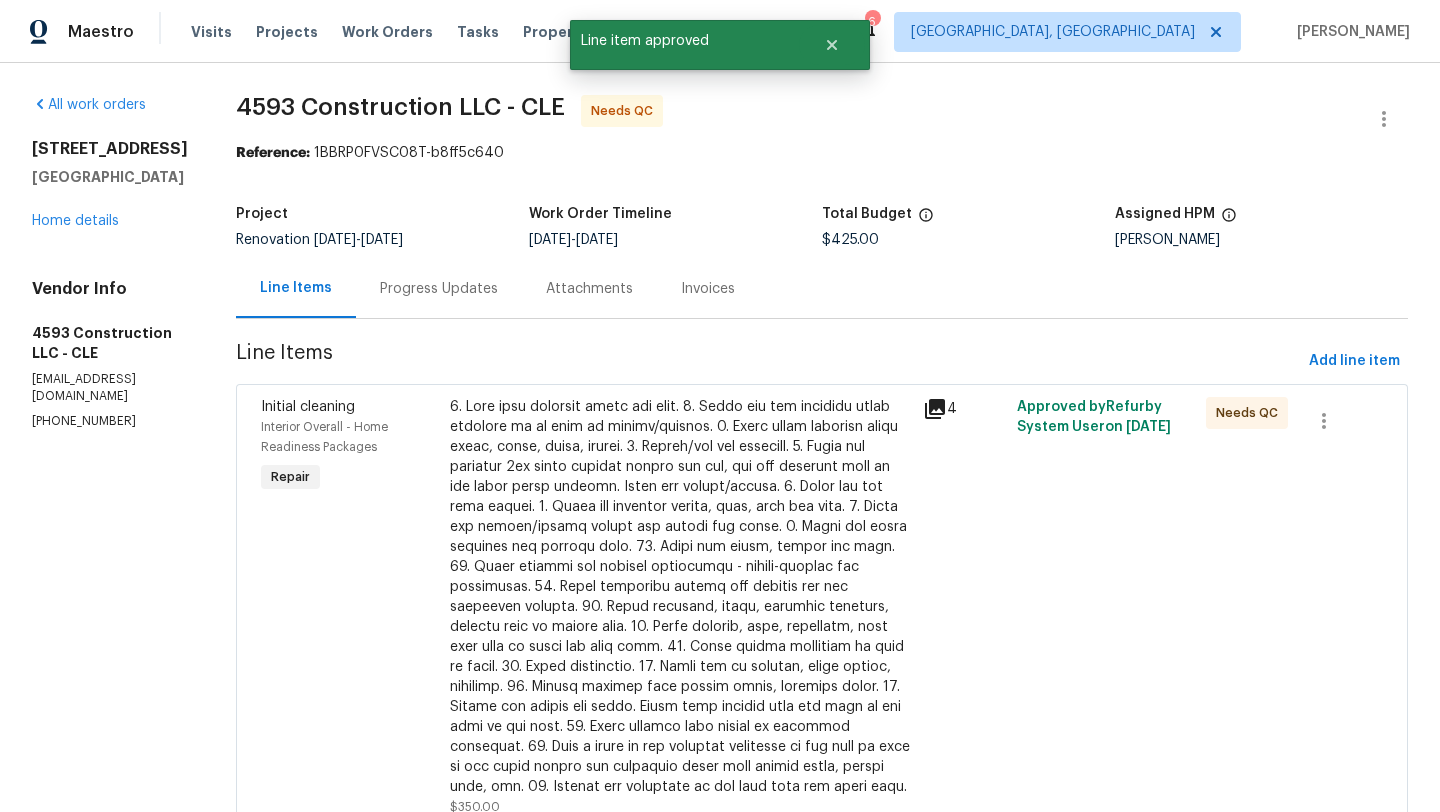 click at bounding box center [680, 597] 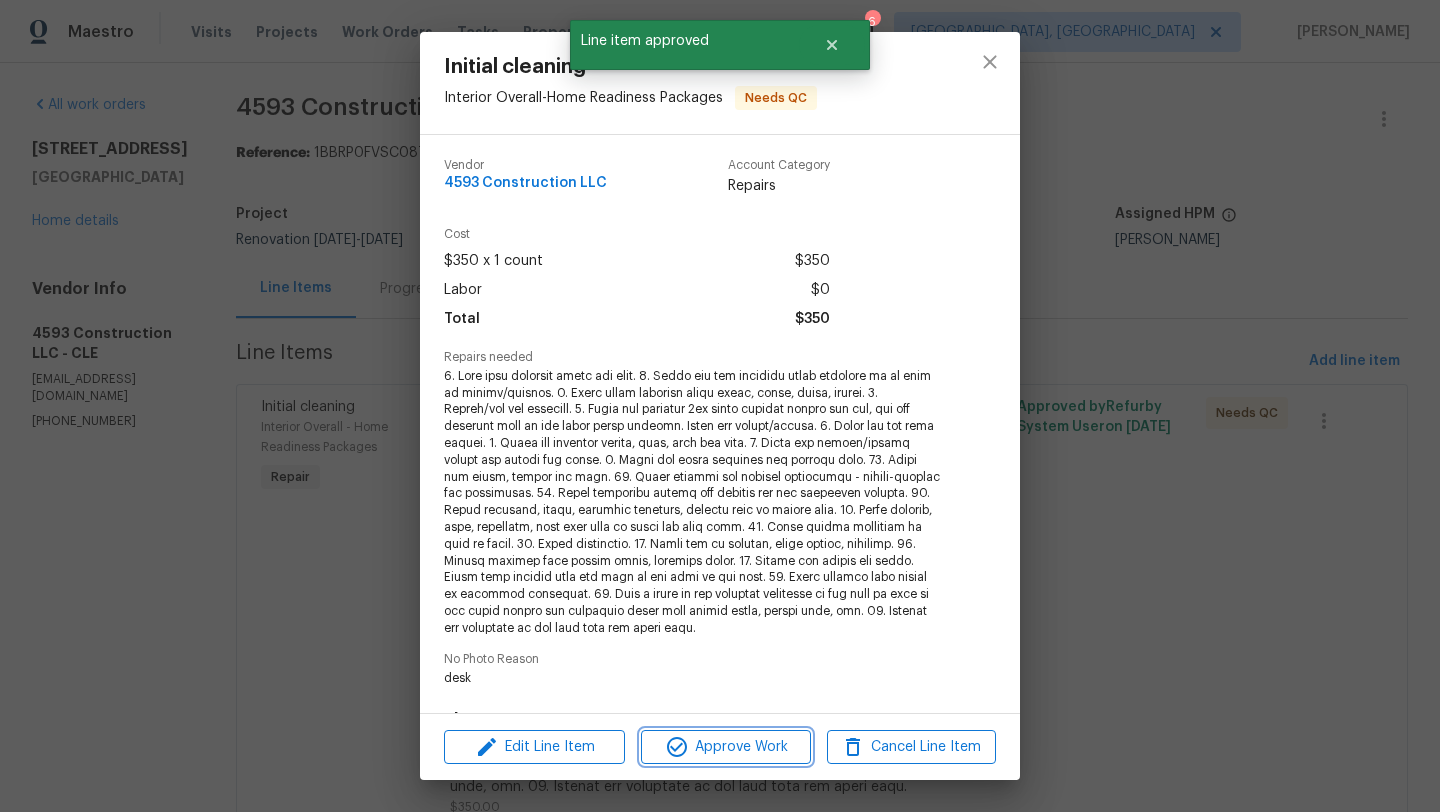 click on "Approve Work" at bounding box center [725, 747] 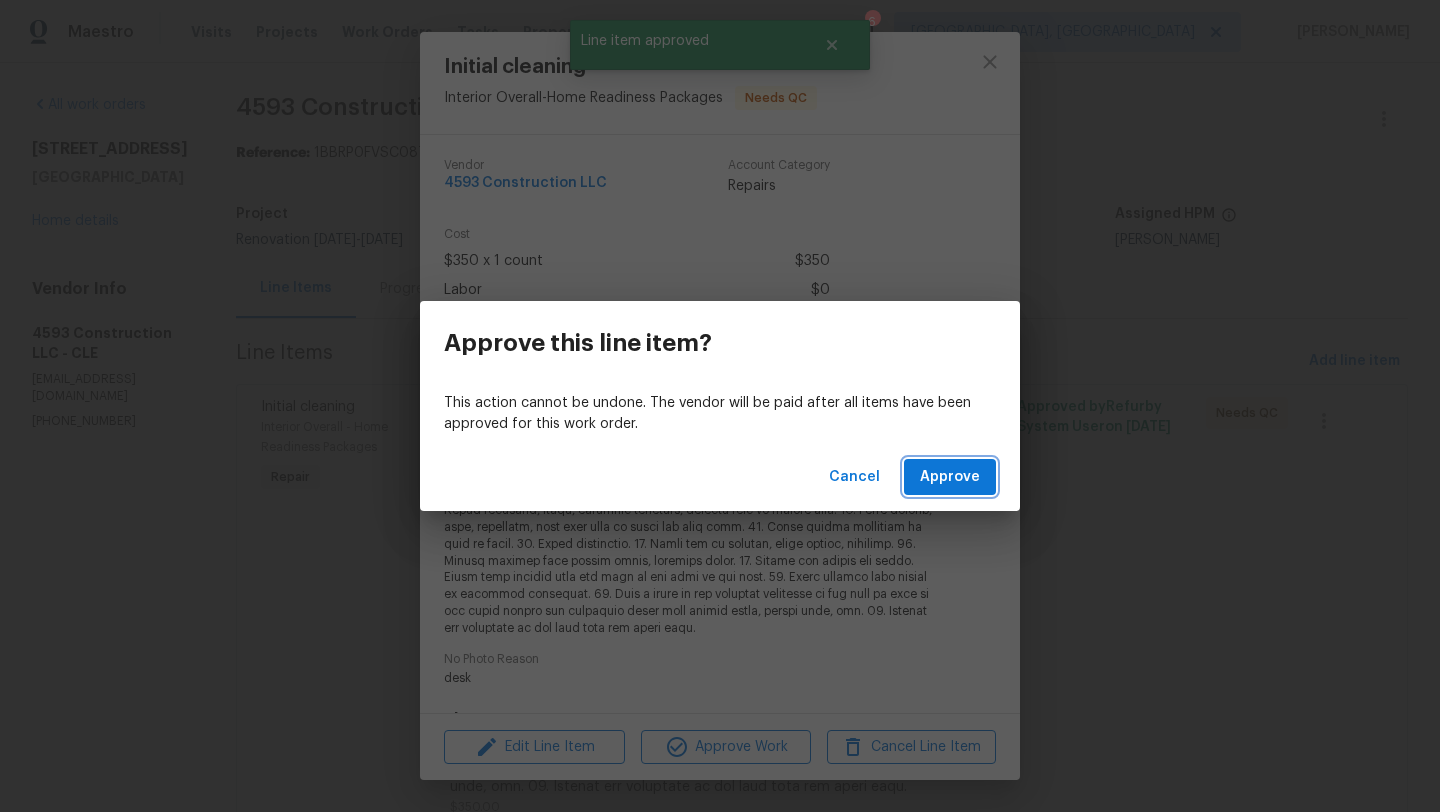 click on "Approve" at bounding box center [950, 477] 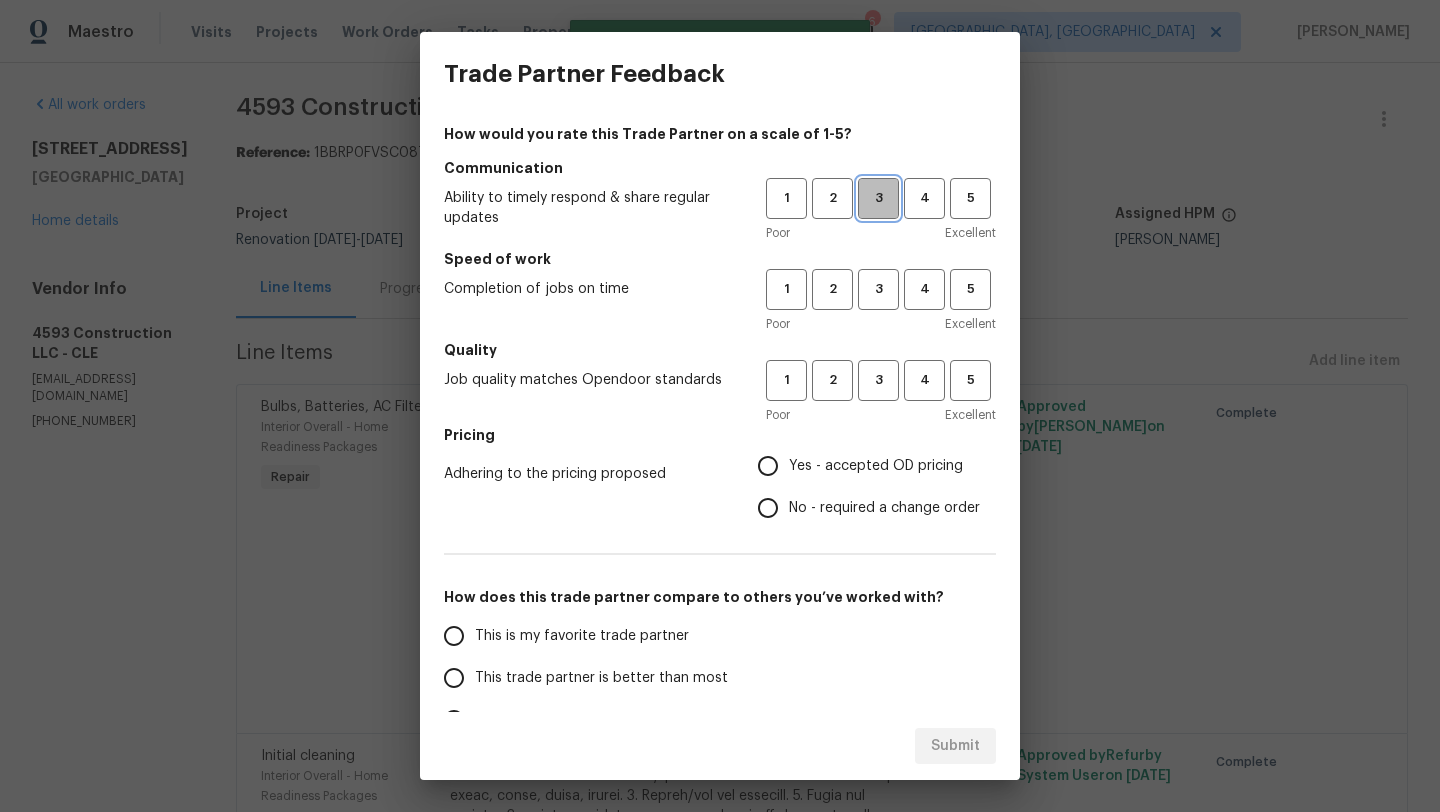 click on "3" at bounding box center [878, 198] 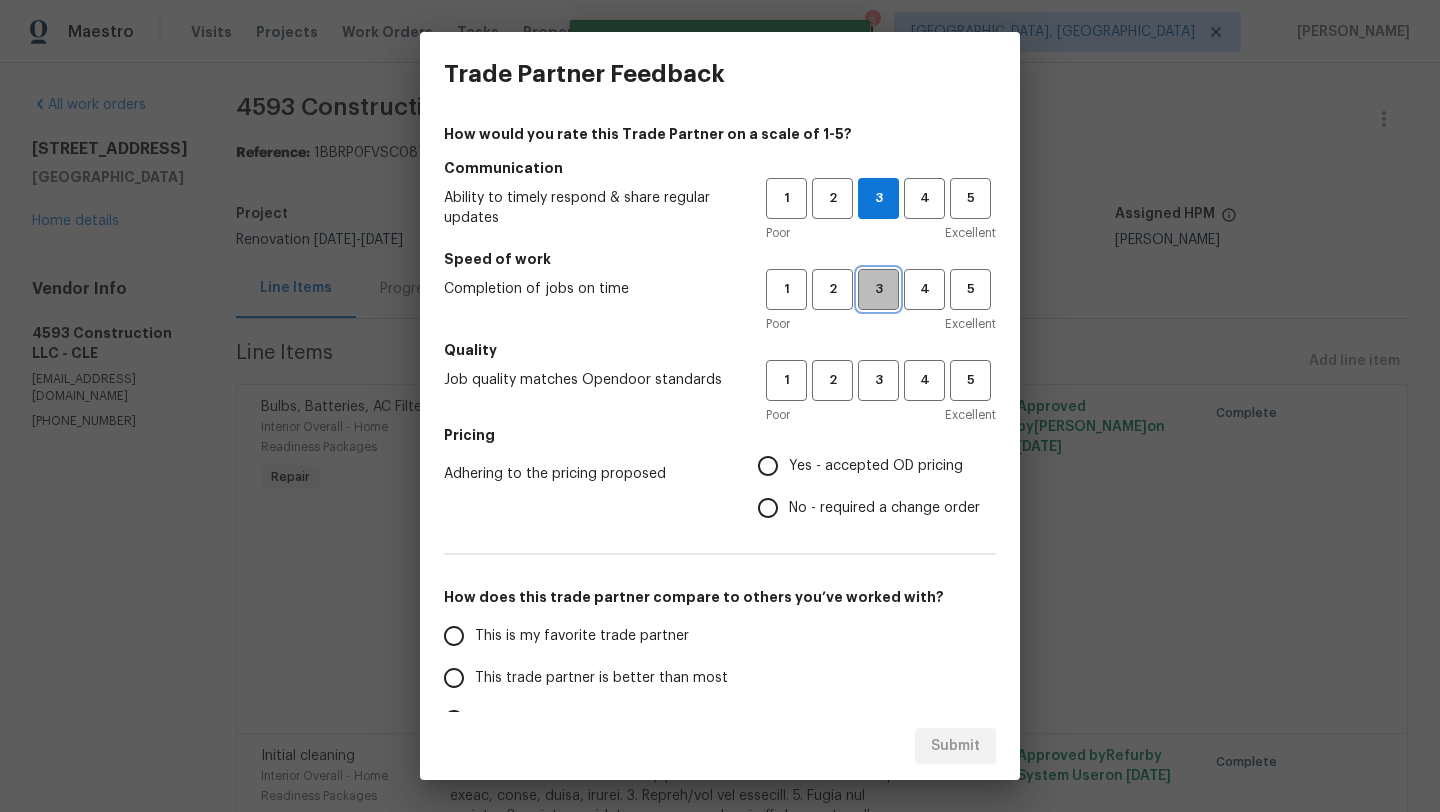 click on "3" at bounding box center [878, 289] 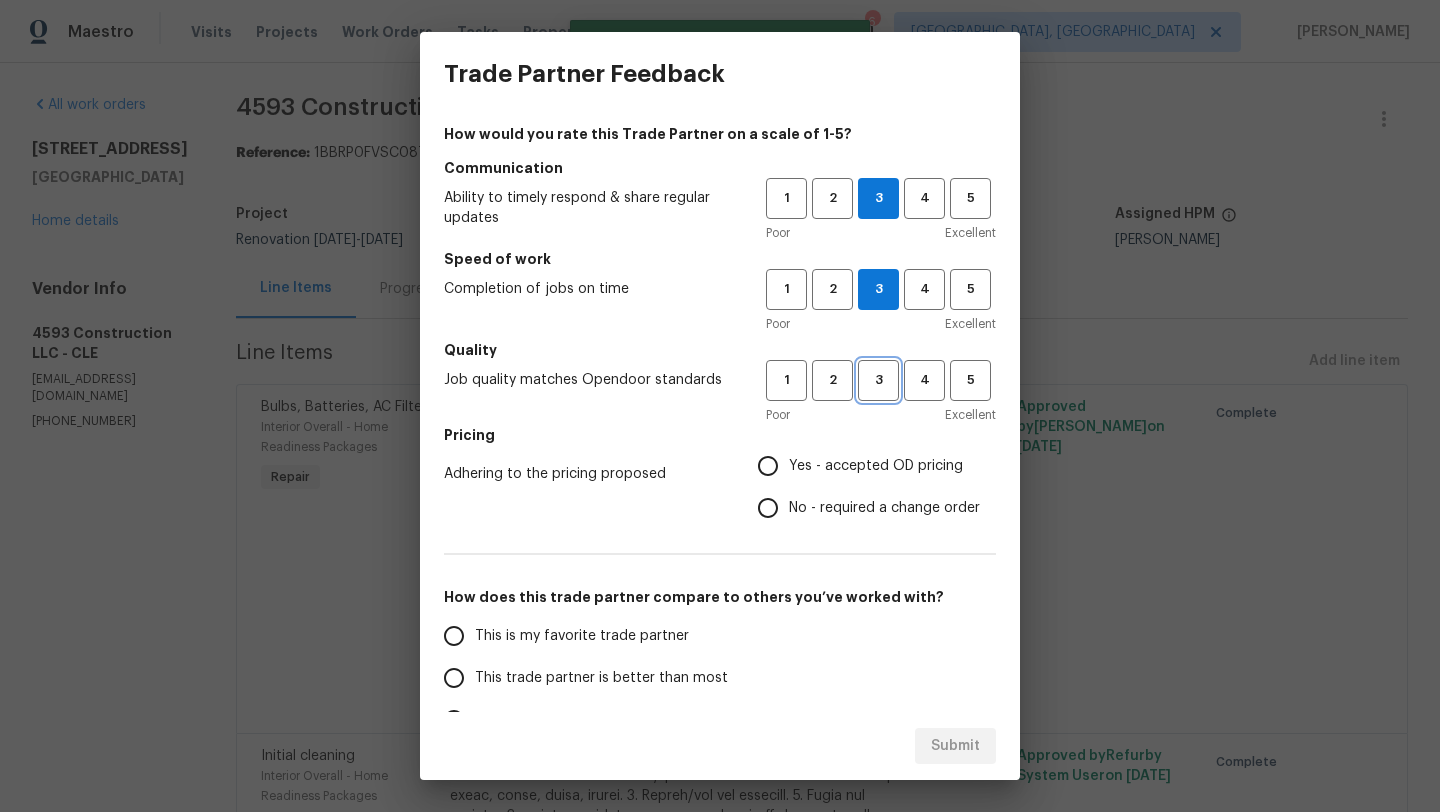 click on "3" at bounding box center [878, 380] 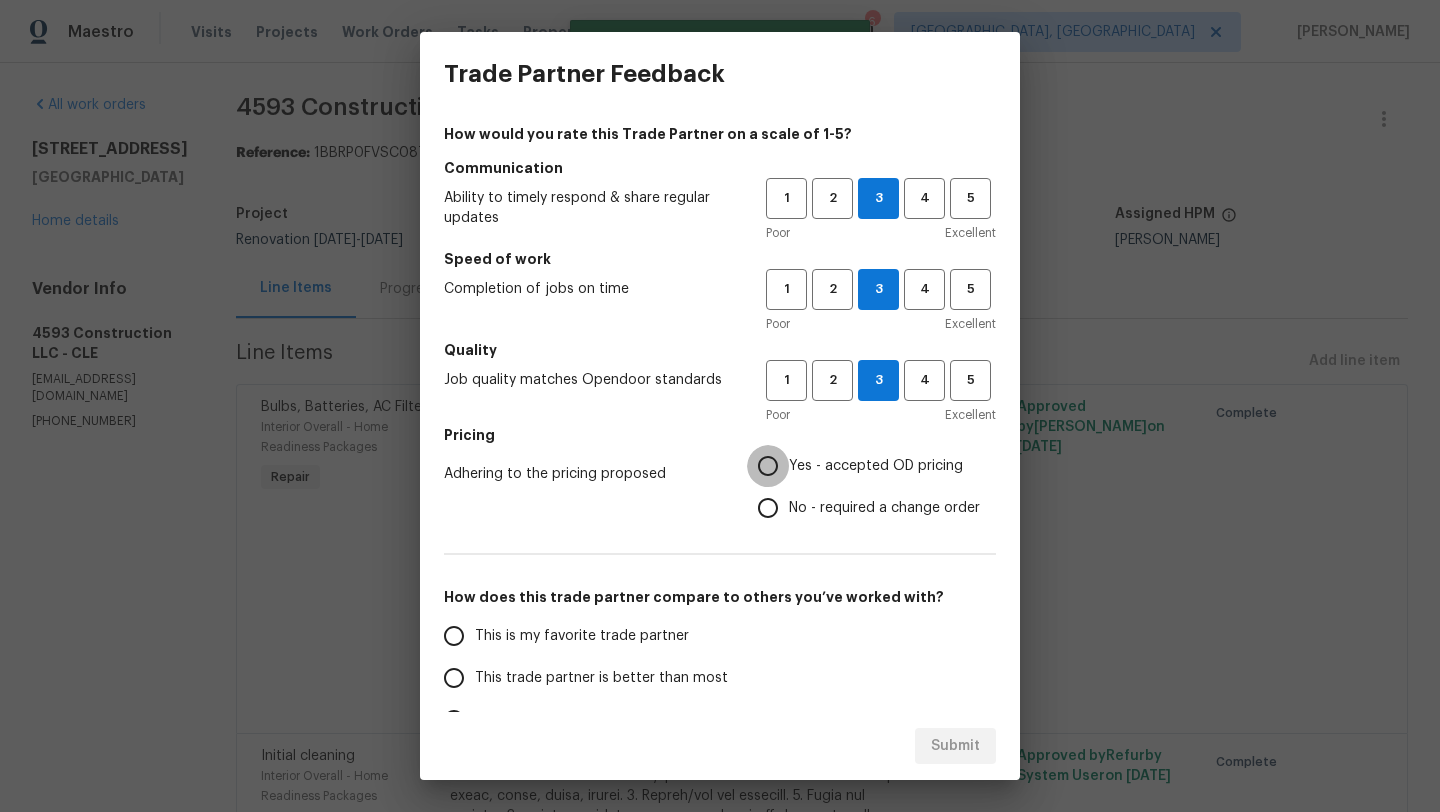 click on "Yes - accepted OD pricing" at bounding box center [768, 466] 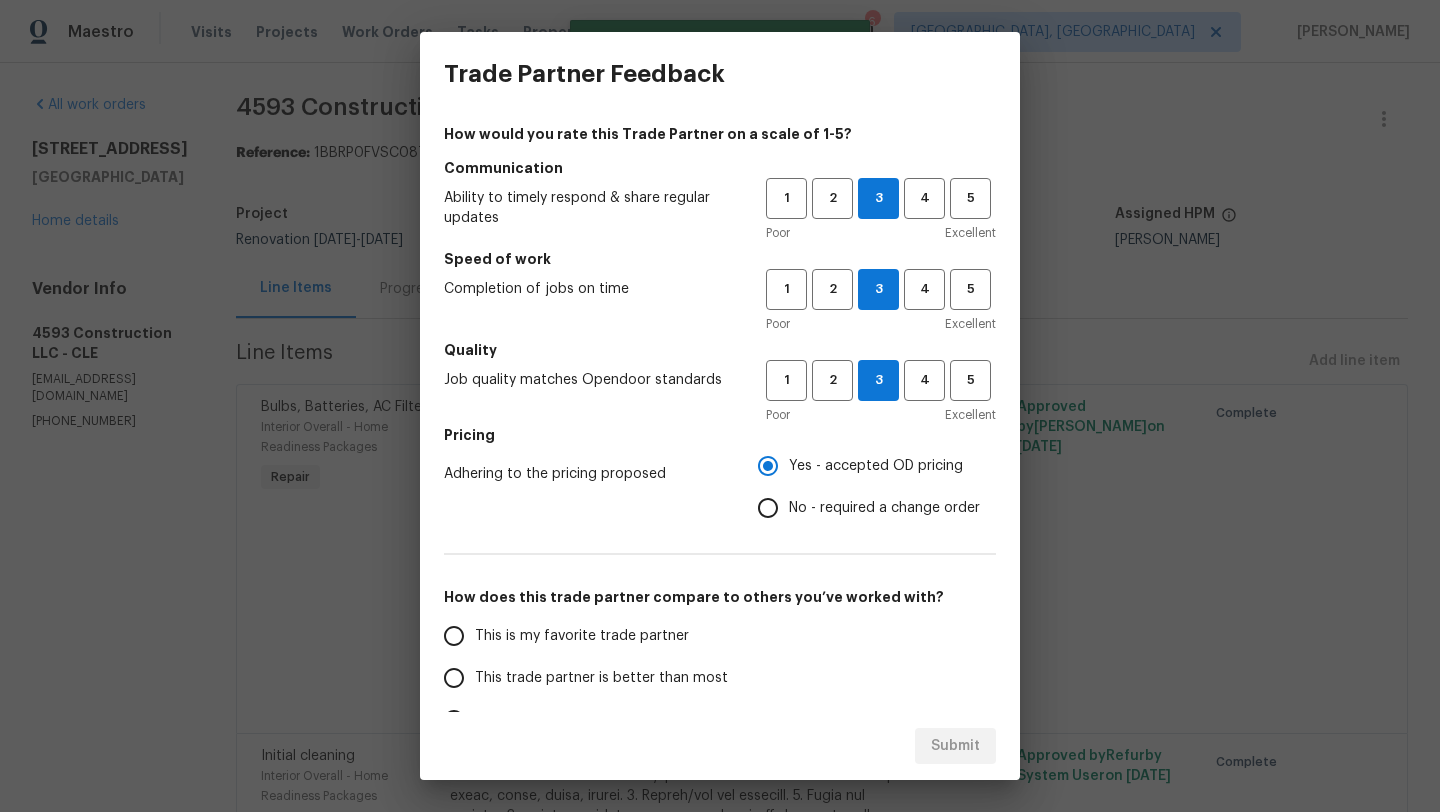 click on "This trade partner is better than most" at bounding box center [601, 678] 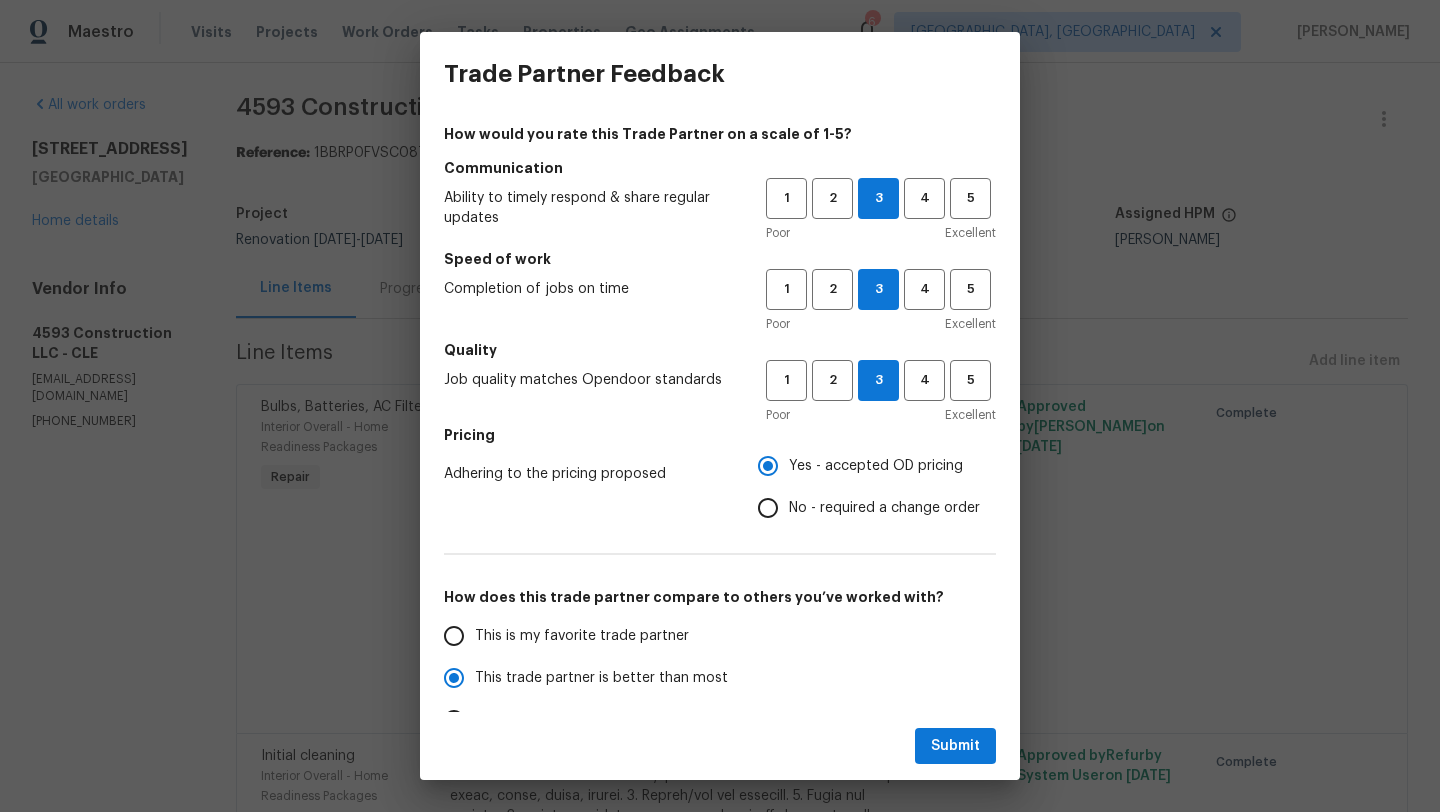 click on "Submit" at bounding box center (720, 746) 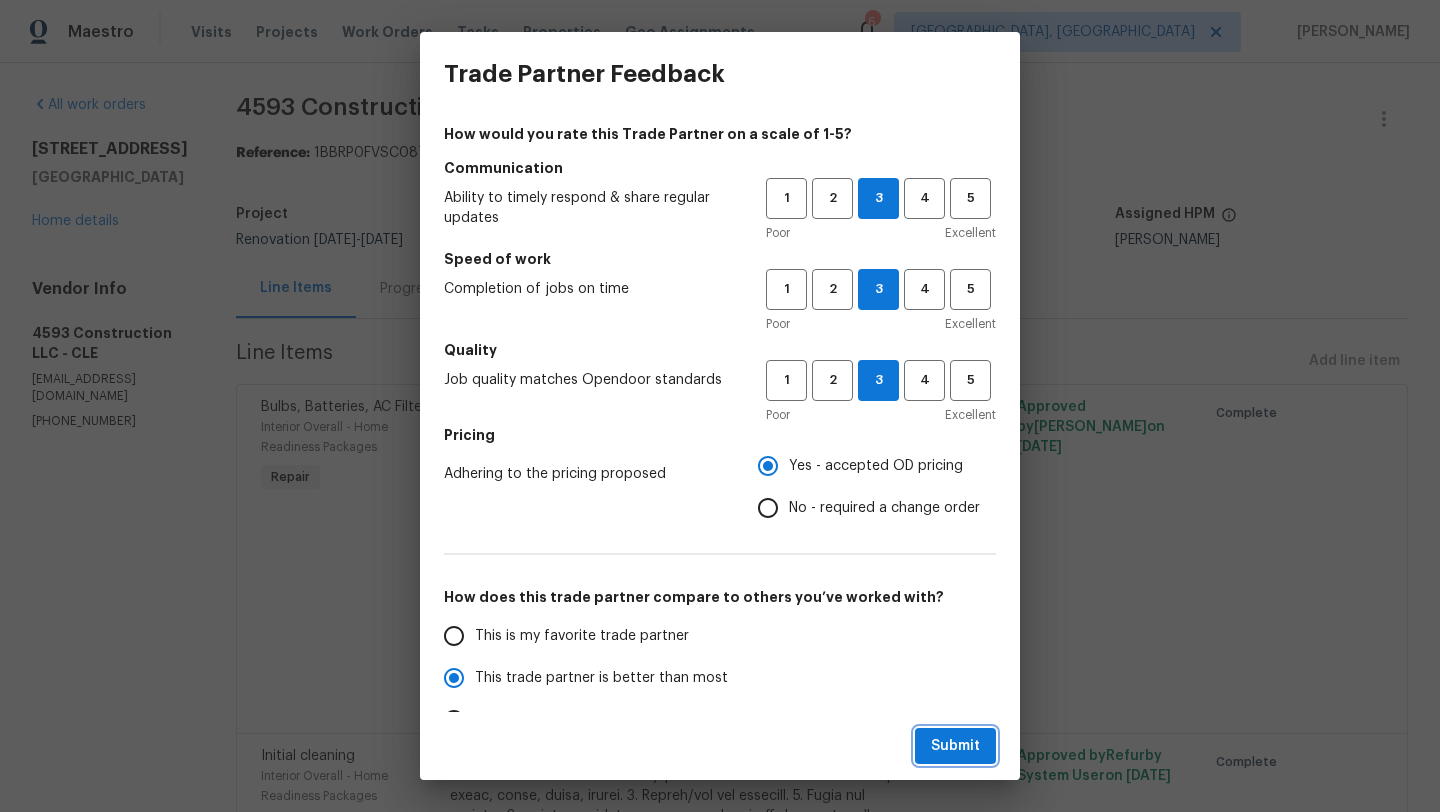 click on "Submit" at bounding box center [955, 746] 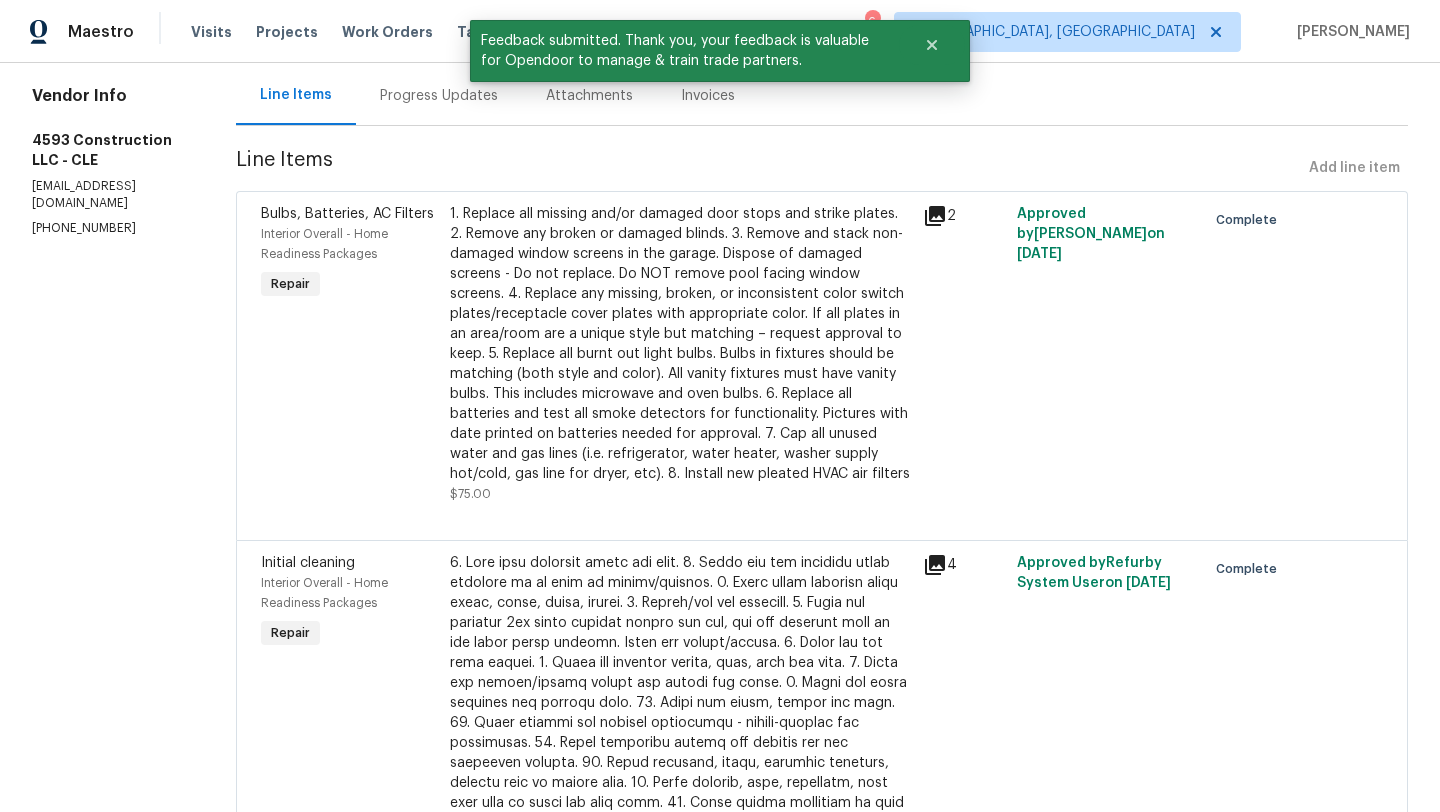 scroll, scrollTop: 0, scrollLeft: 0, axis: both 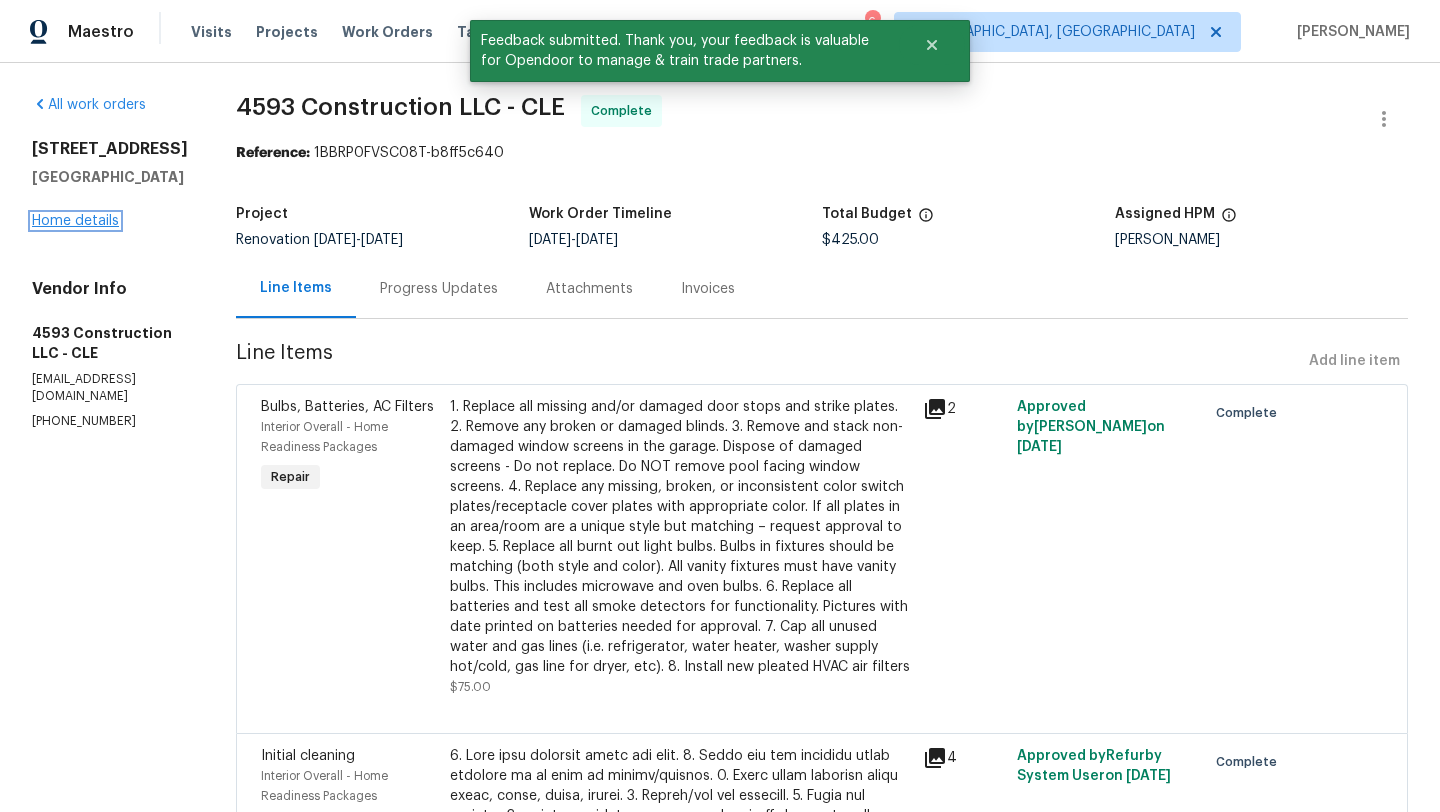click on "Home details" at bounding box center [75, 221] 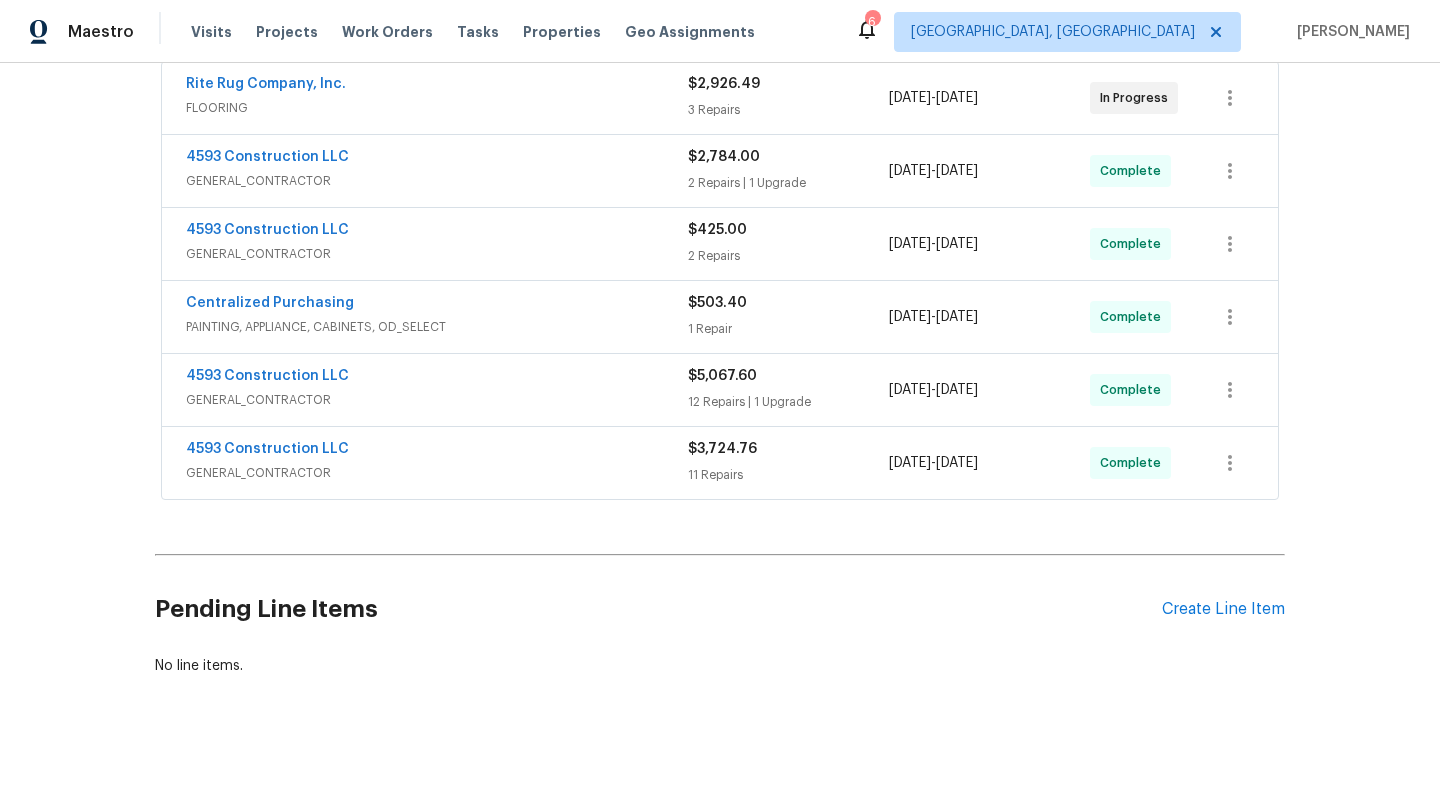 scroll, scrollTop: 0, scrollLeft: 0, axis: both 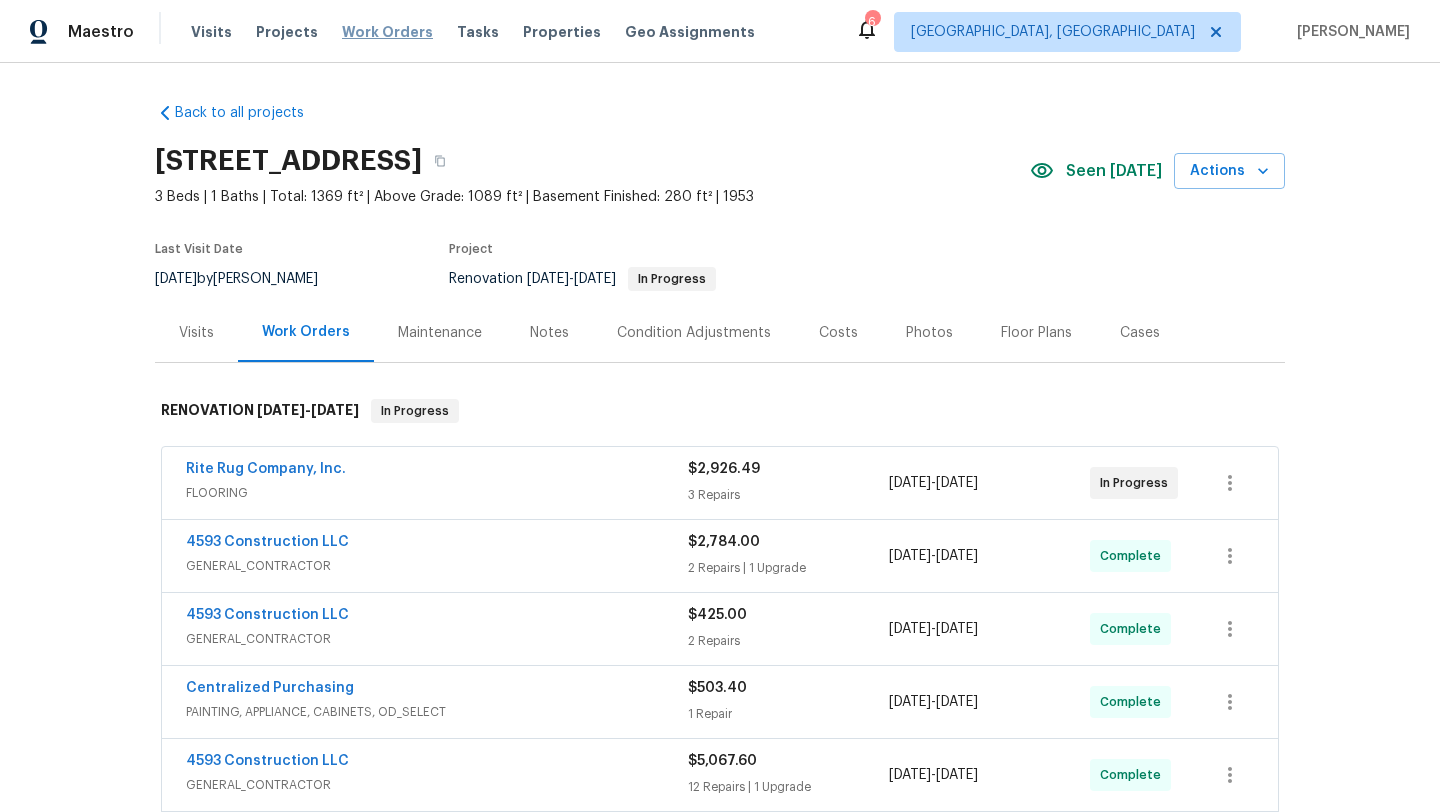 click on "Work Orders" at bounding box center (387, 32) 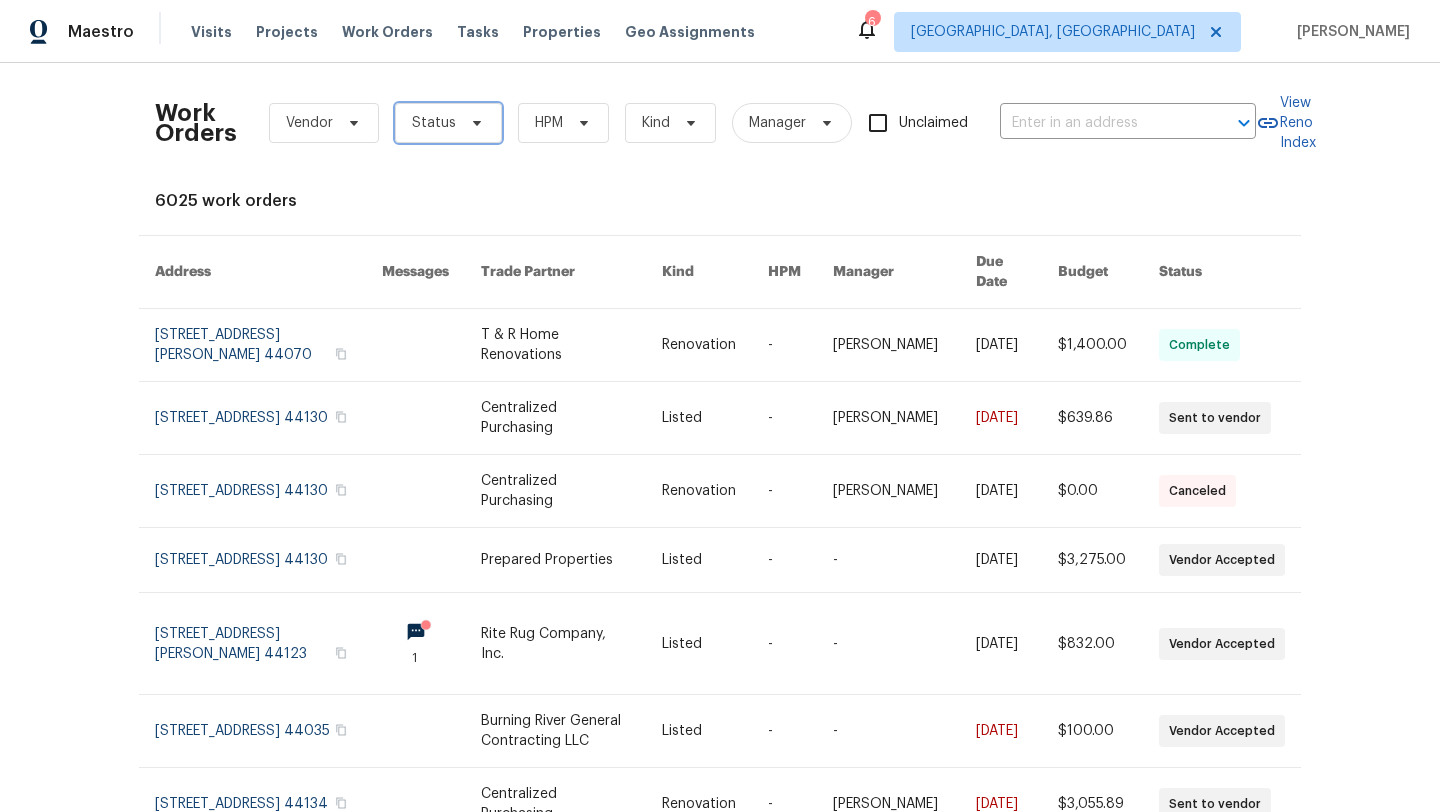 click on "Status" at bounding box center [448, 123] 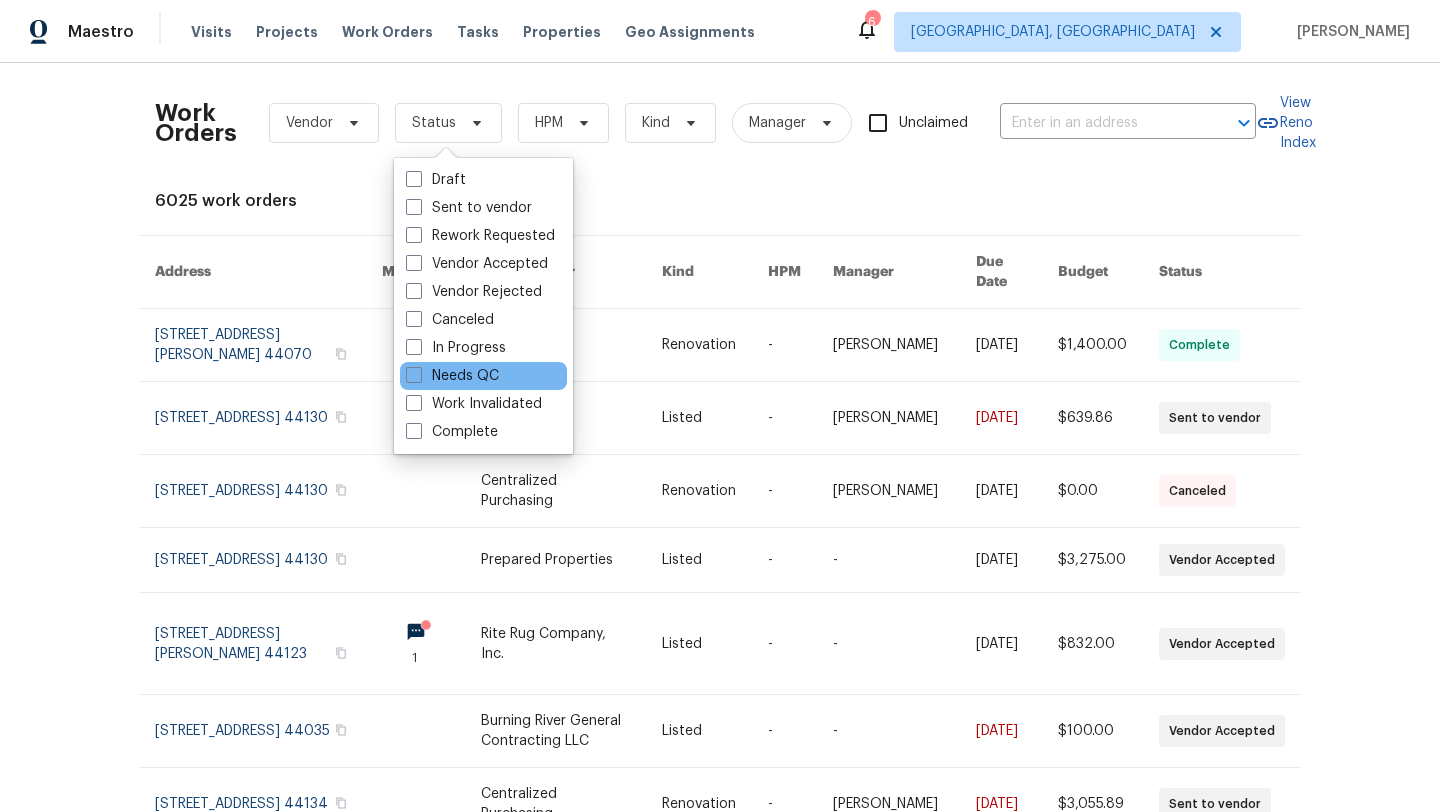 click on "Needs QC" at bounding box center (483, 376) 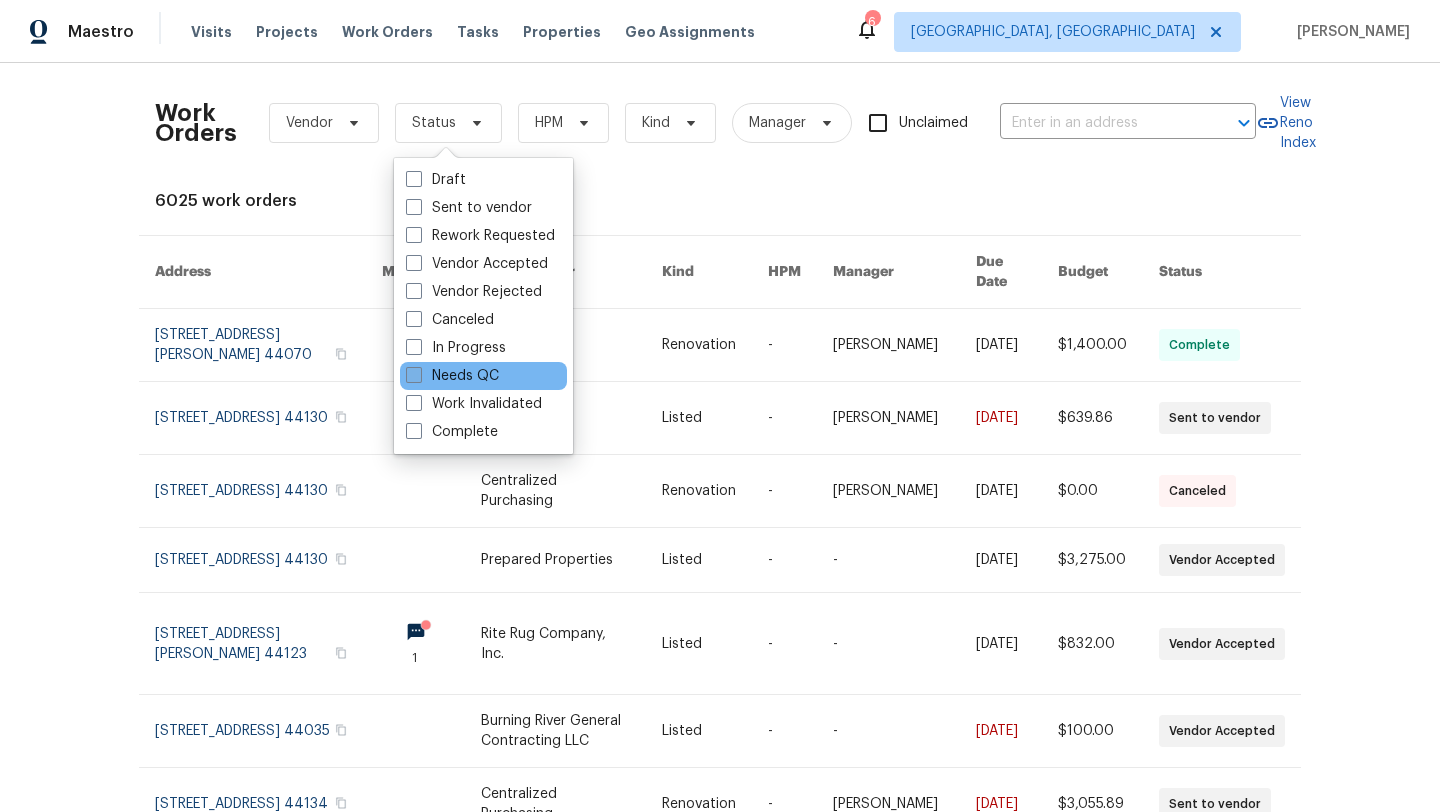 click at bounding box center (414, 375) 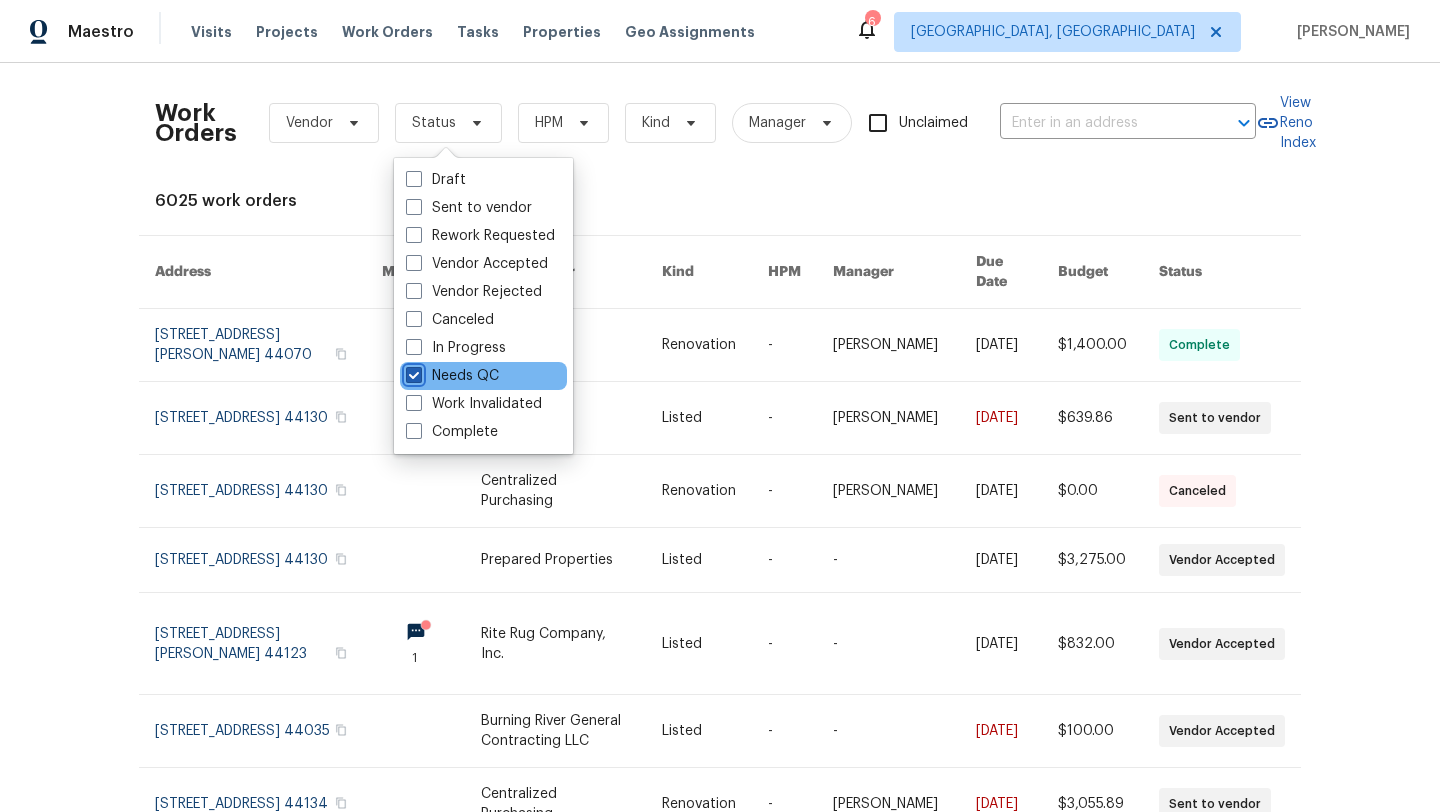 checkbox on "true" 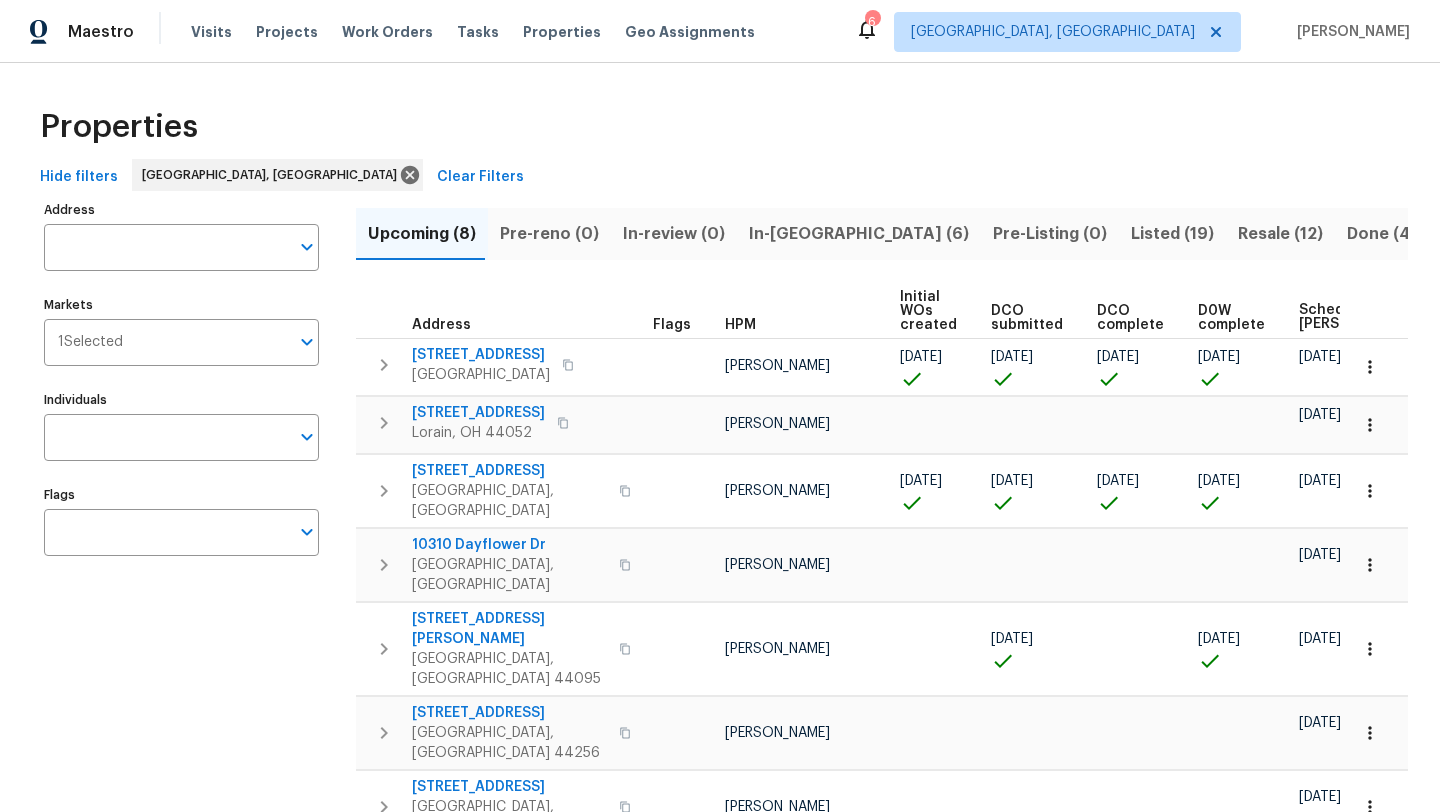 scroll, scrollTop: 0, scrollLeft: 0, axis: both 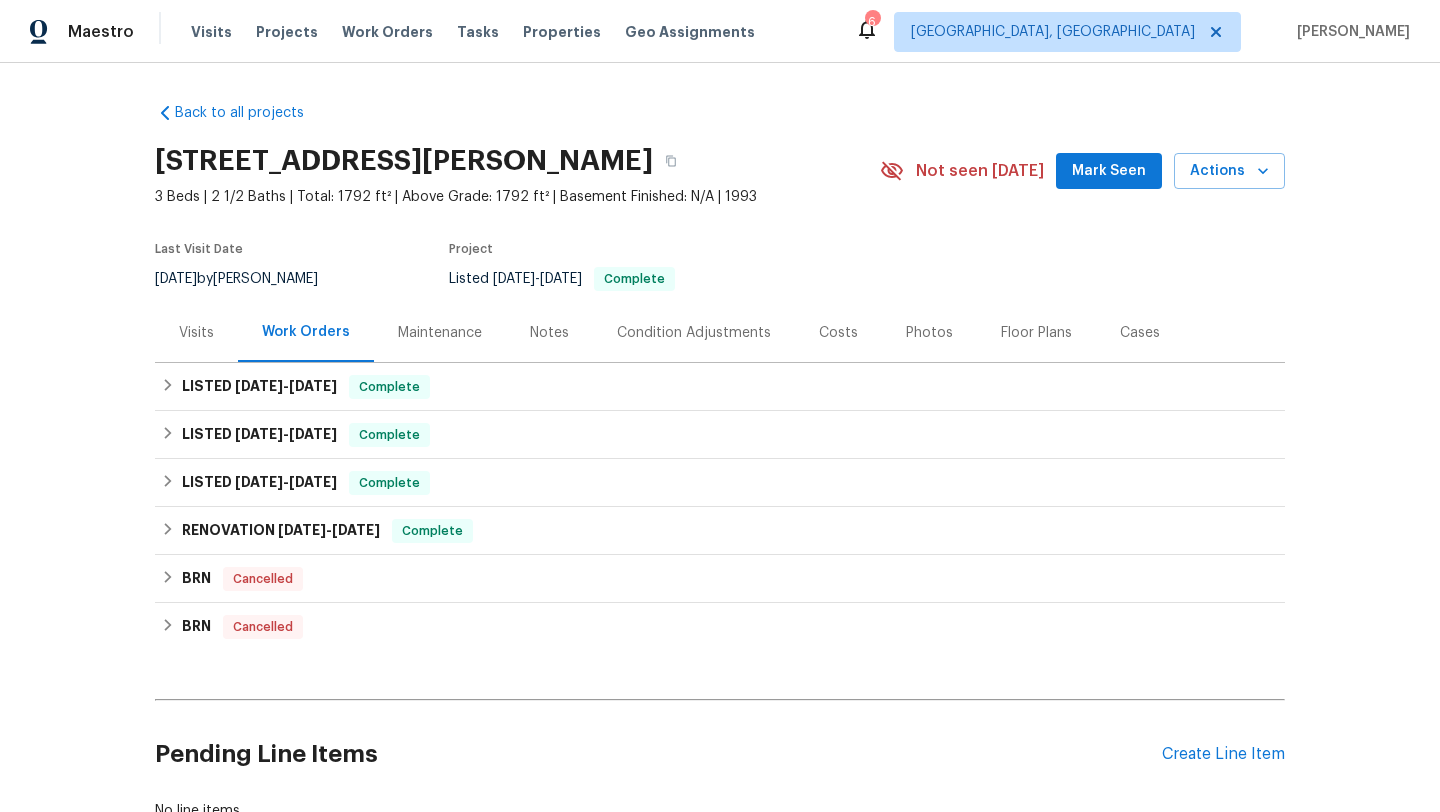 click on "Visits" at bounding box center [196, 333] 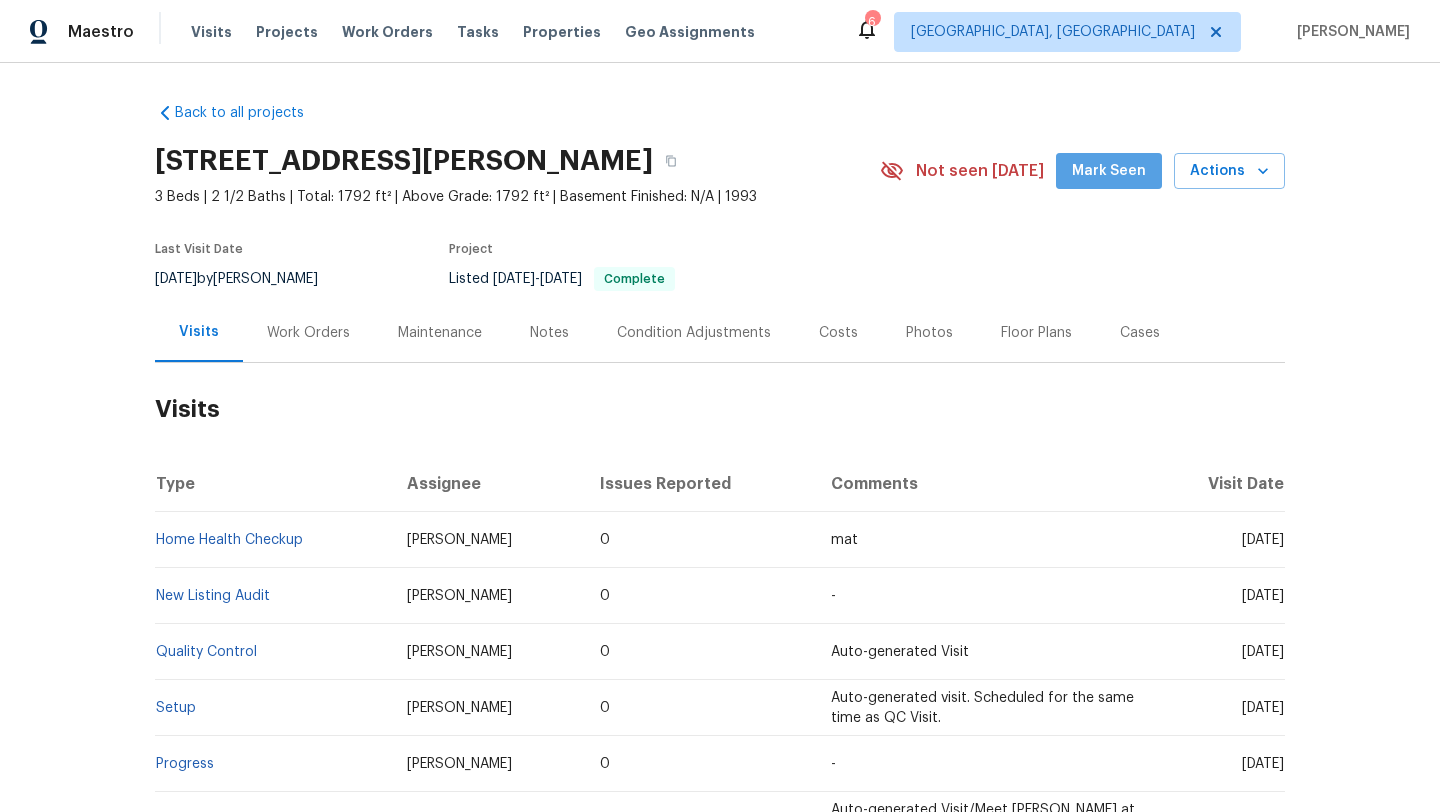 click on "Mark Seen" at bounding box center [1109, 171] 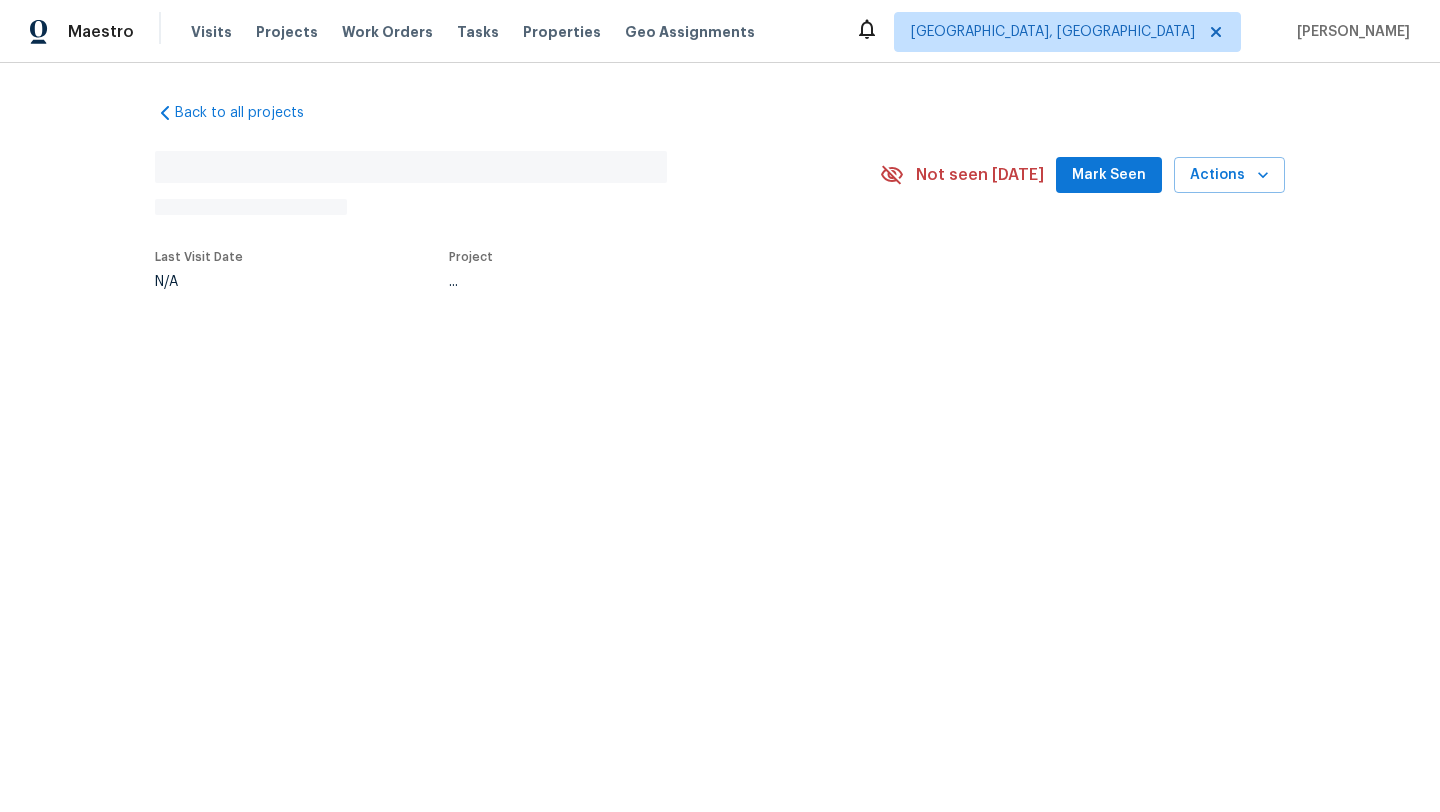 scroll, scrollTop: 0, scrollLeft: 0, axis: both 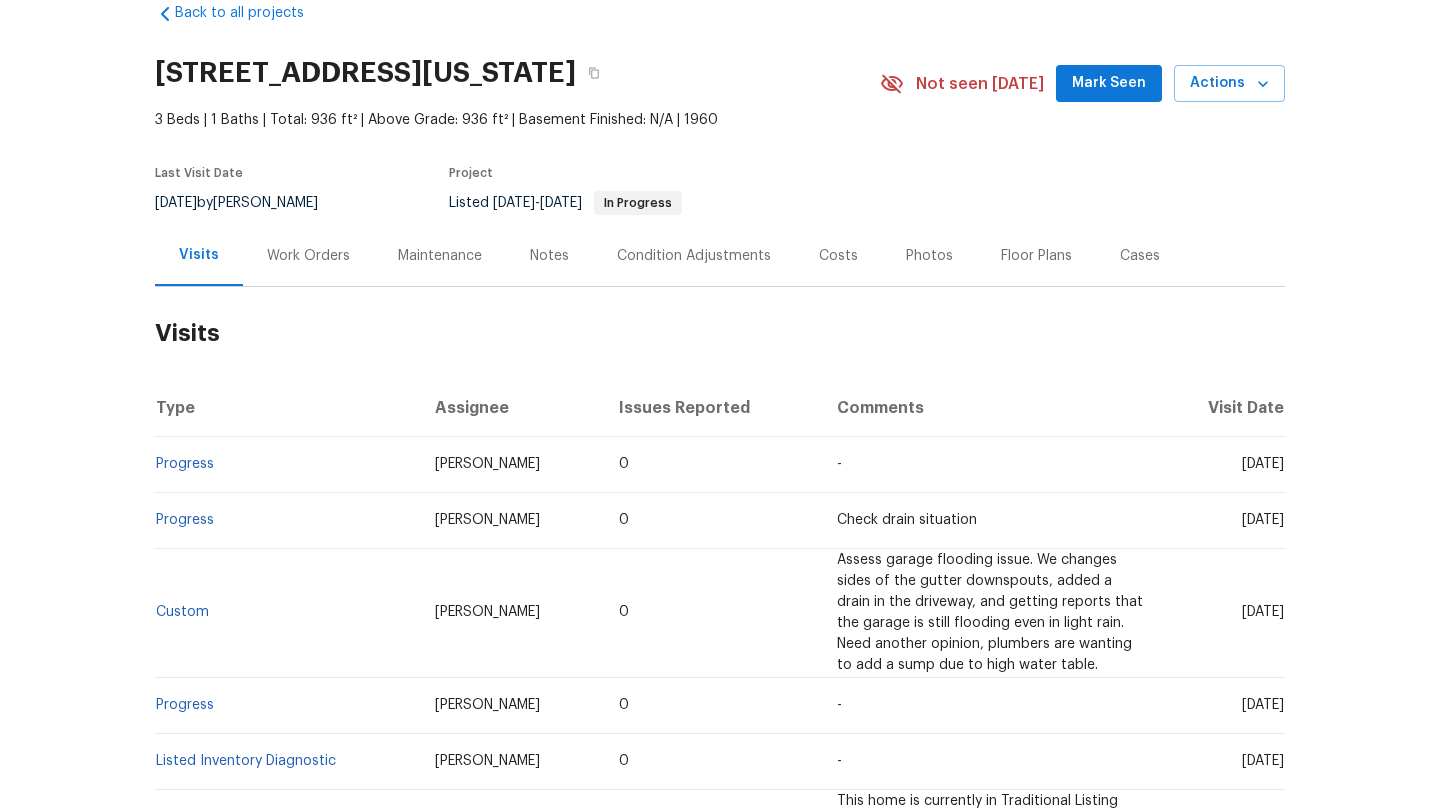 click on "Mark Seen" at bounding box center (1109, 83) 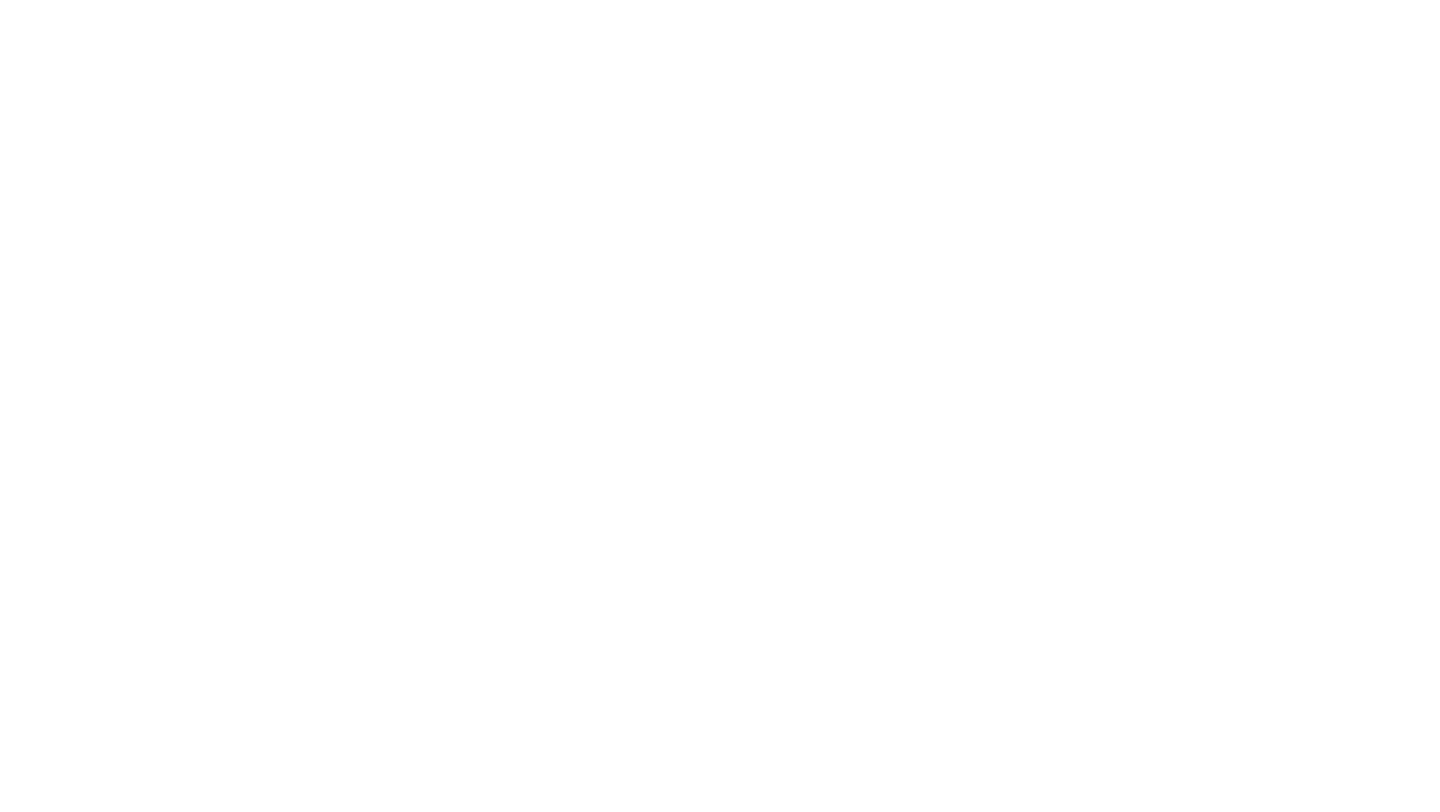 scroll, scrollTop: 0, scrollLeft: 0, axis: both 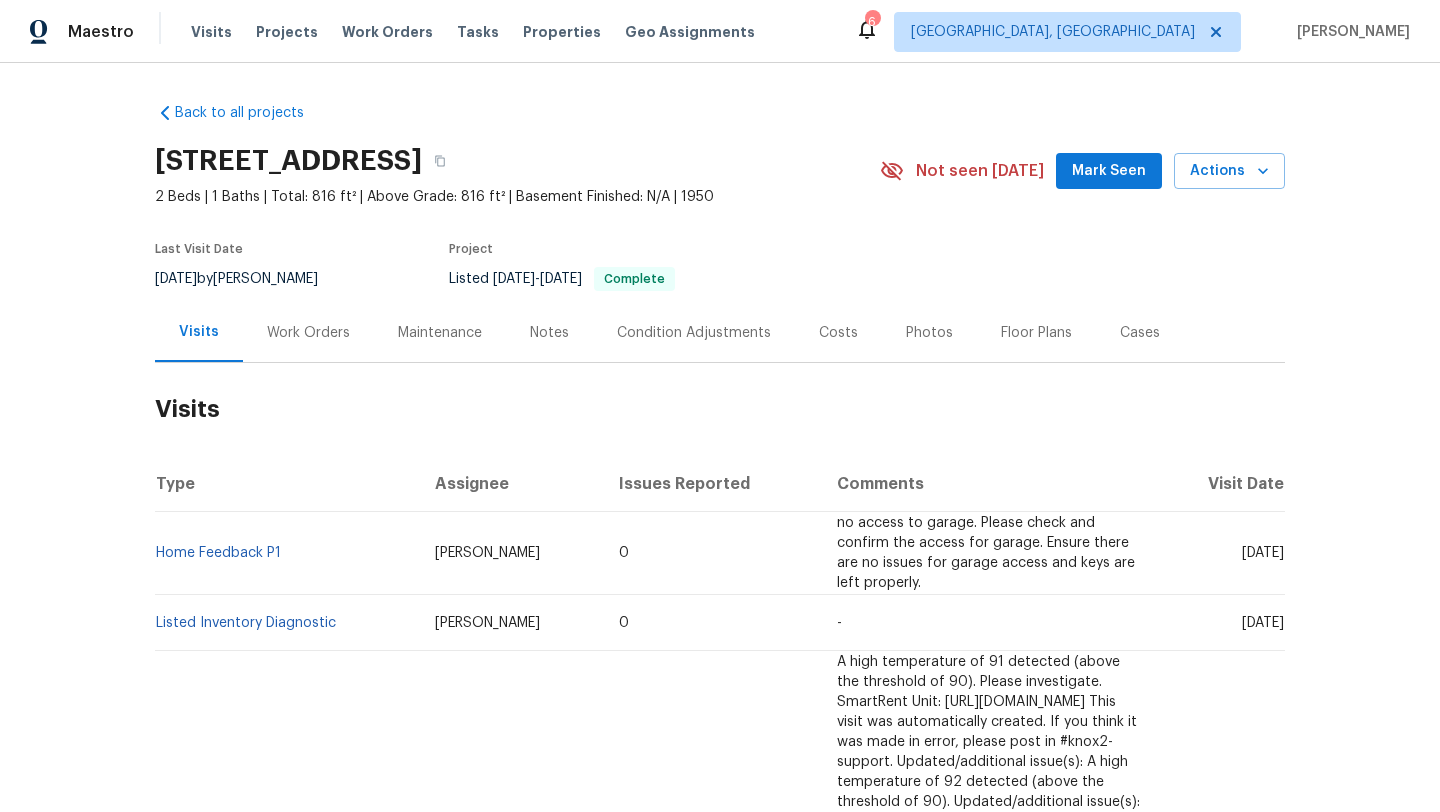 click on "Mark Seen" at bounding box center (1109, 171) 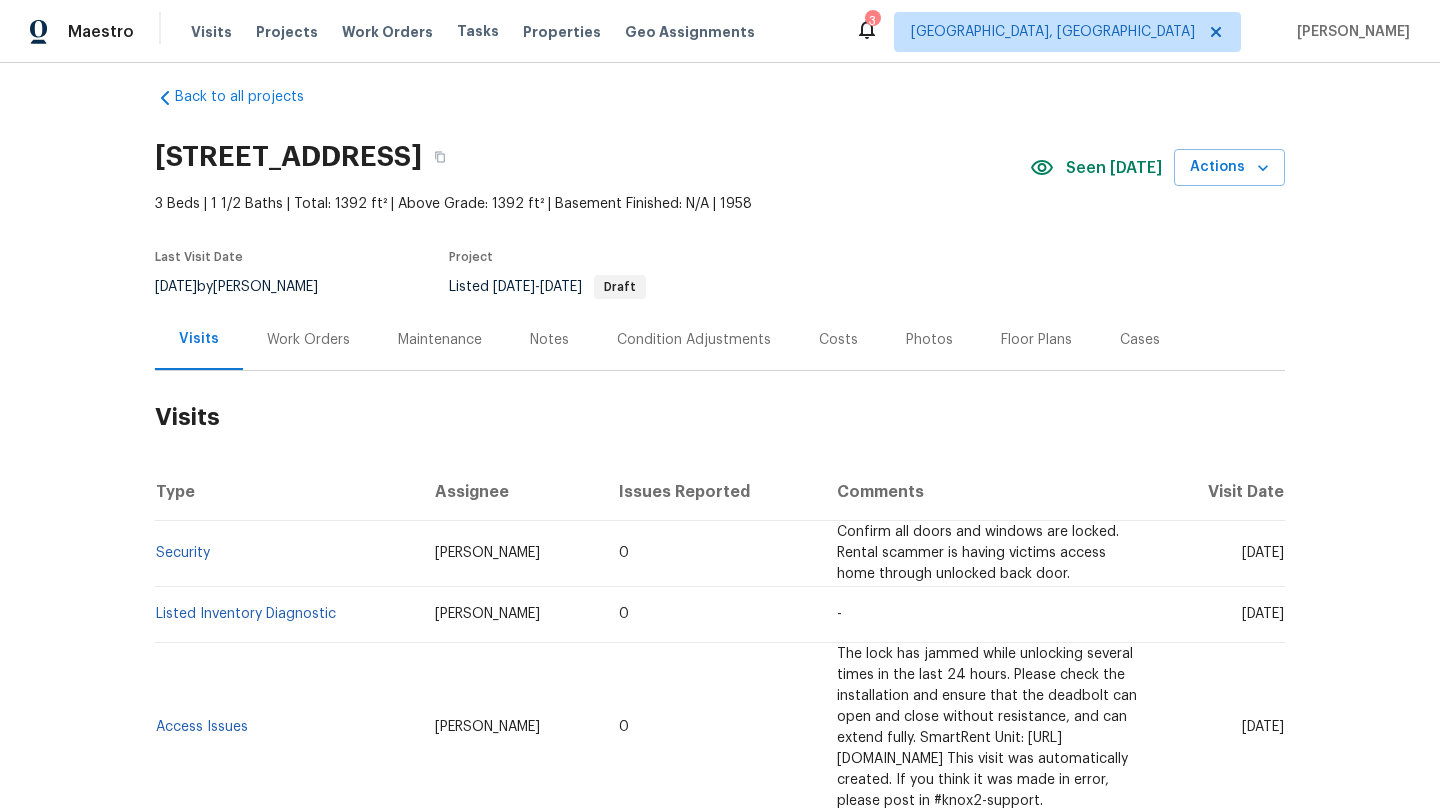 scroll, scrollTop: 0, scrollLeft: 0, axis: both 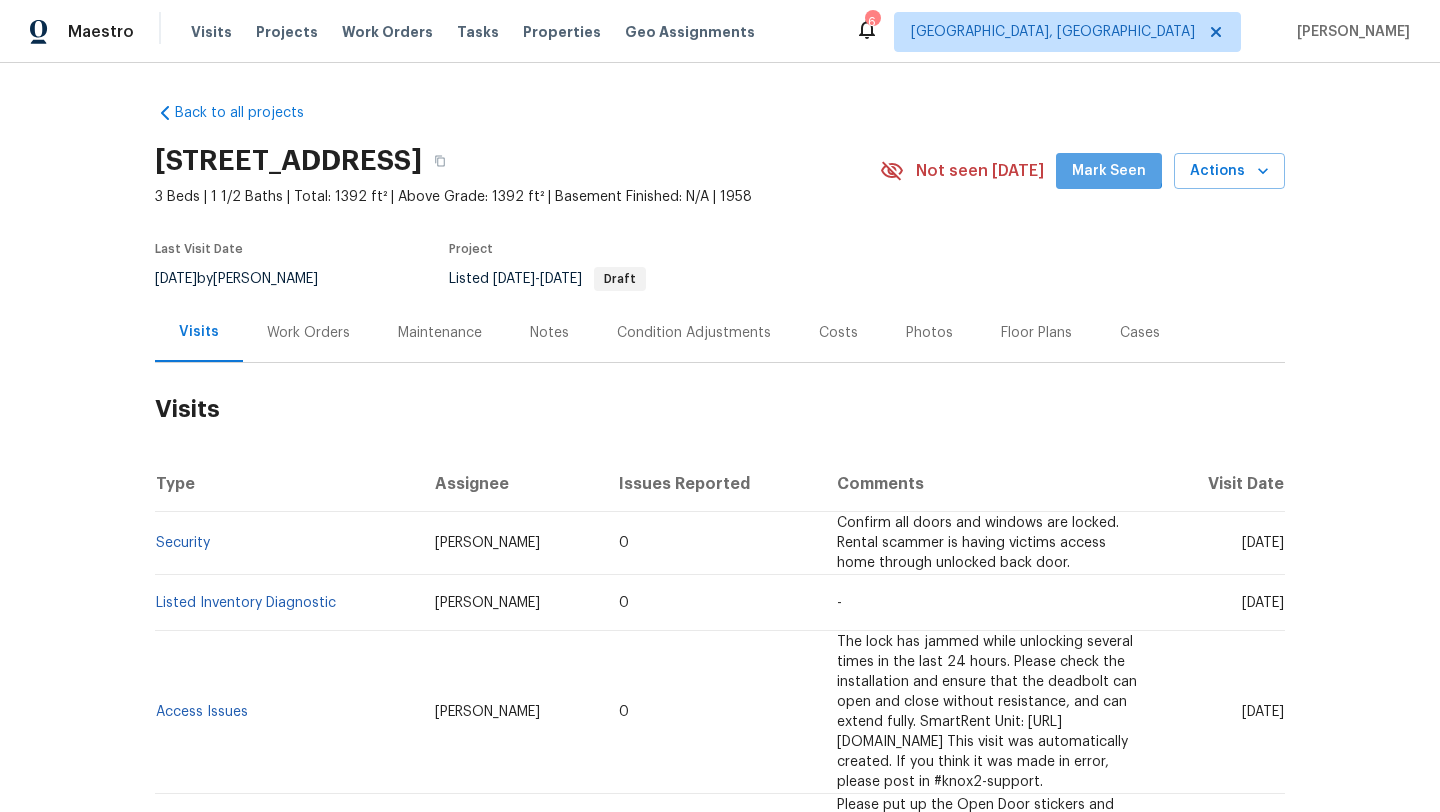 click on "Mark Seen" at bounding box center (1109, 171) 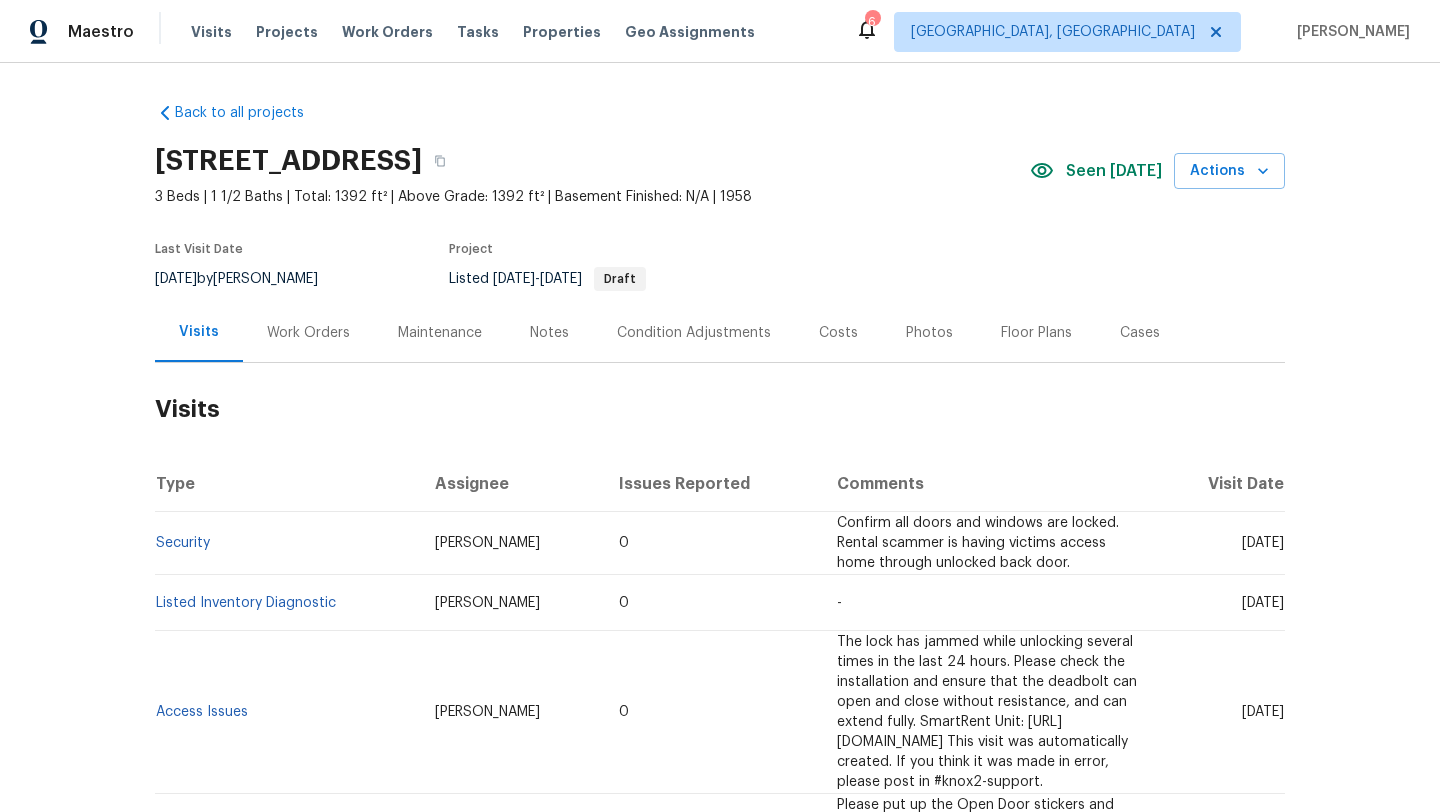 click on "Work Orders" at bounding box center (308, 333) 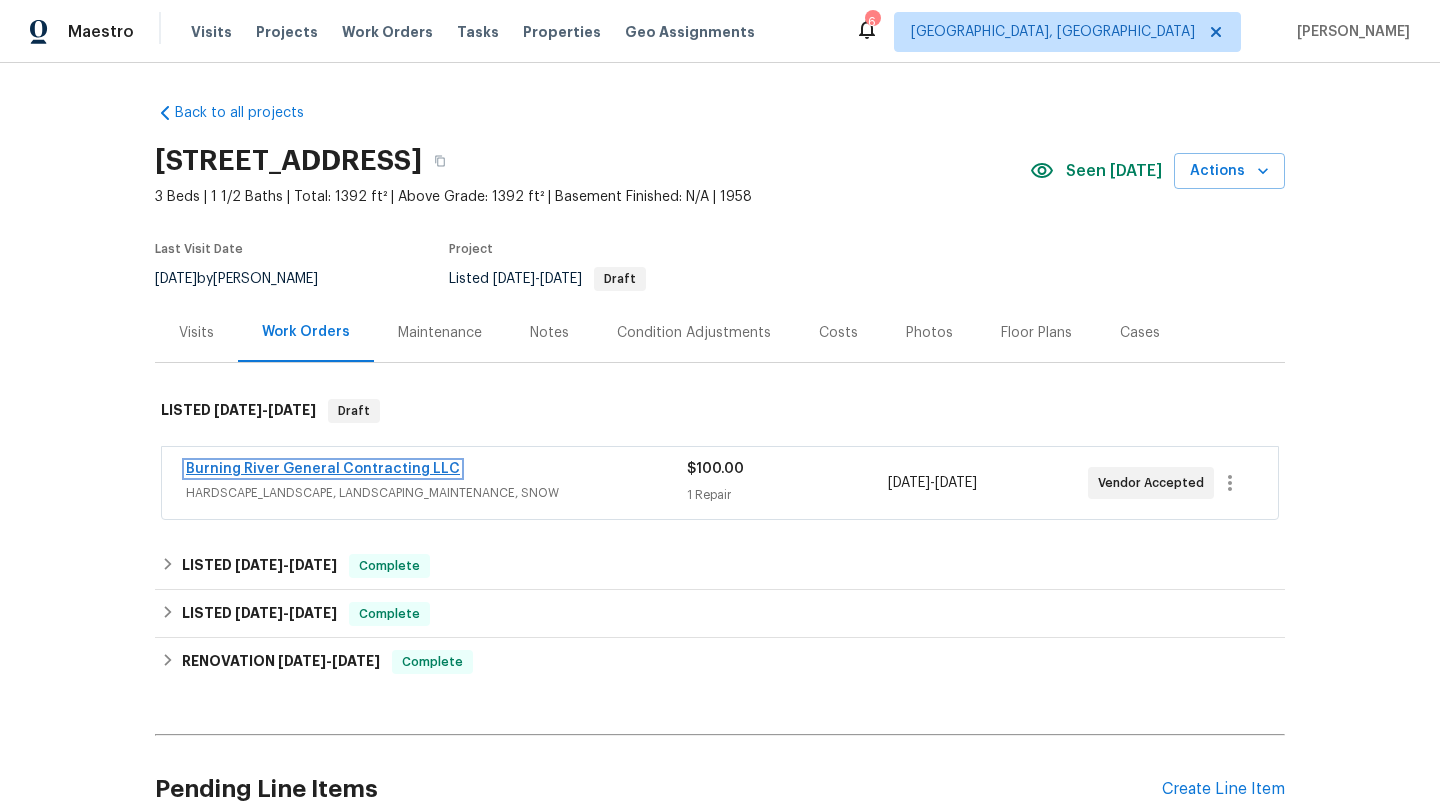 click on "Burning River General Contracting LLC" at bounding box center [323, 469] 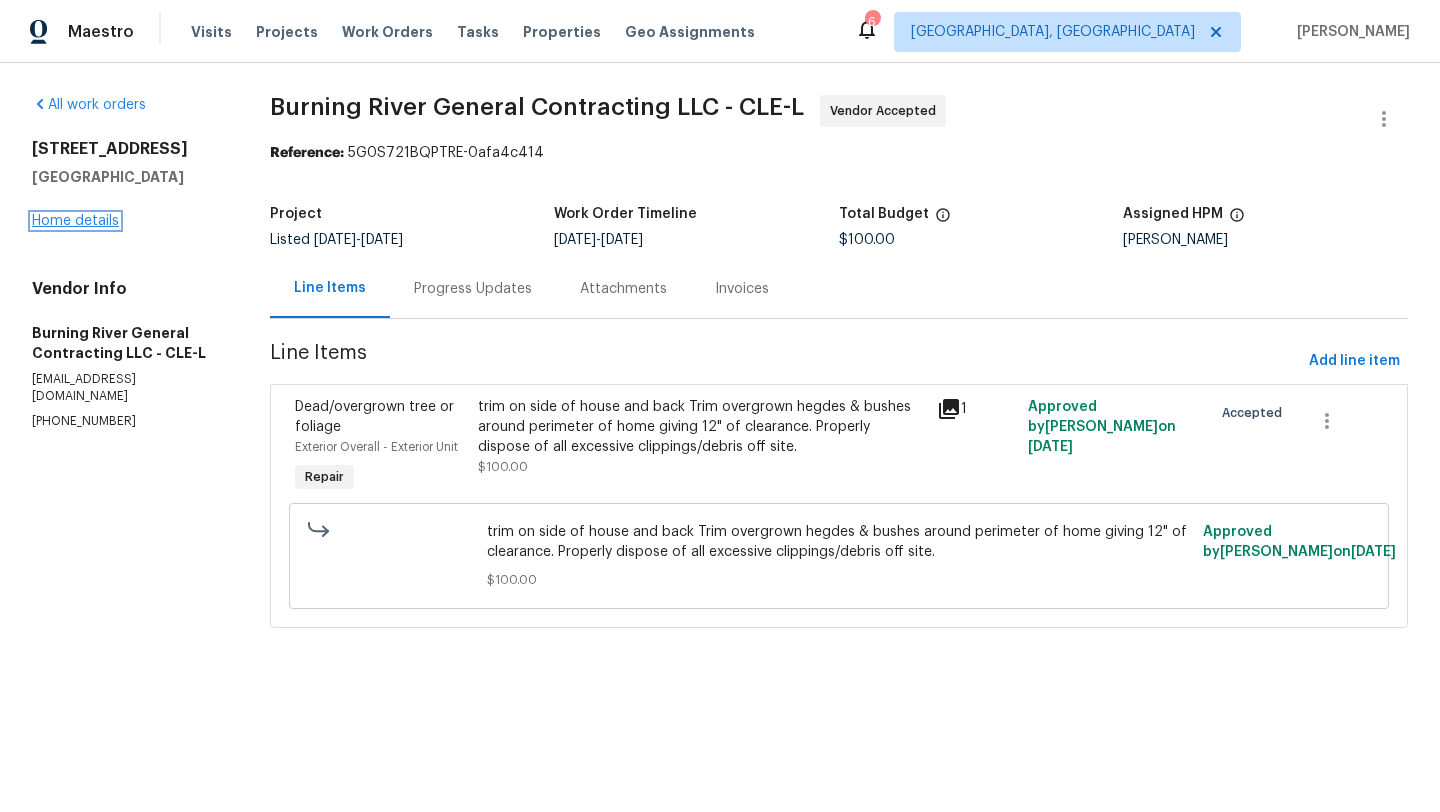 click on "Home details" at bounding box center [75, 221] 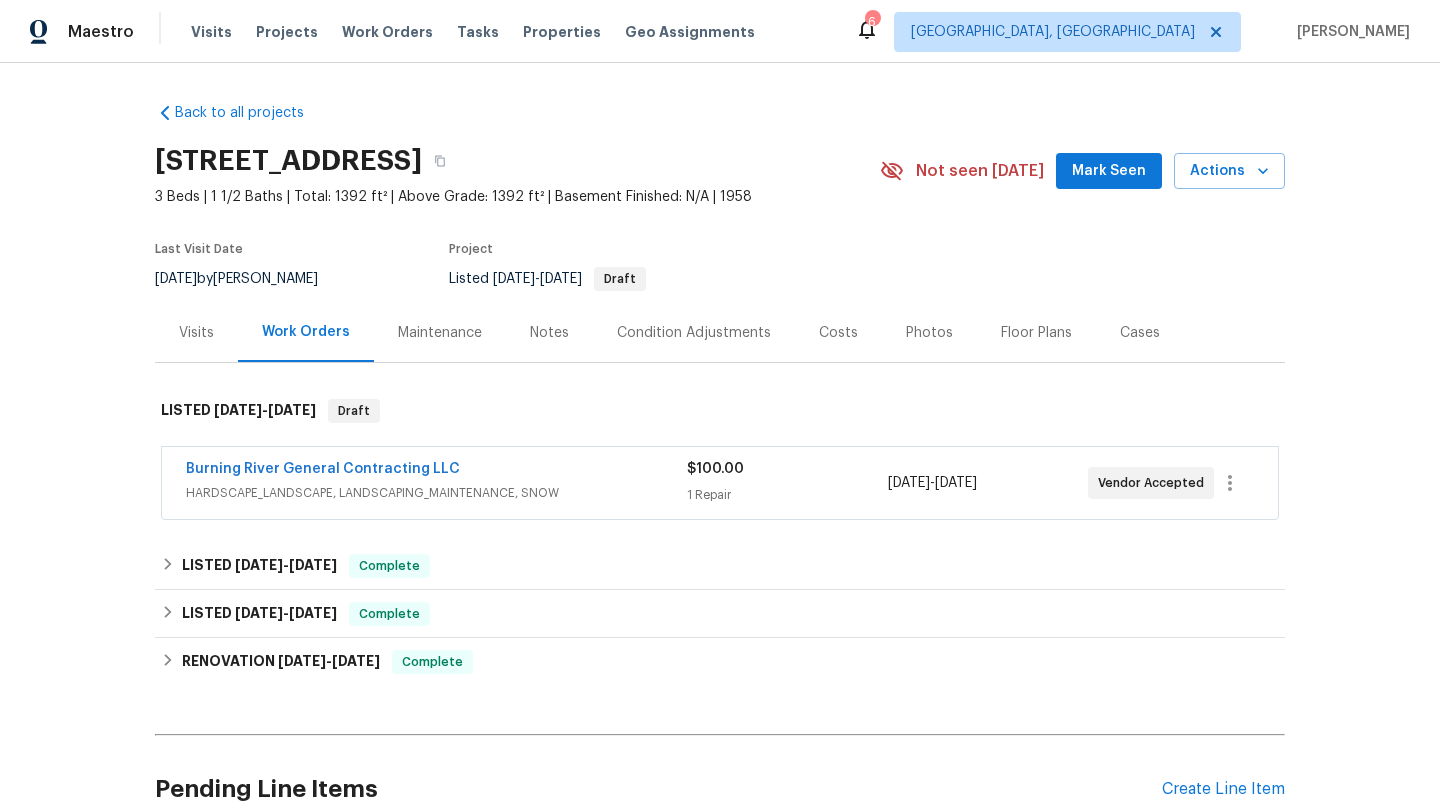 click on "Visits" at bounding box center (196, 333) 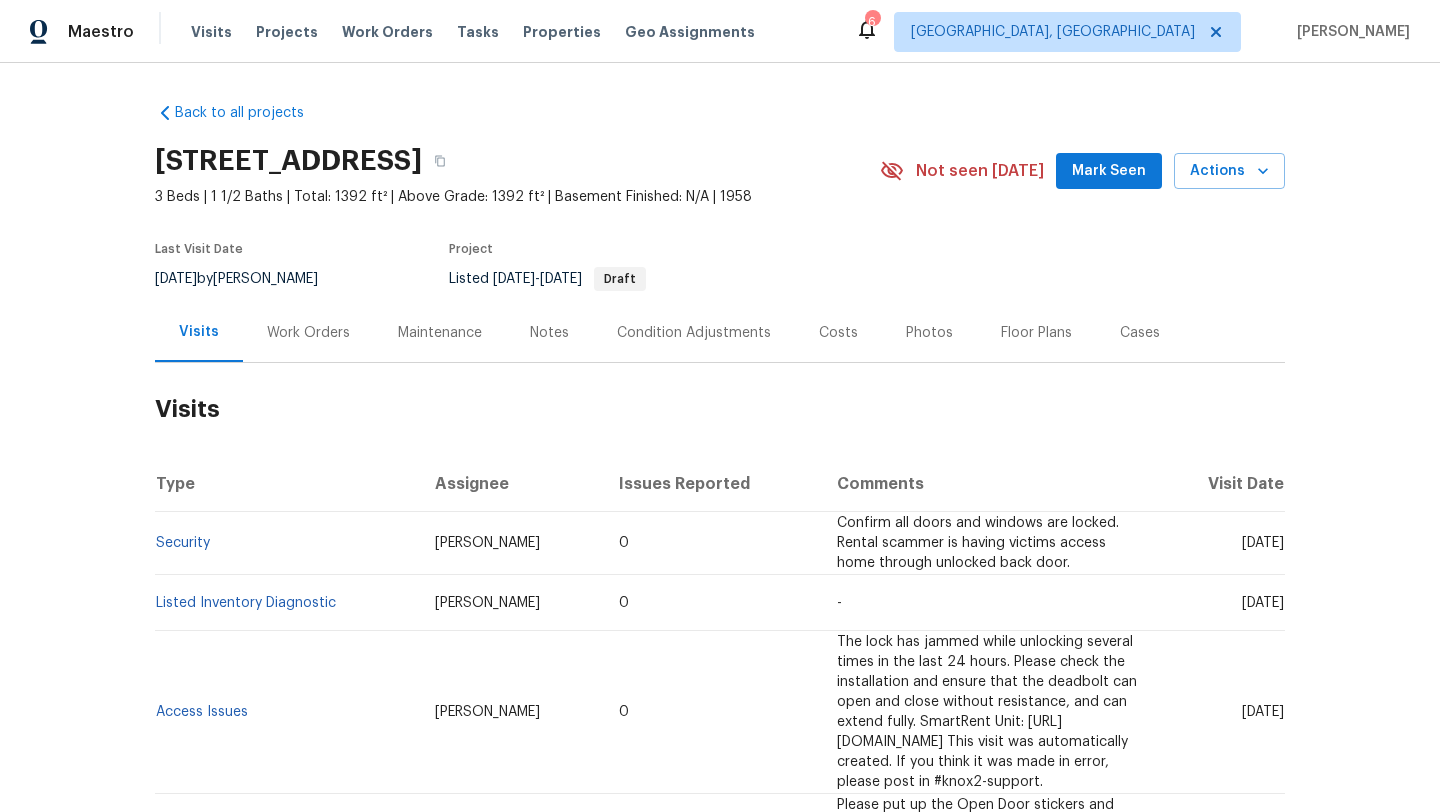 click on "Mark Seen" at bounding box center (1109, 171) 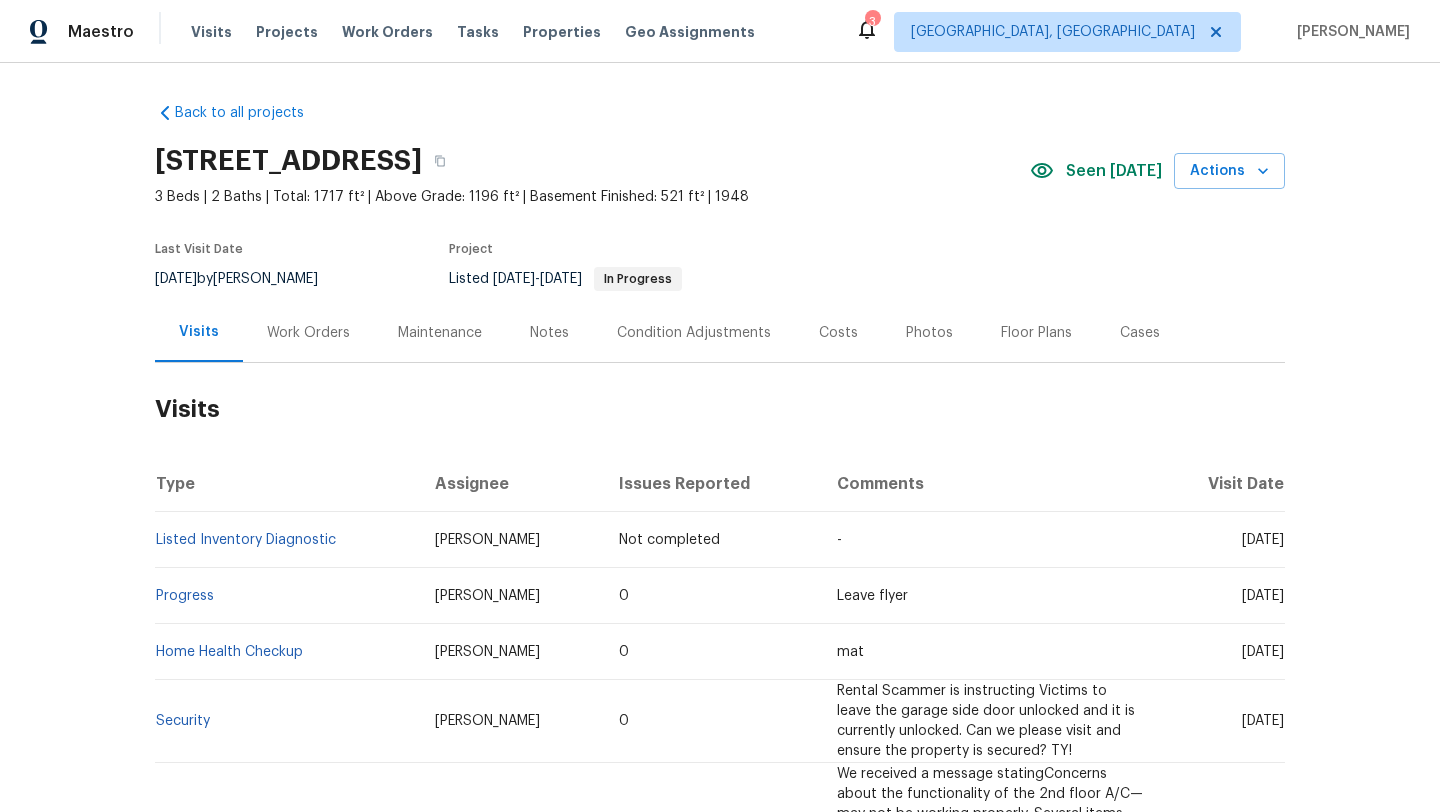 scroll, scrollTop: 0, scrollLeft: 0, axis: both 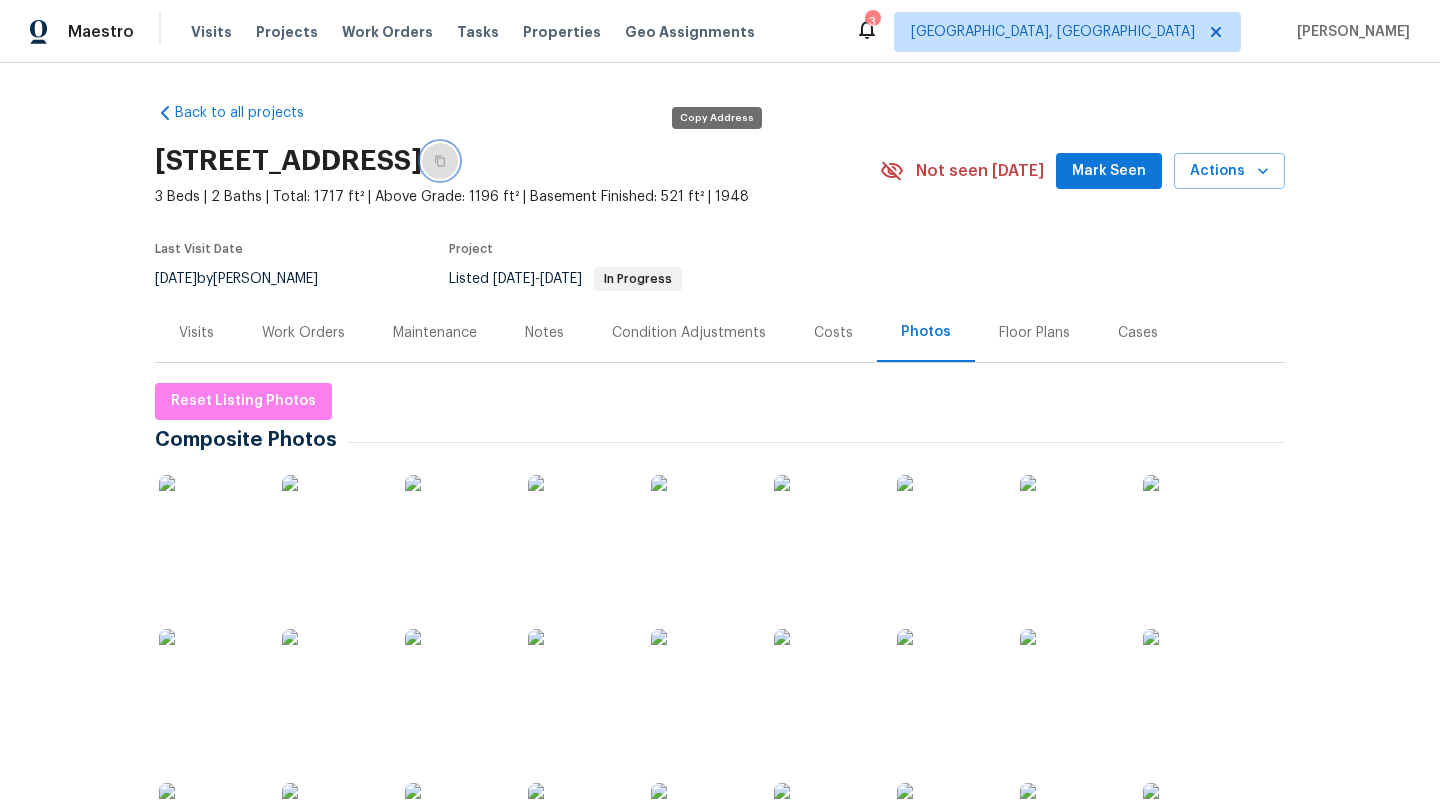 click at bounding box center [440, 161] 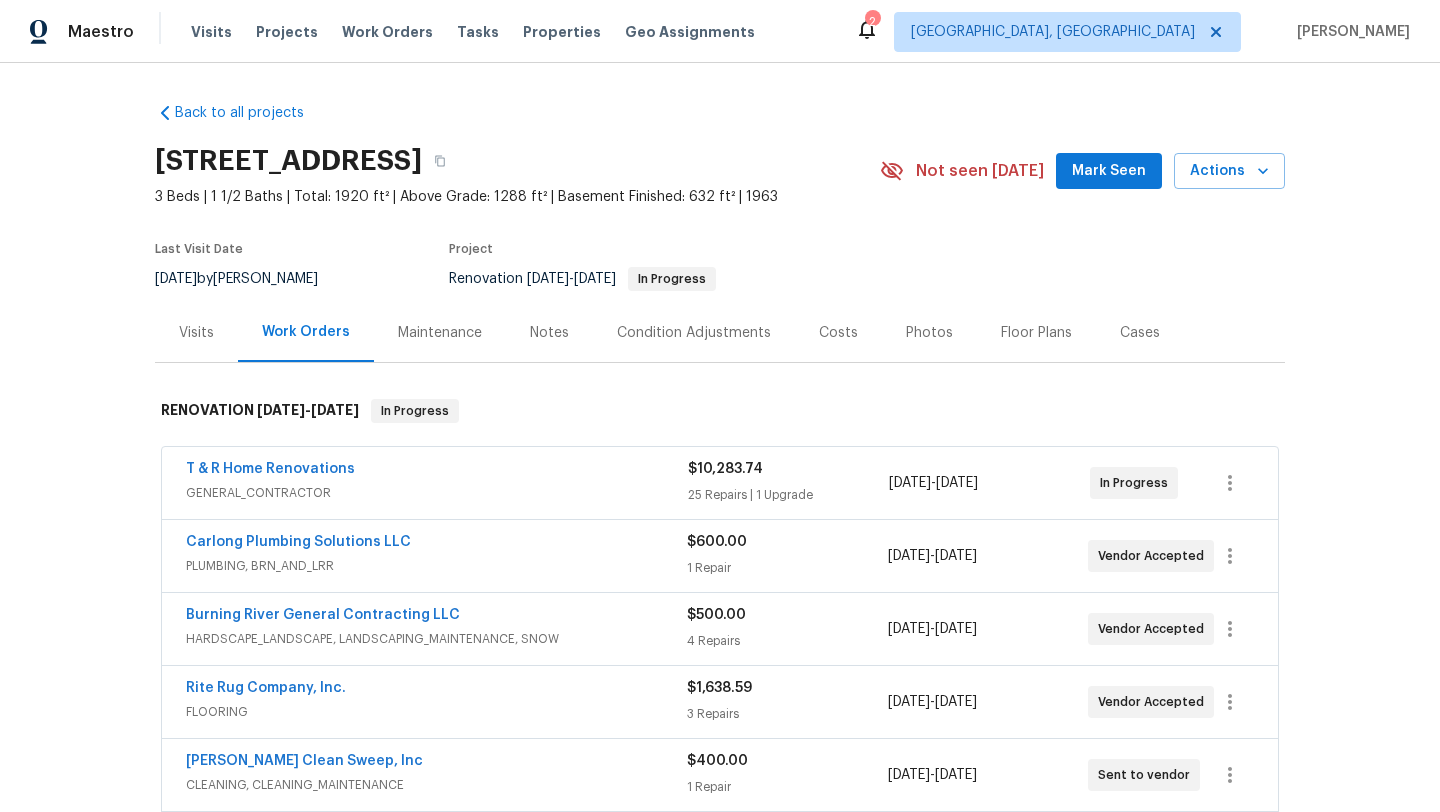 scroll, scrollTop: 0, scrollLeft: 0, axis: both 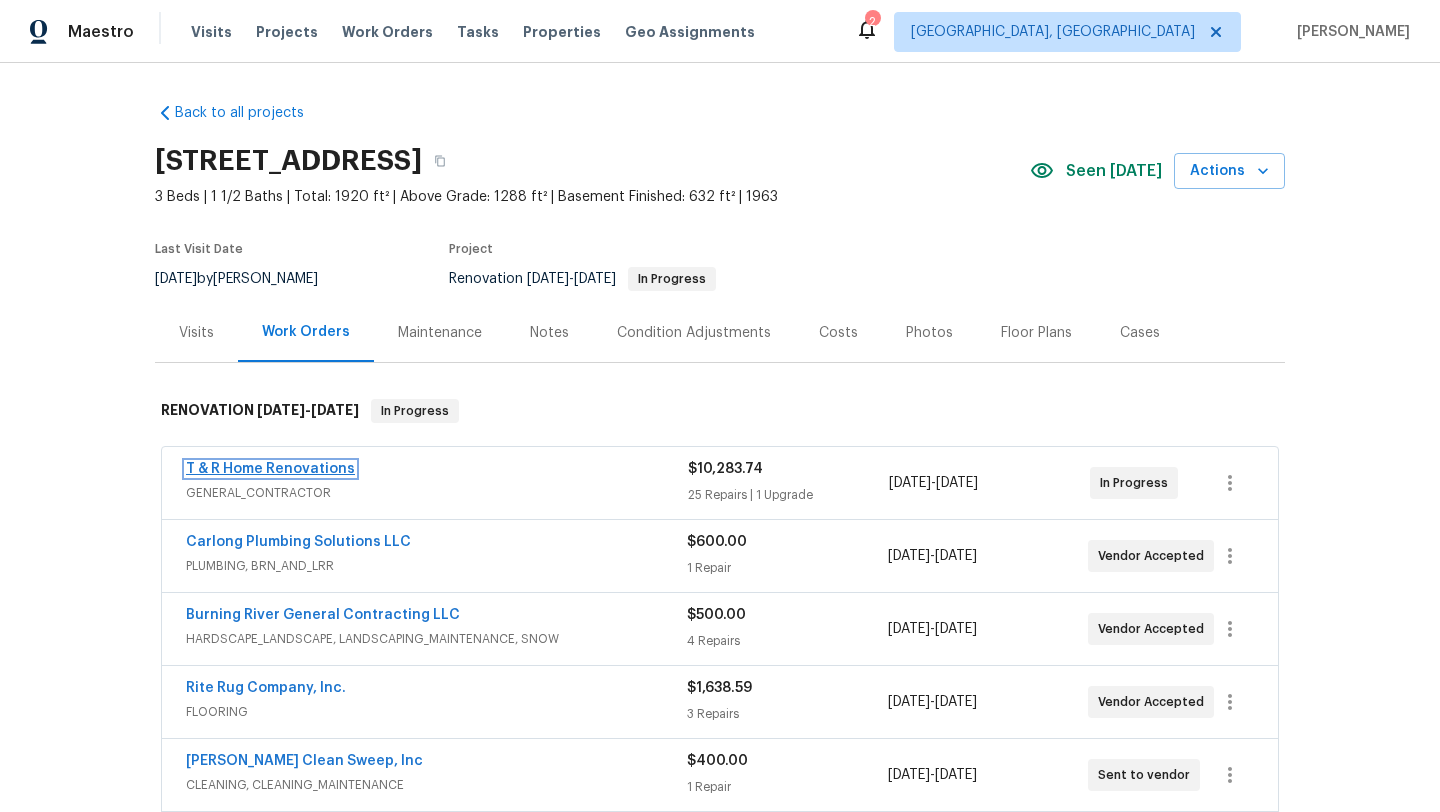 click on "T & R Home Renovations" at bounding box center [270, 469] 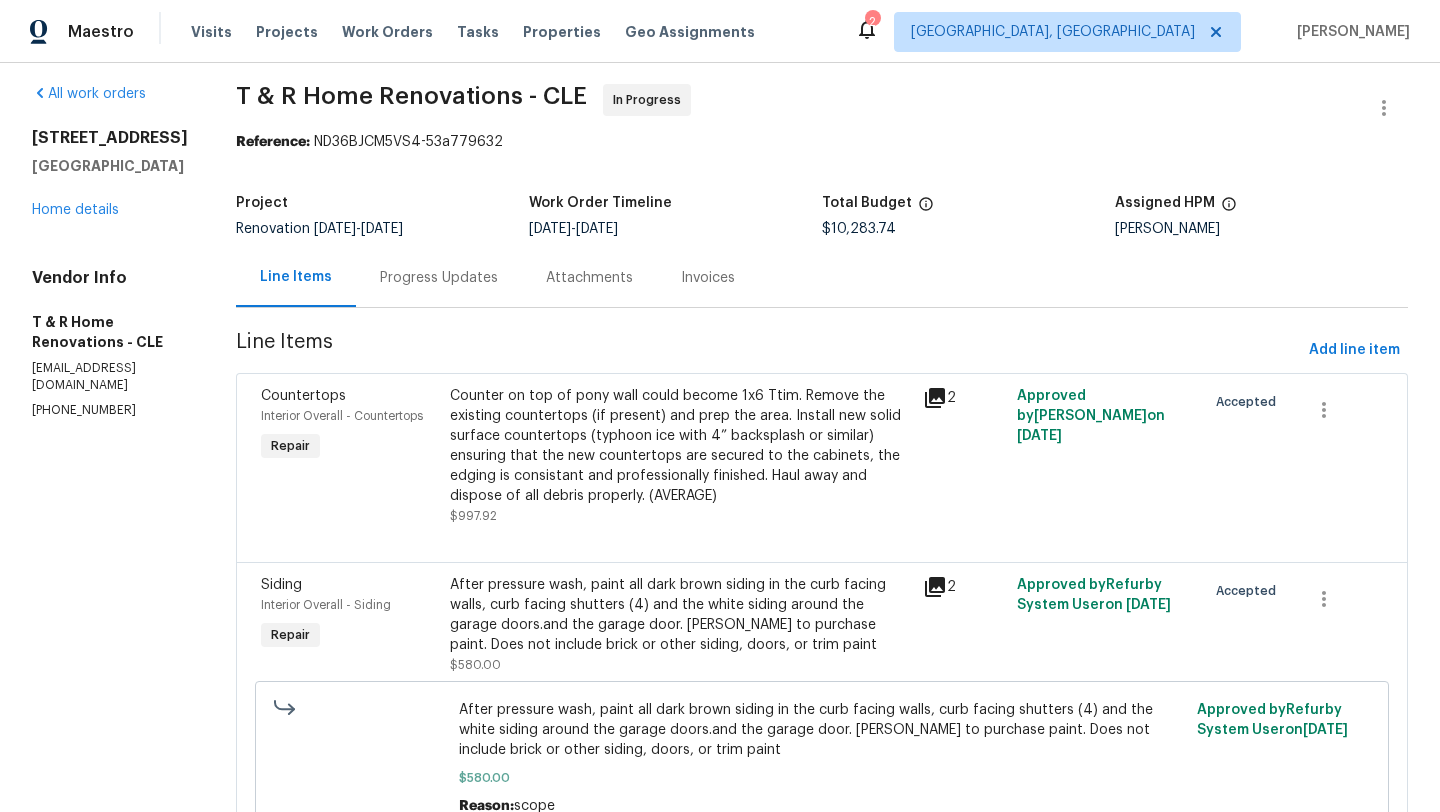 scroll, scrollTop: 12, scrollLeft: 0, axis: vertical 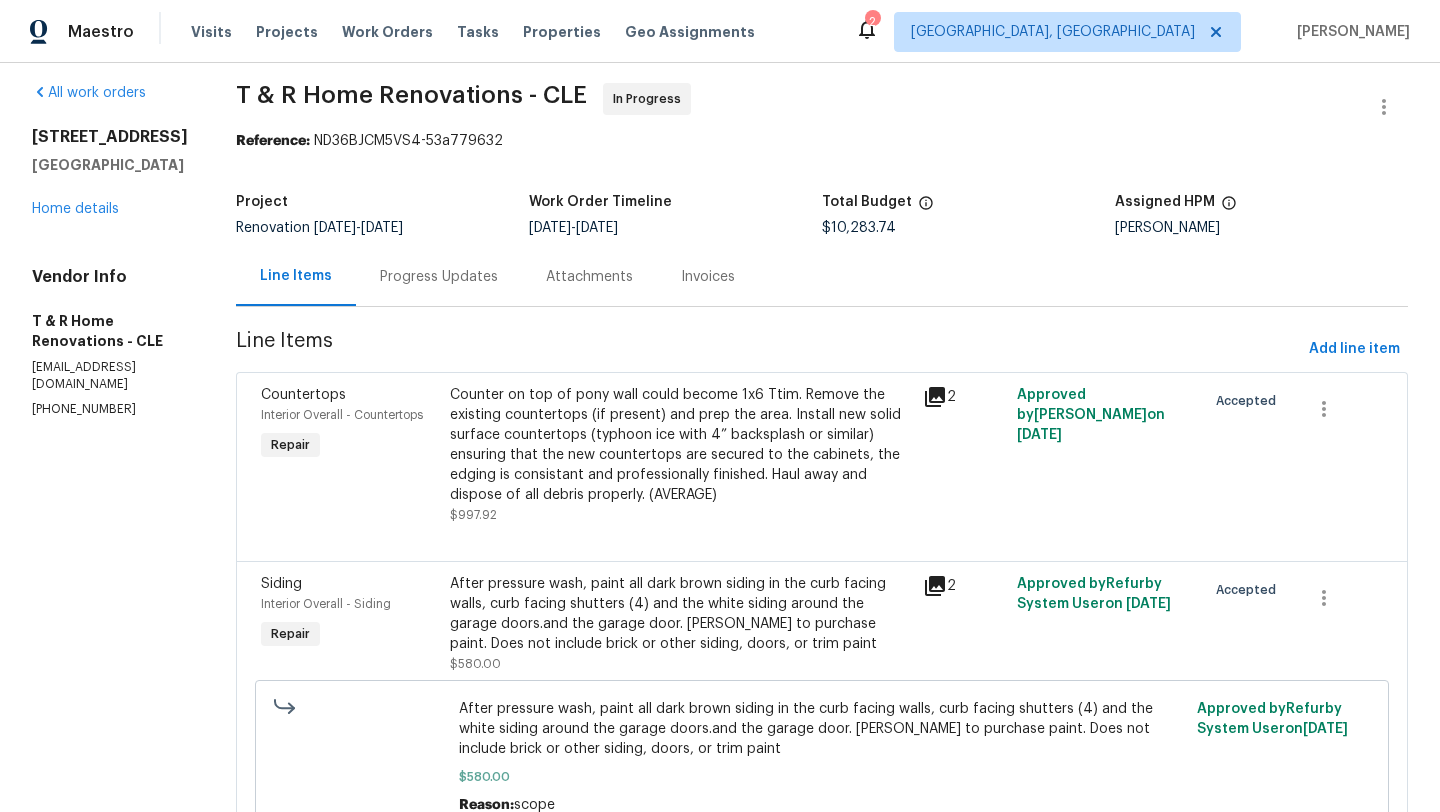 click on "Counter on top of pony wall could become 1x6 Ttim.   Remove the existing countertops (if present) and prep the area. Install new solid surface countertops (typhoon ice with 4” backsplash or similar) ensuring that the new countertops are secured to the cabinets, the edging is consistant and professionally finished. Haul away and dispose of all debris properly. (AVERAGE)" at bounding box center [680, 445] 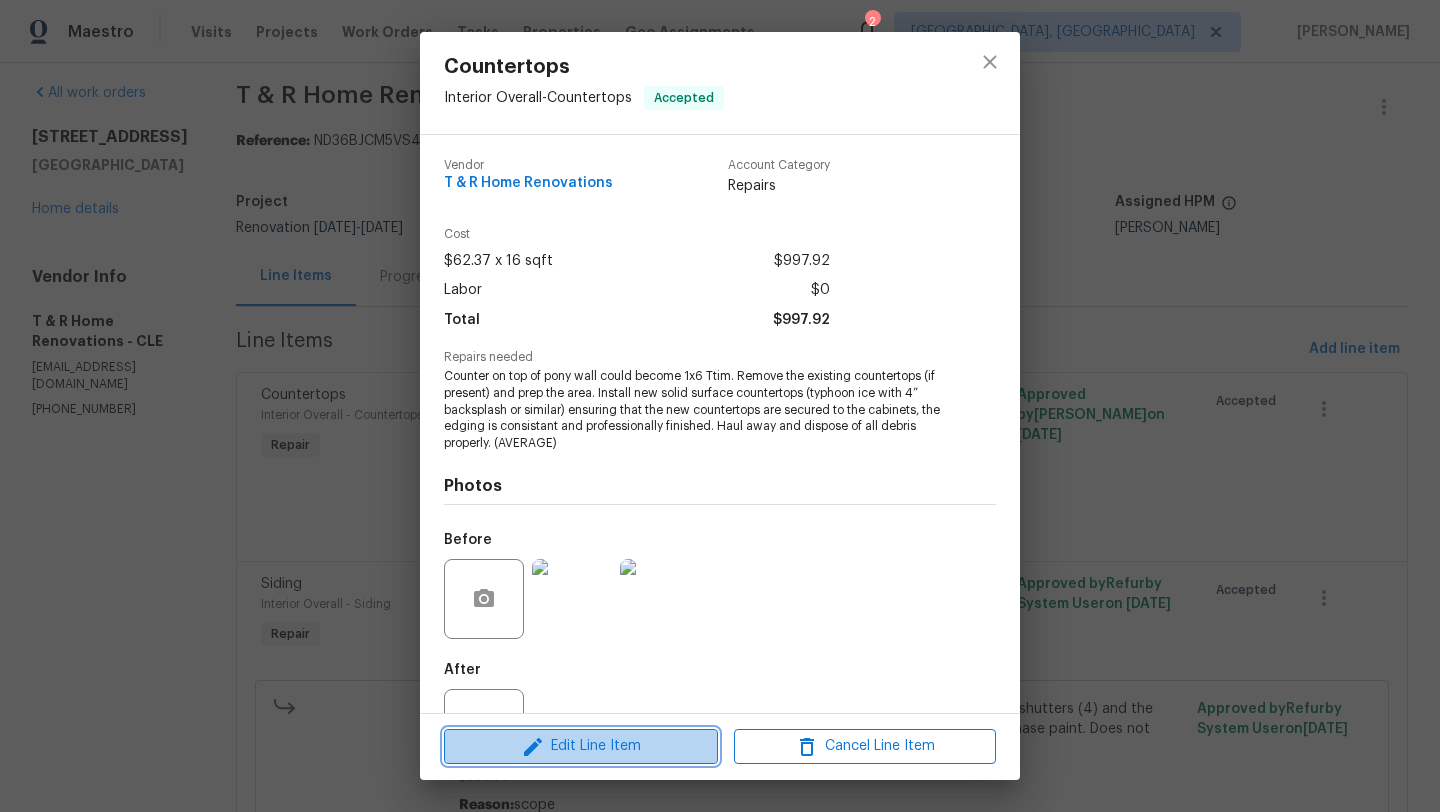 click on "Edit Line Item" at bounding box center [581, 746] 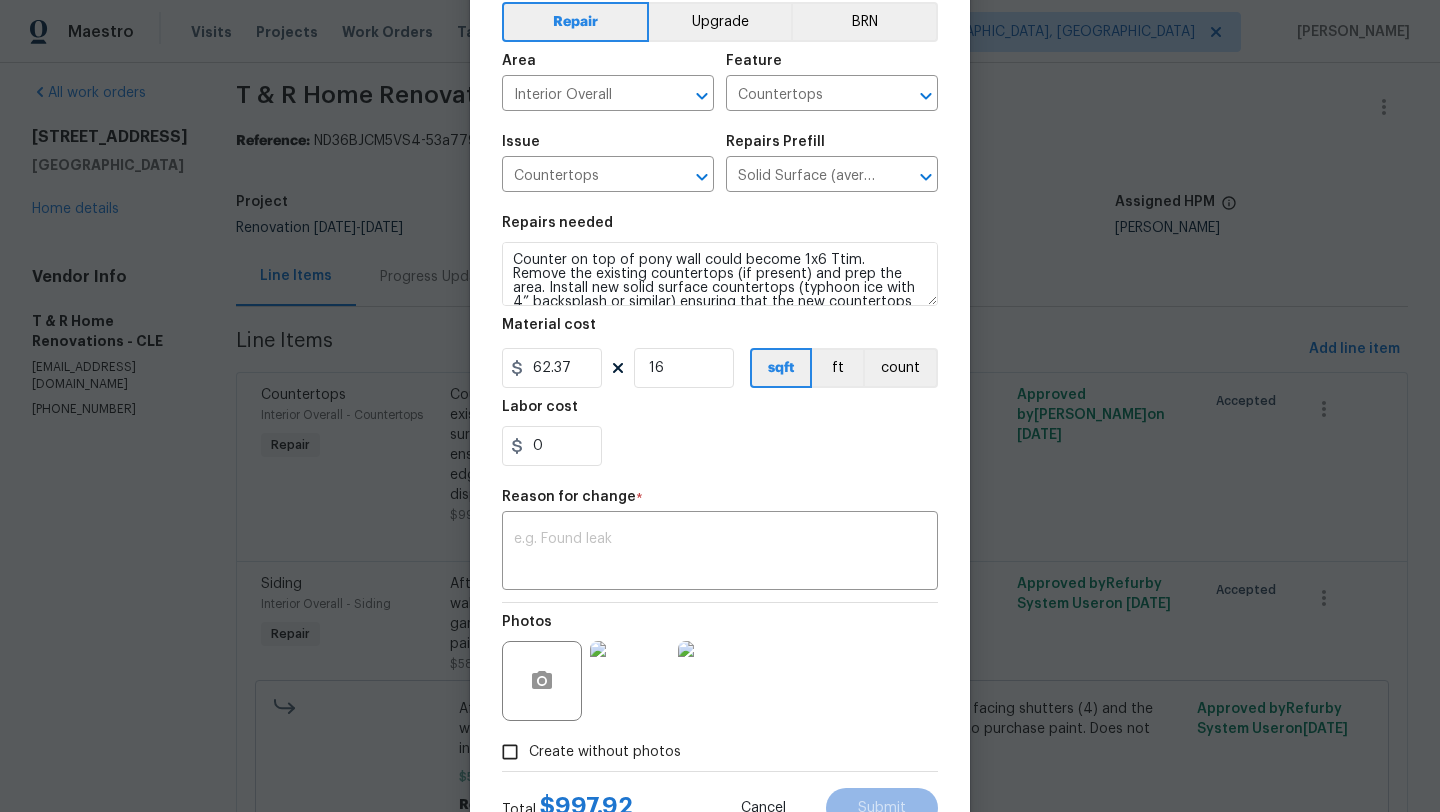 scroll, scrollTop: 174, scrollLeft: 0, axis: vertical 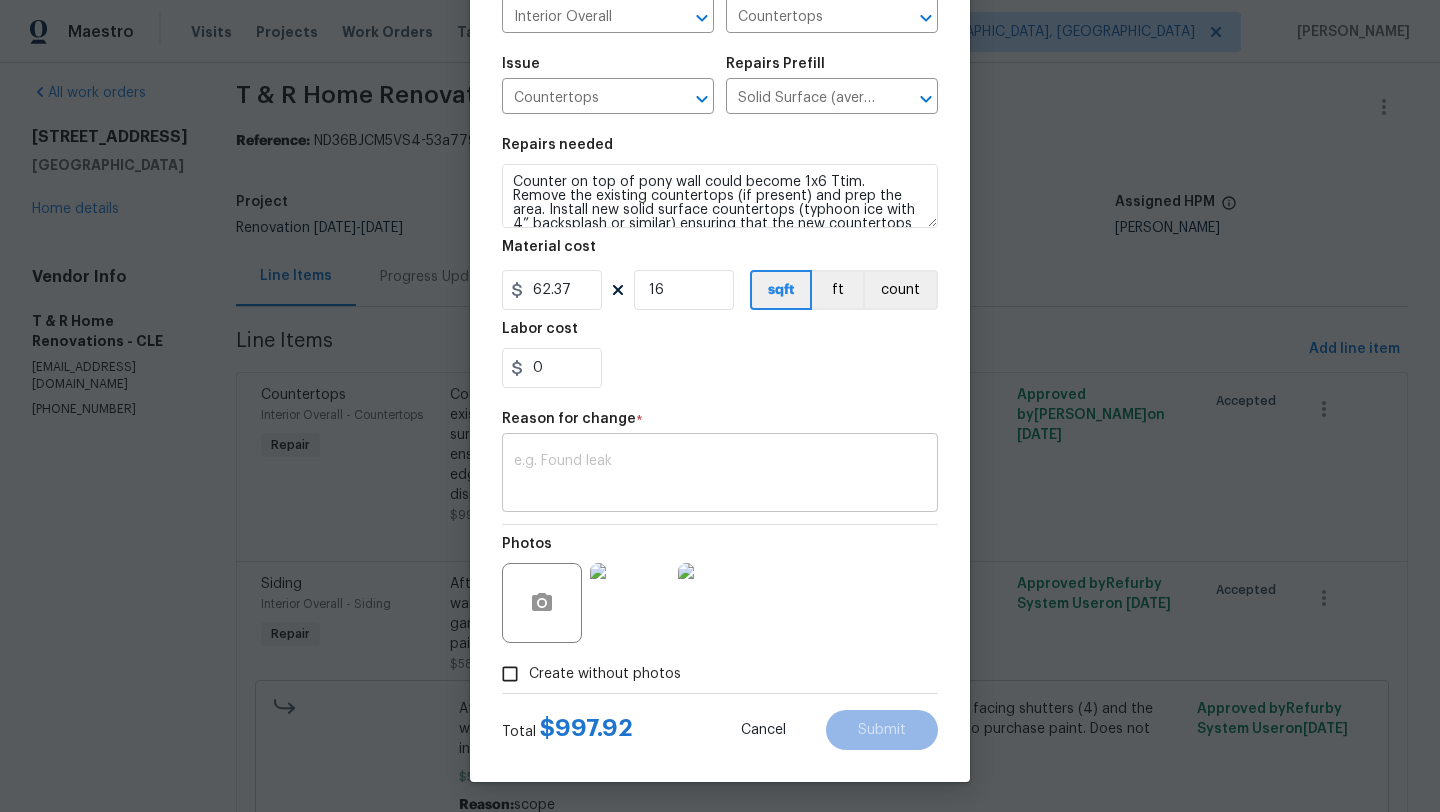 click at bounding box center [720, 475] 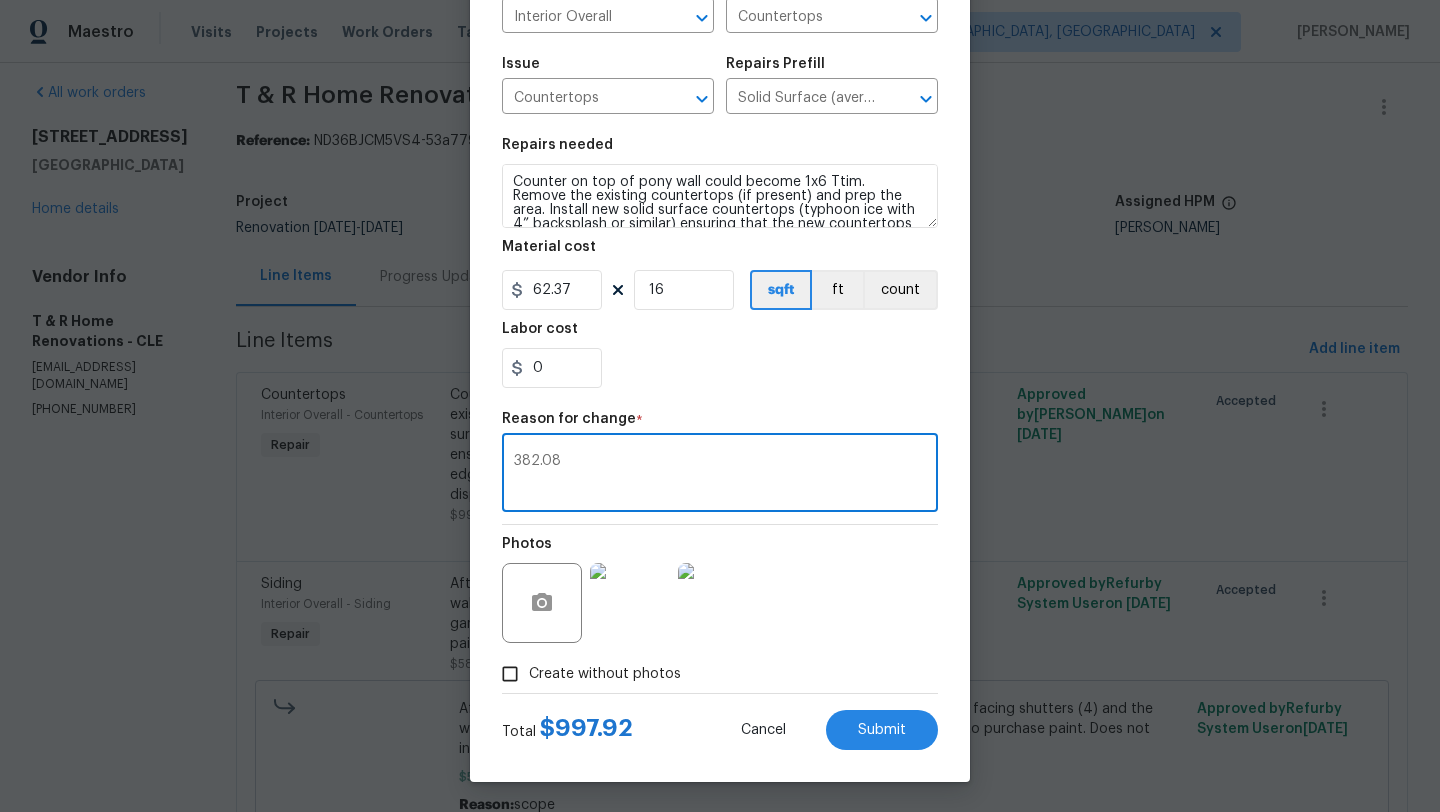 type on "382.08" 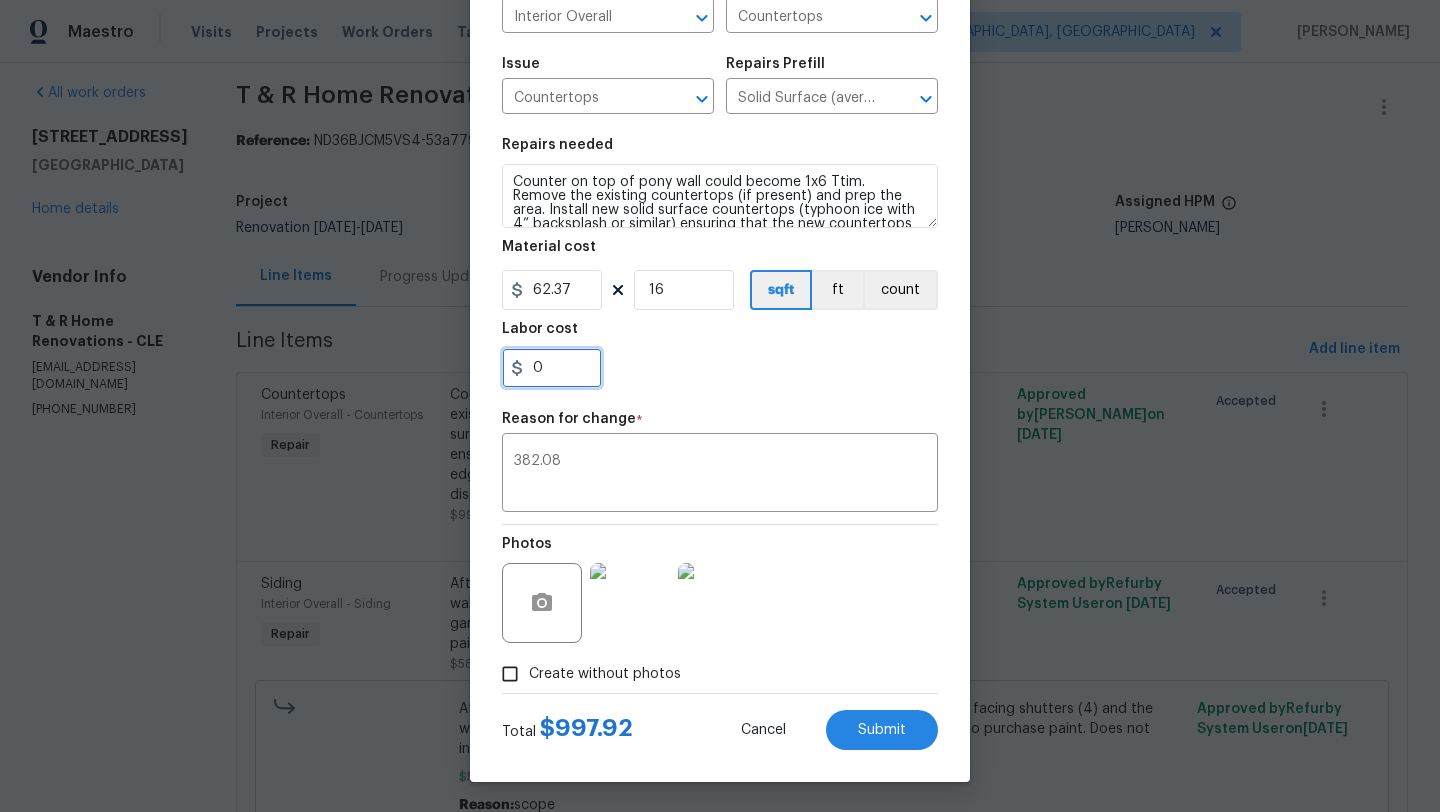 drag, startPoint x: 560, startPoint y: 365, endPoint x: 506, endPoint y: 365, distance: 54 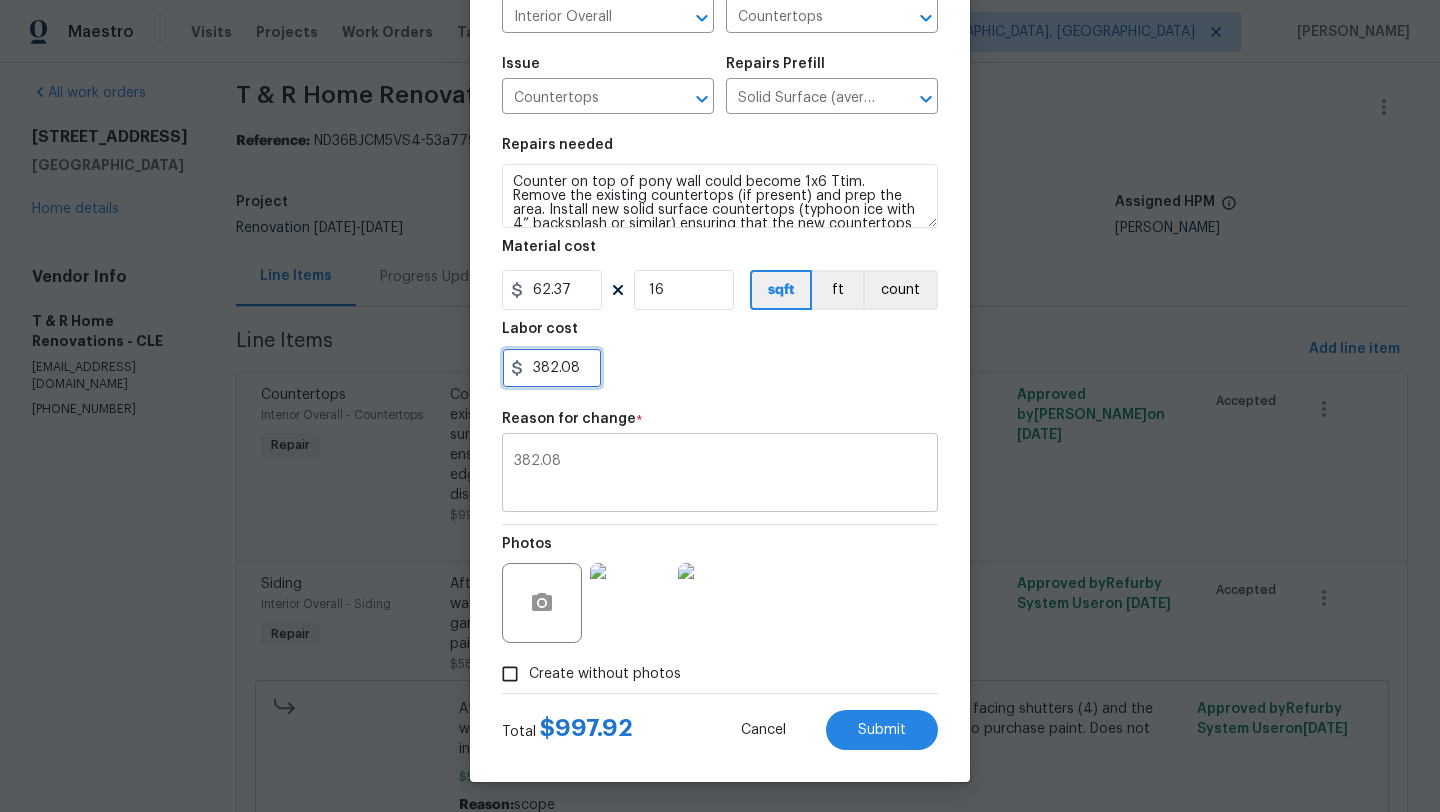 type on "382.08" 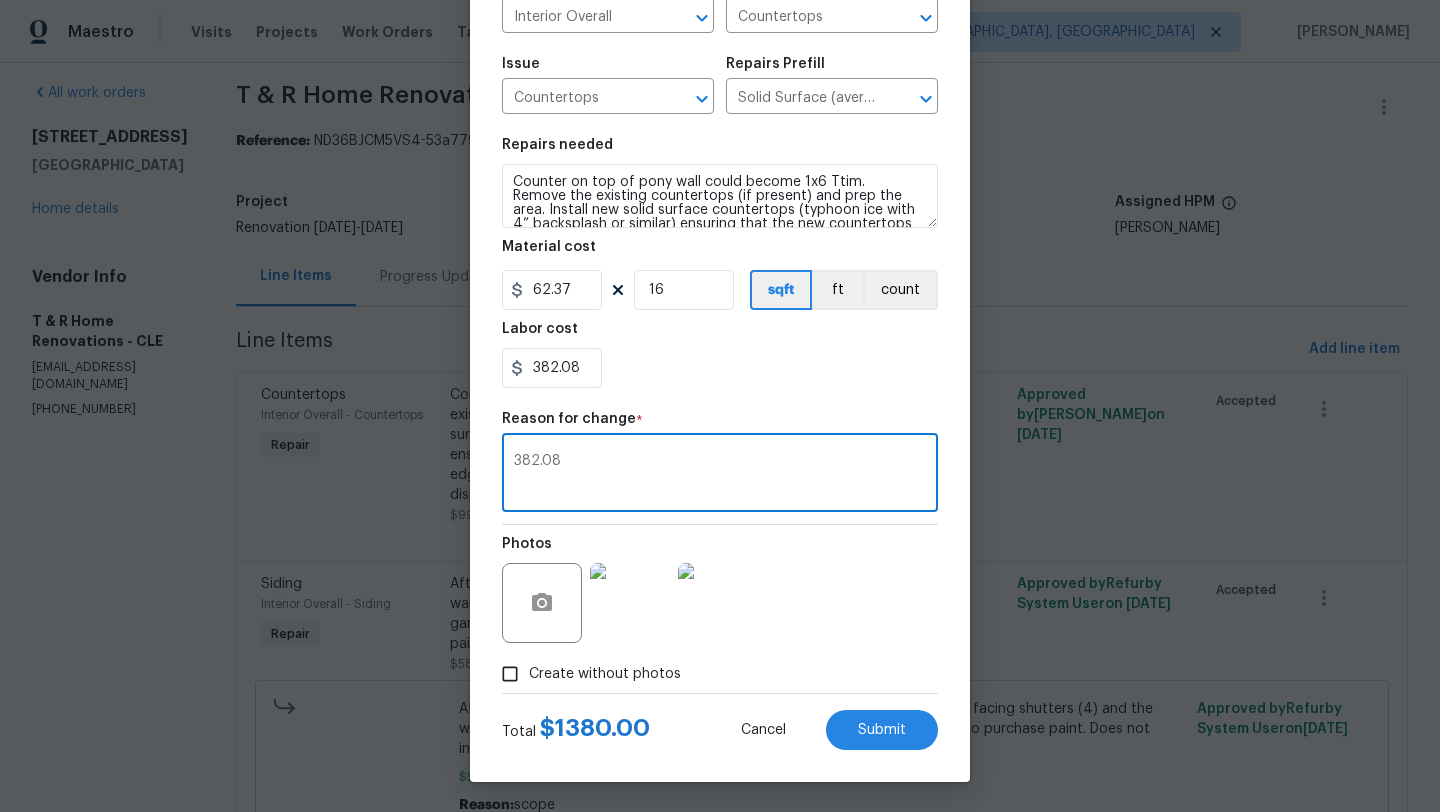 drag, startPoint x: 572, startPoint y: 466, endPoint x: 476, endPoint y: 461, distance: 96.13012 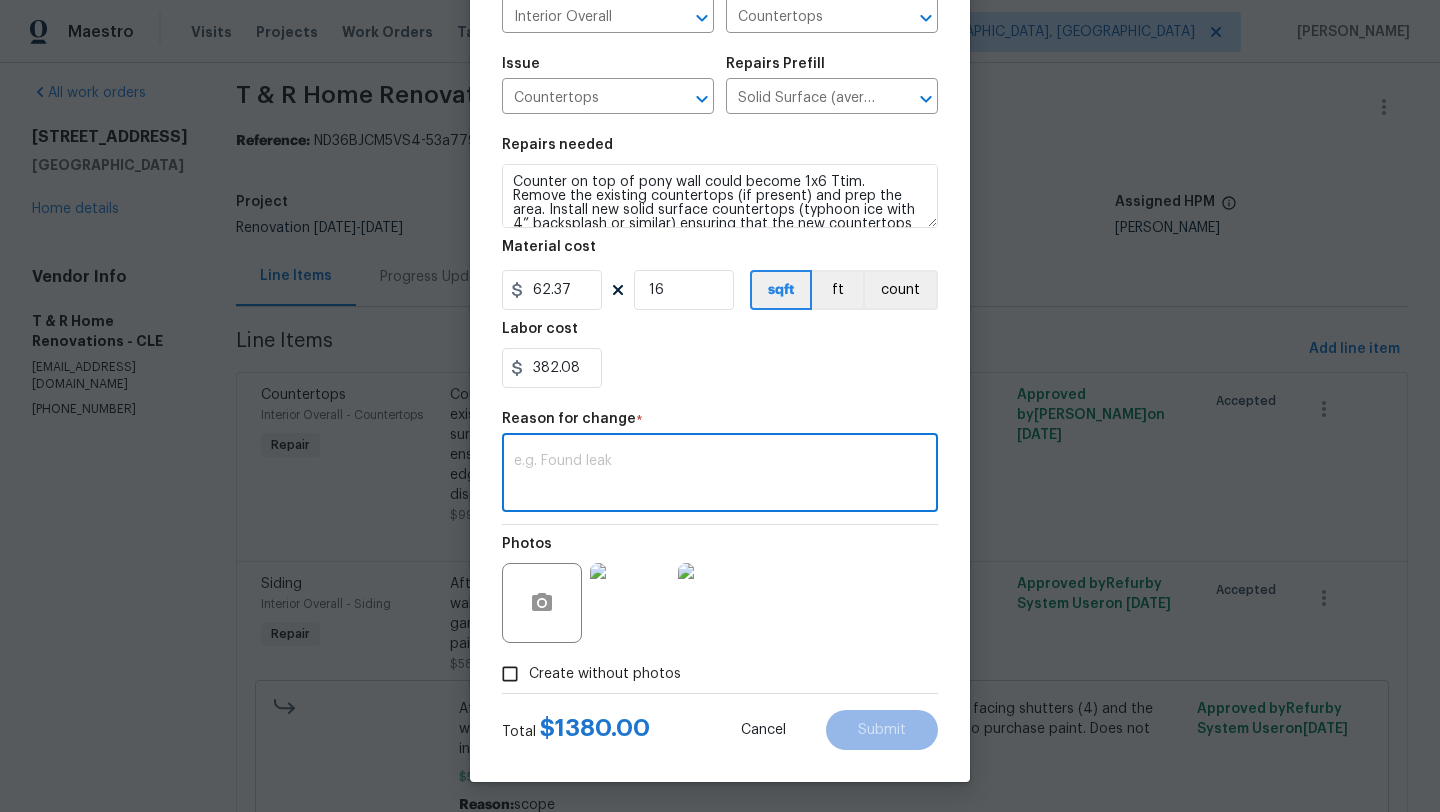 click at bounding box center (720, 475) 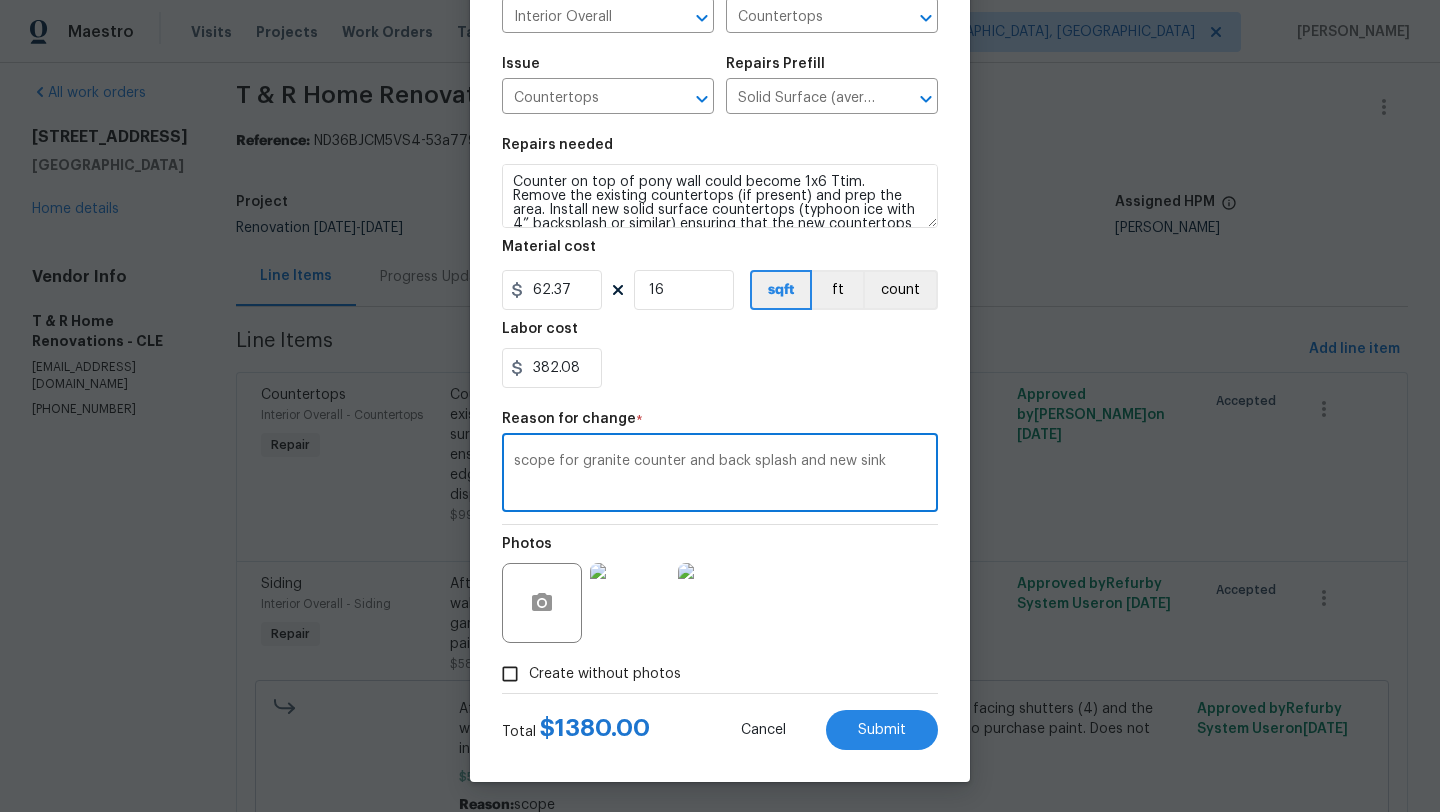 type on "scope for granite counter and back splash and new sink" 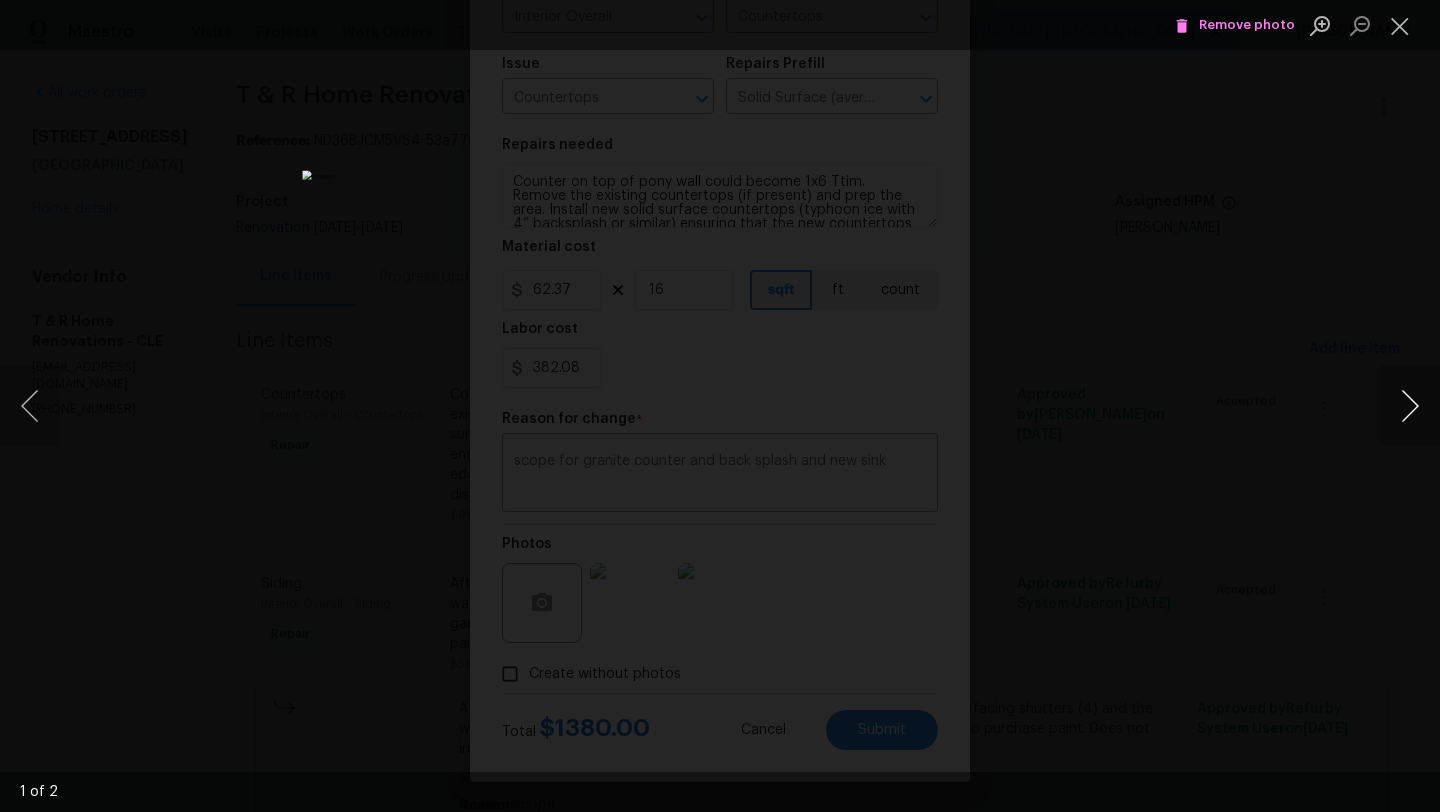 click at bounding box center (1410, 406) 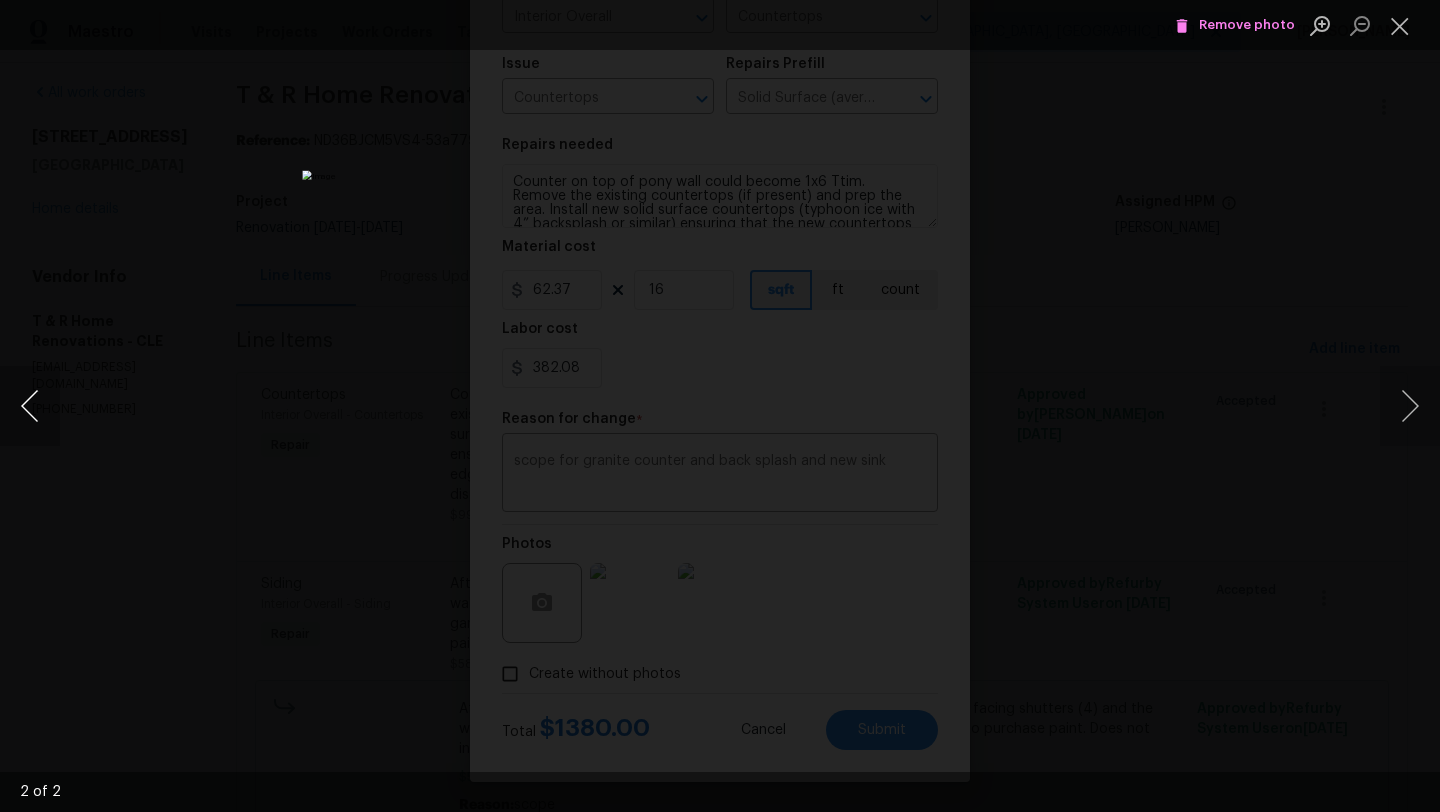 click at bounding box center (30, 406) 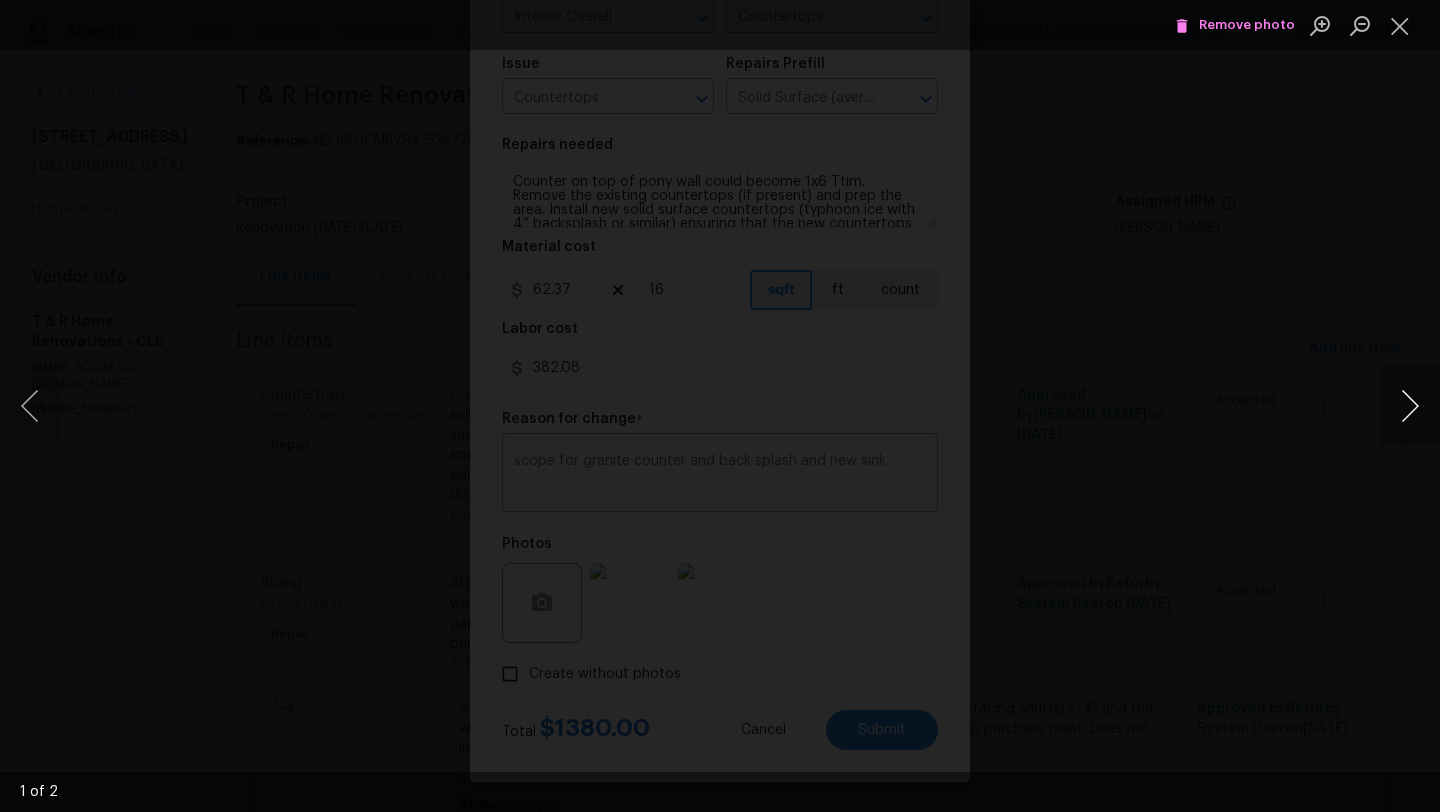 click at bounding box center (1410, 406) 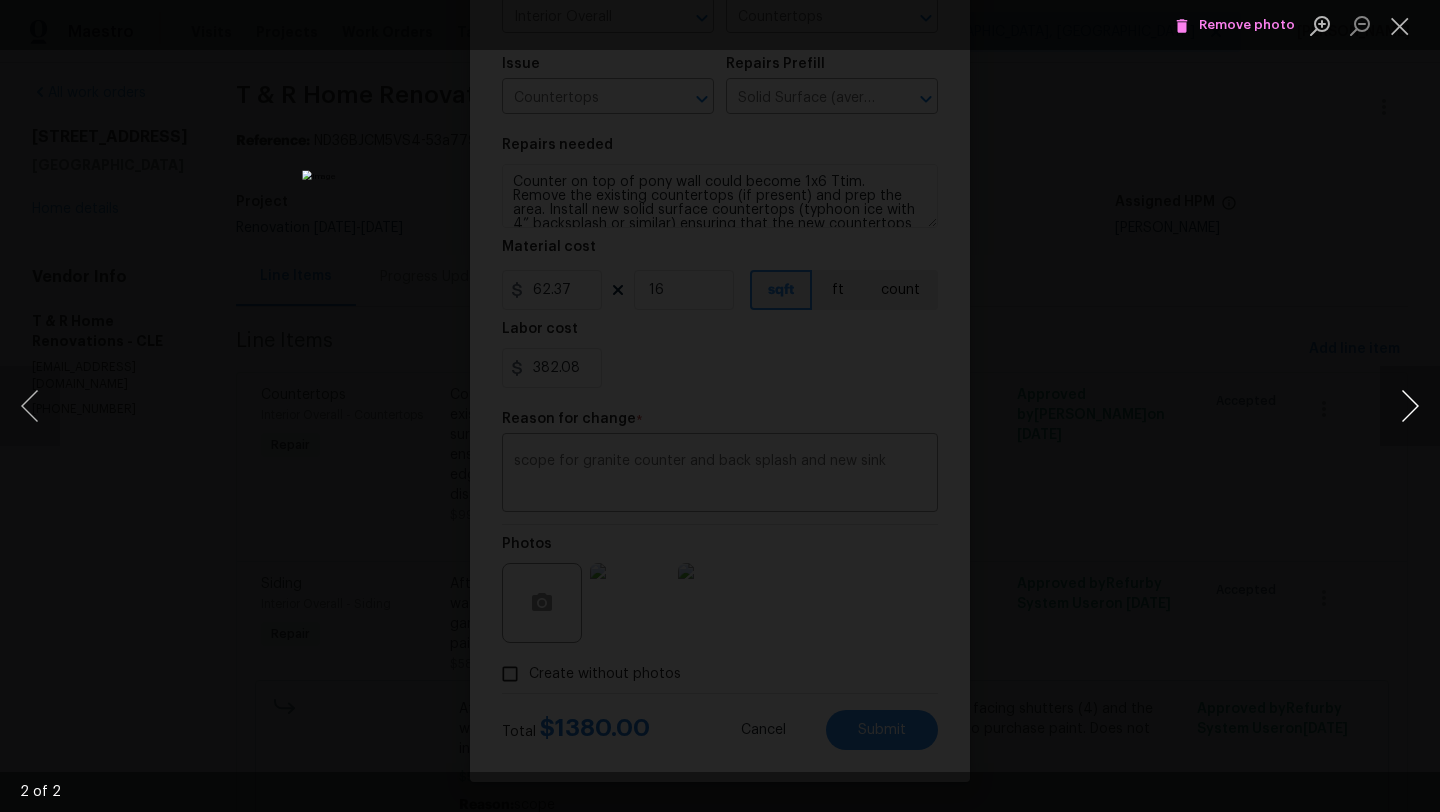 click at bounding box center (1410, 406) 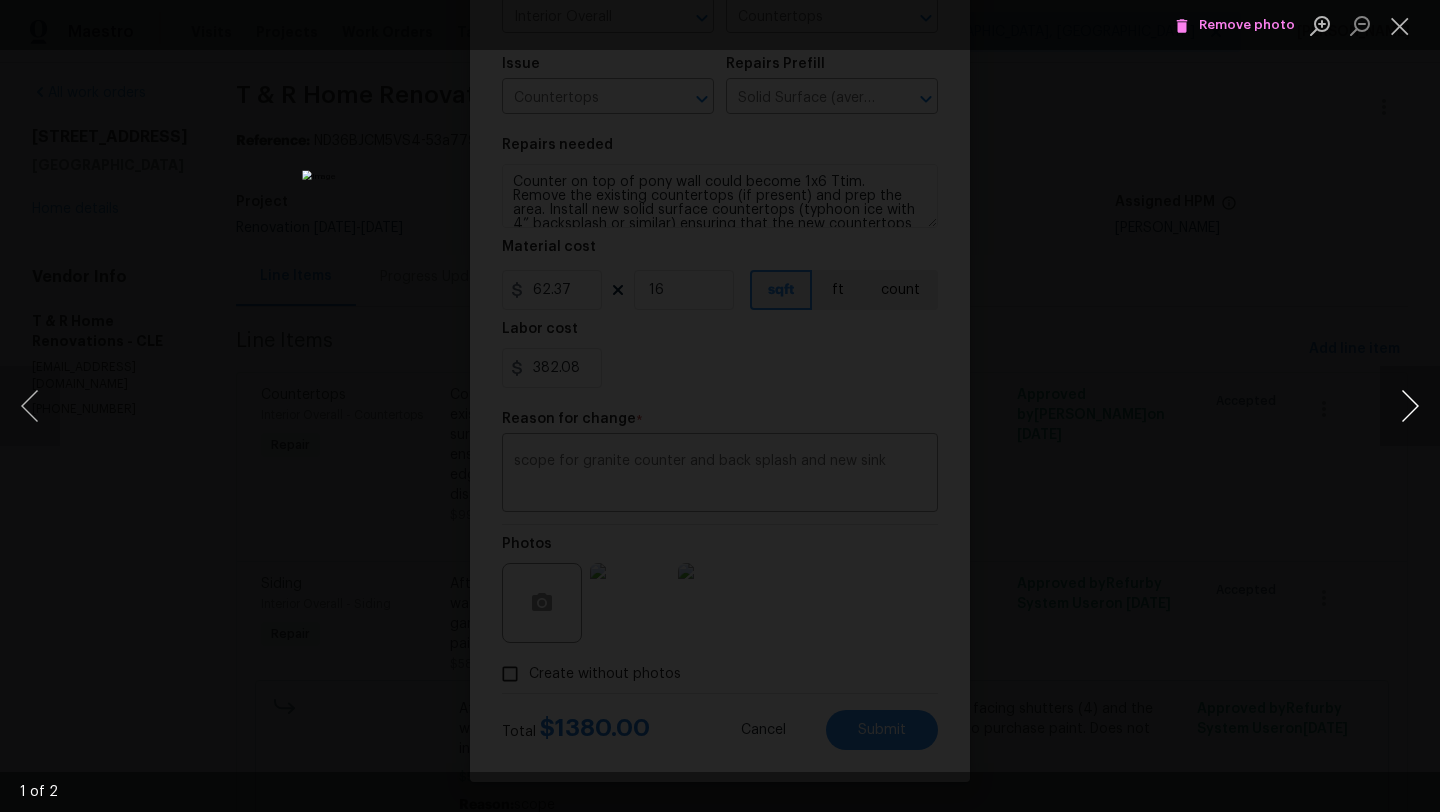 click at bounding box center (1410, 406) 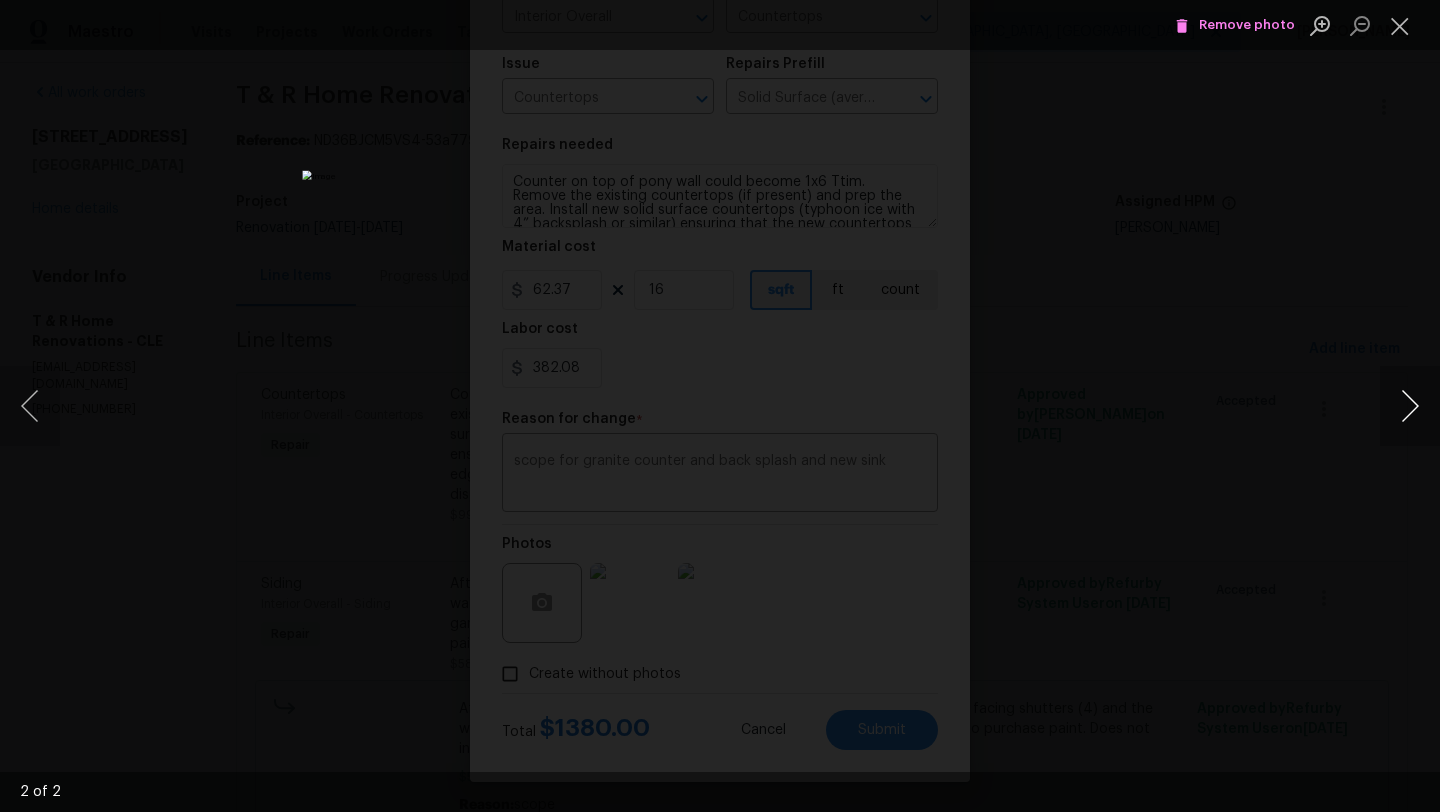 click at bounding box center [1410, 406] 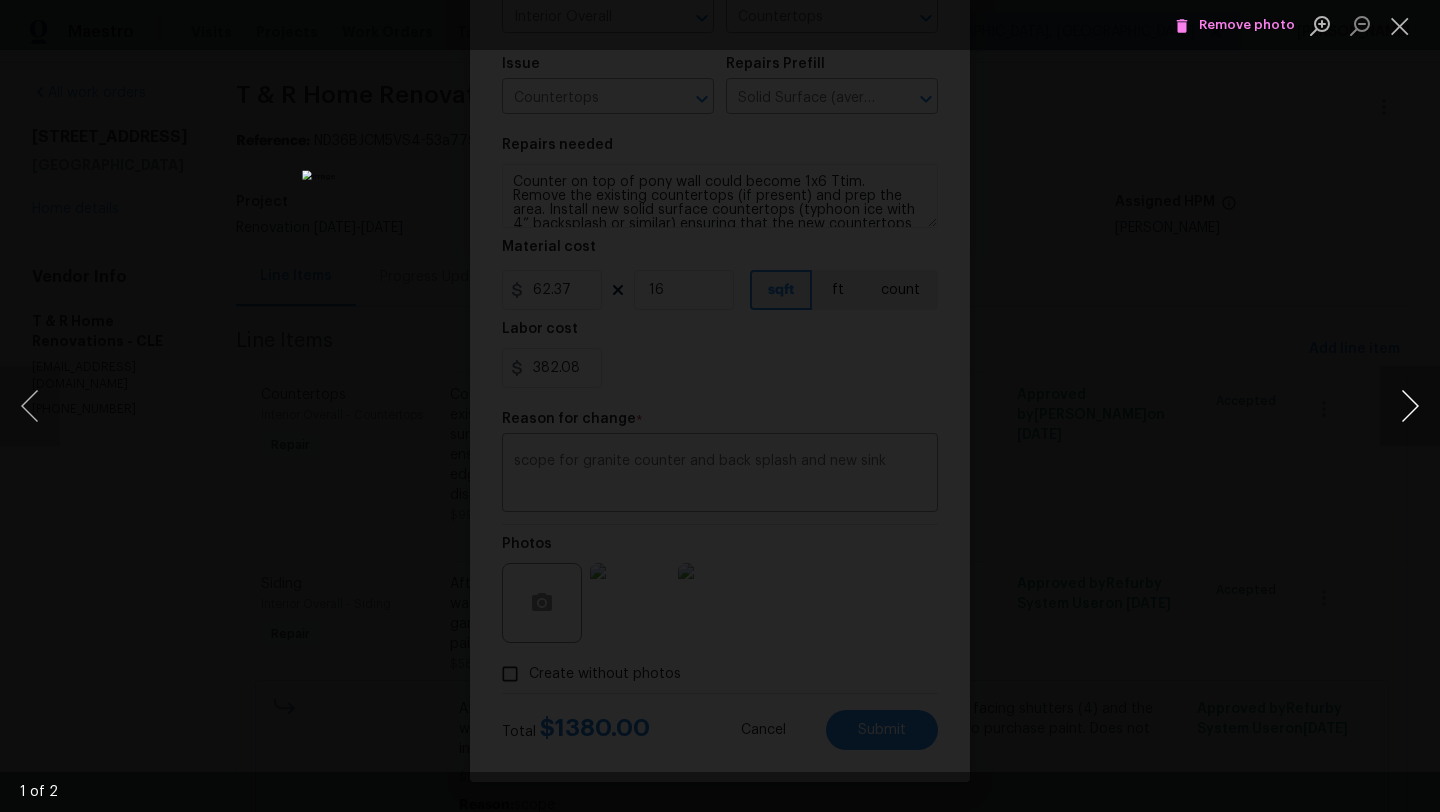 click at bounding box center (1410, 406) 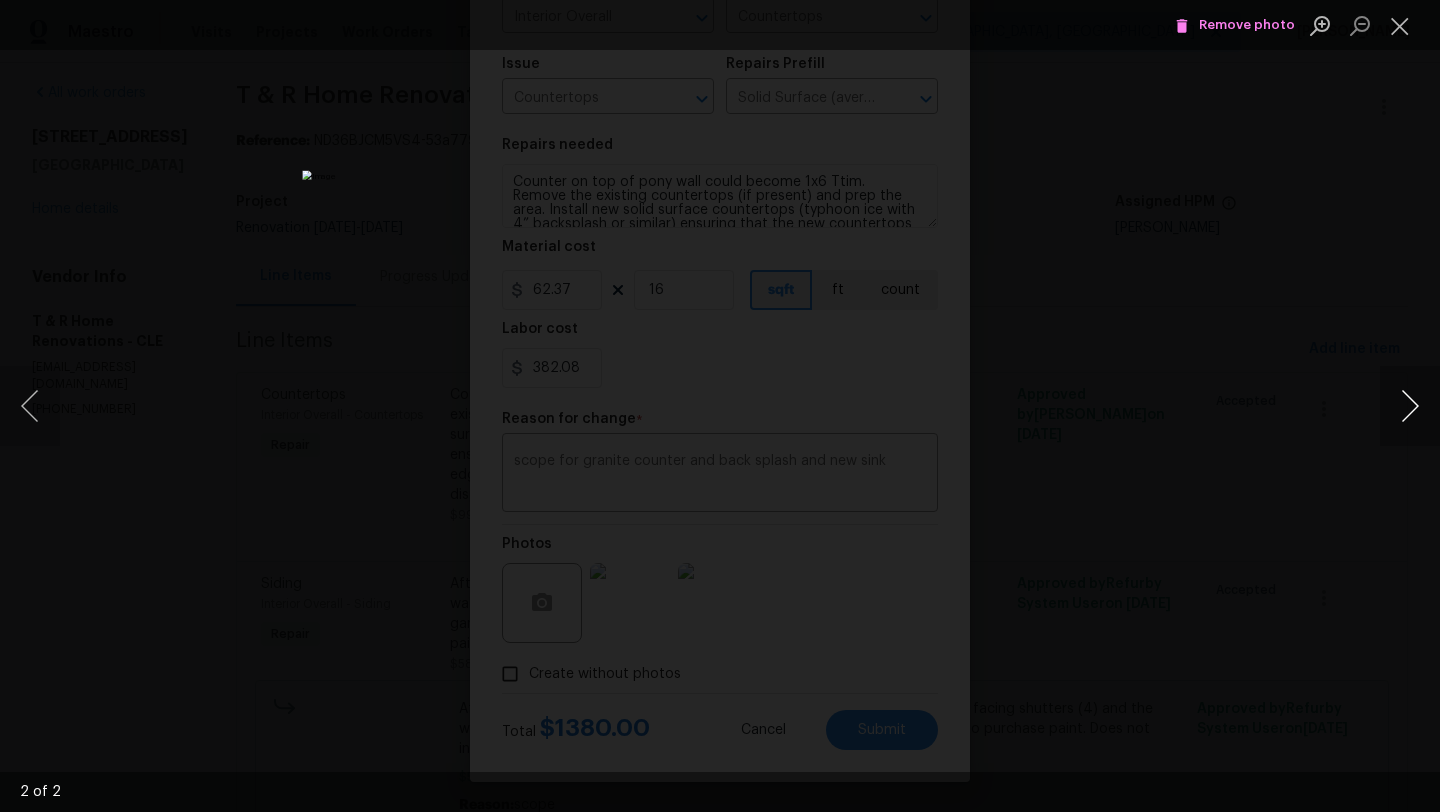 click at bounding box center (1410, 406) 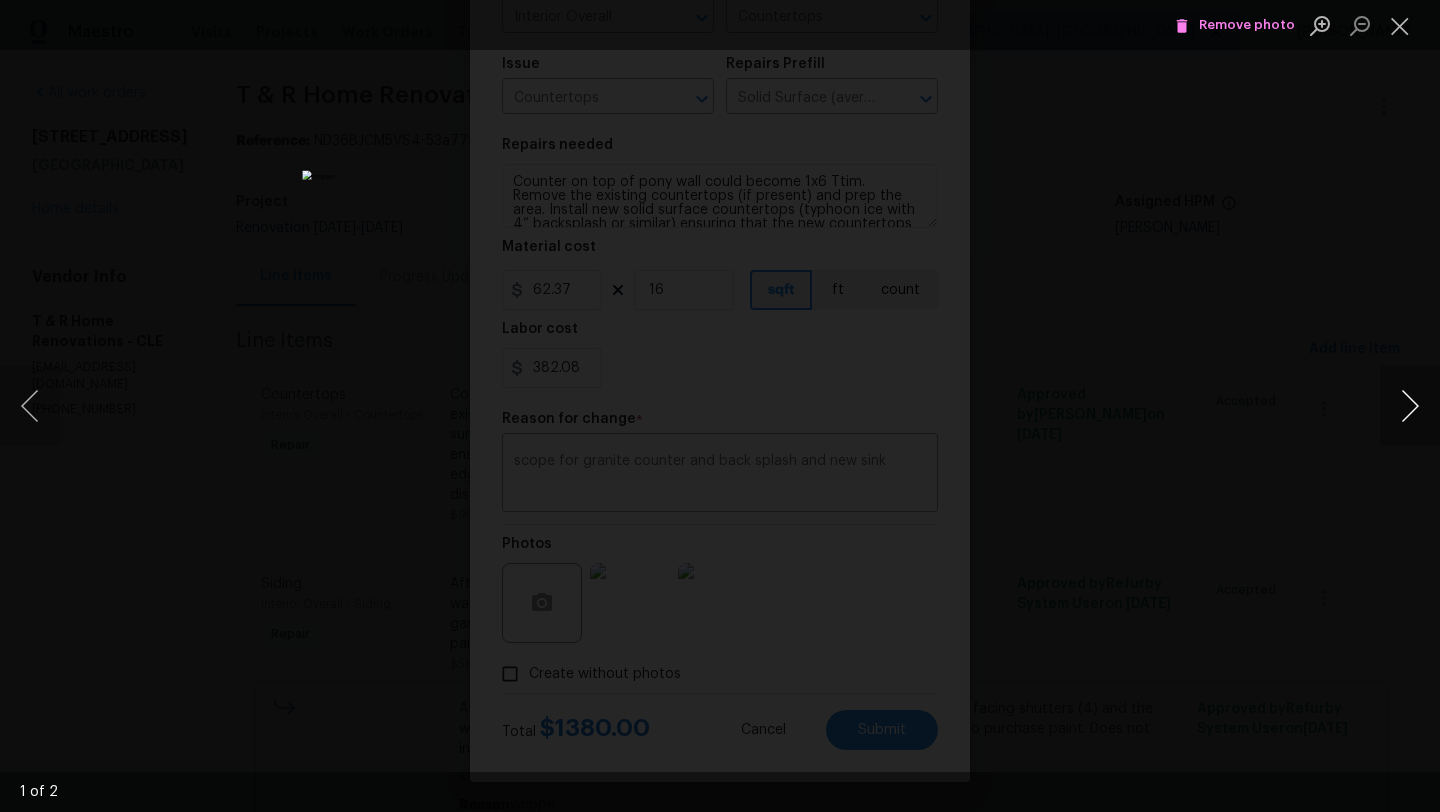 click at bounding box center (1410, 406) 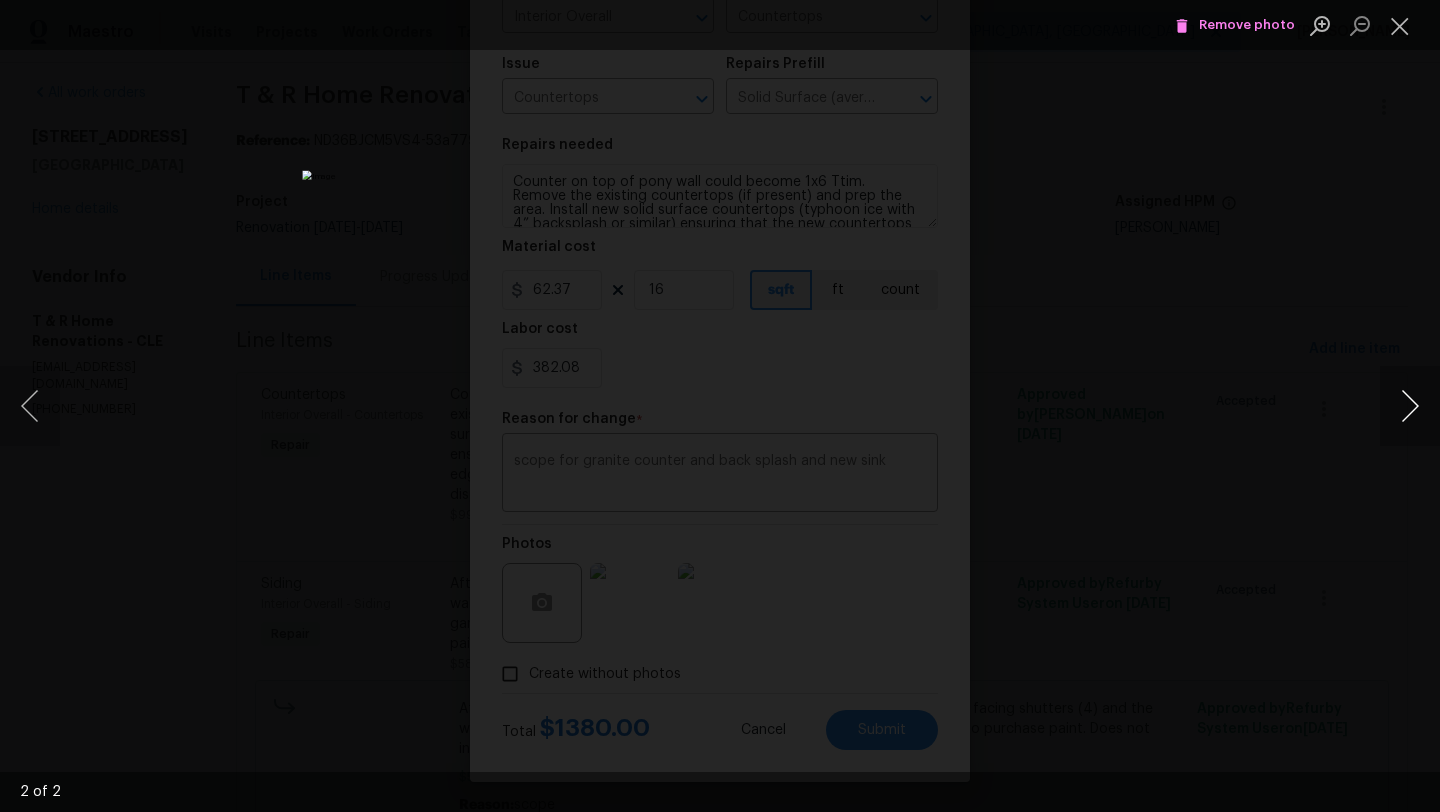 click at bounding box center (1410, 406) 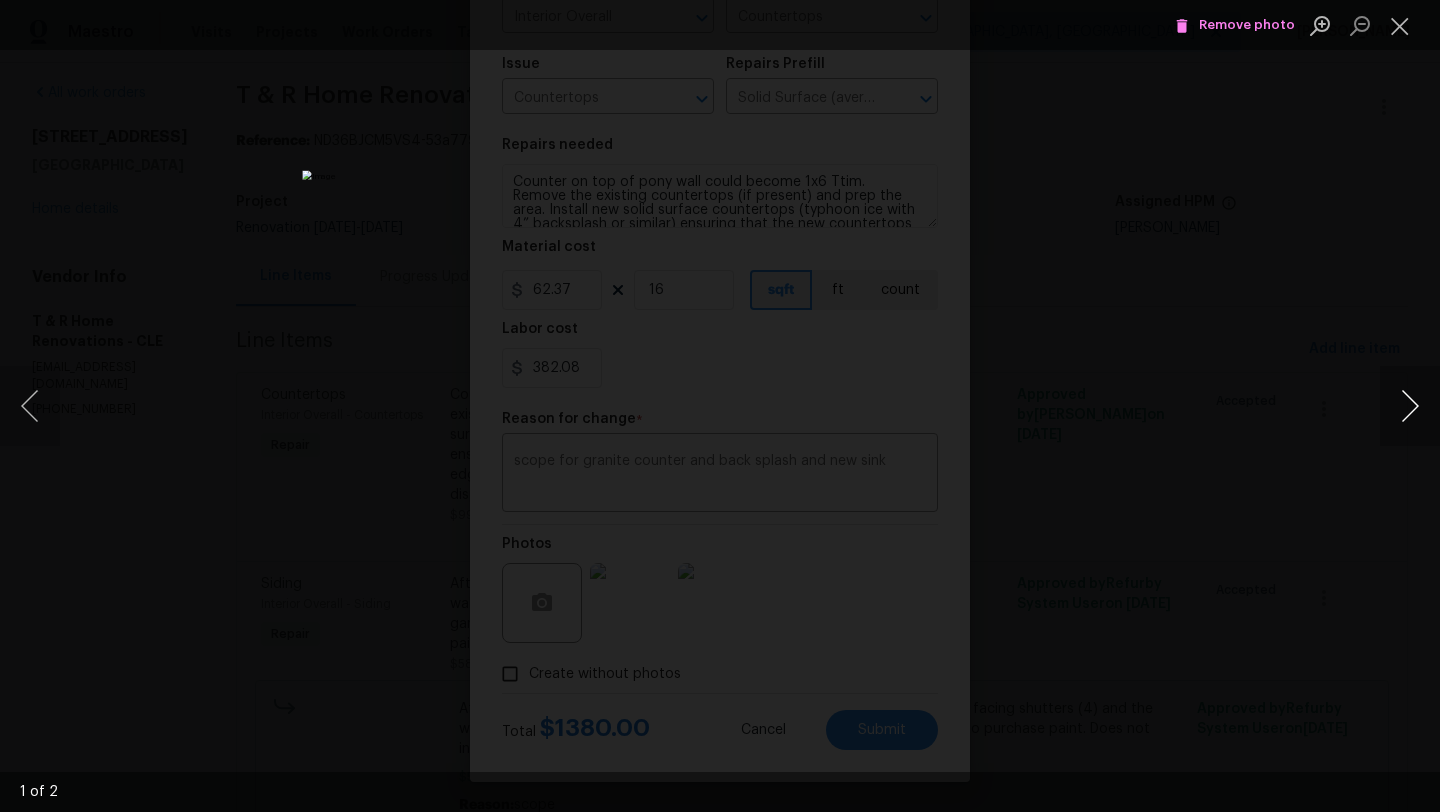click at bounding box center [1410, 406] 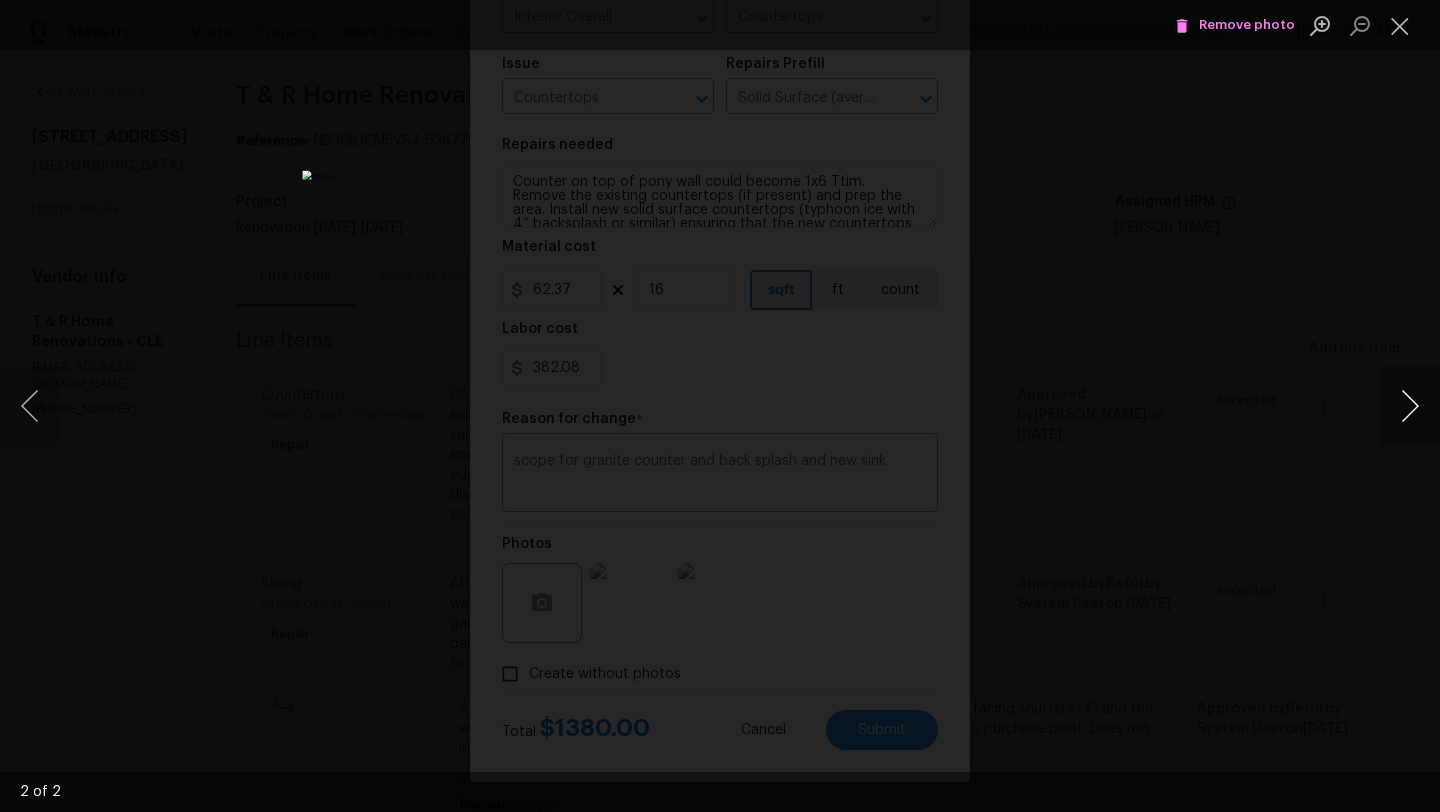 click at bounding box center [1410, 406] 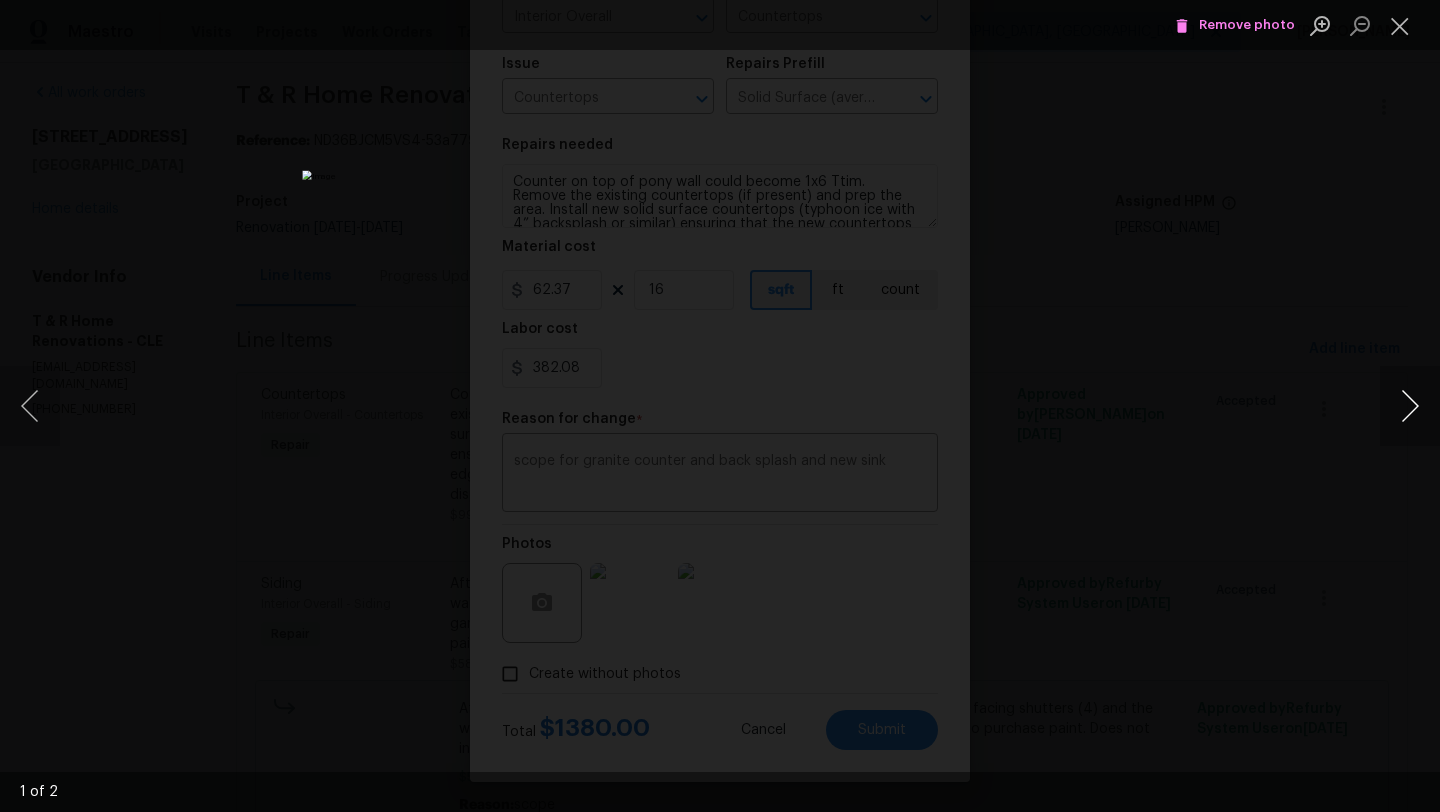 click at bounding box center [1410, 406] 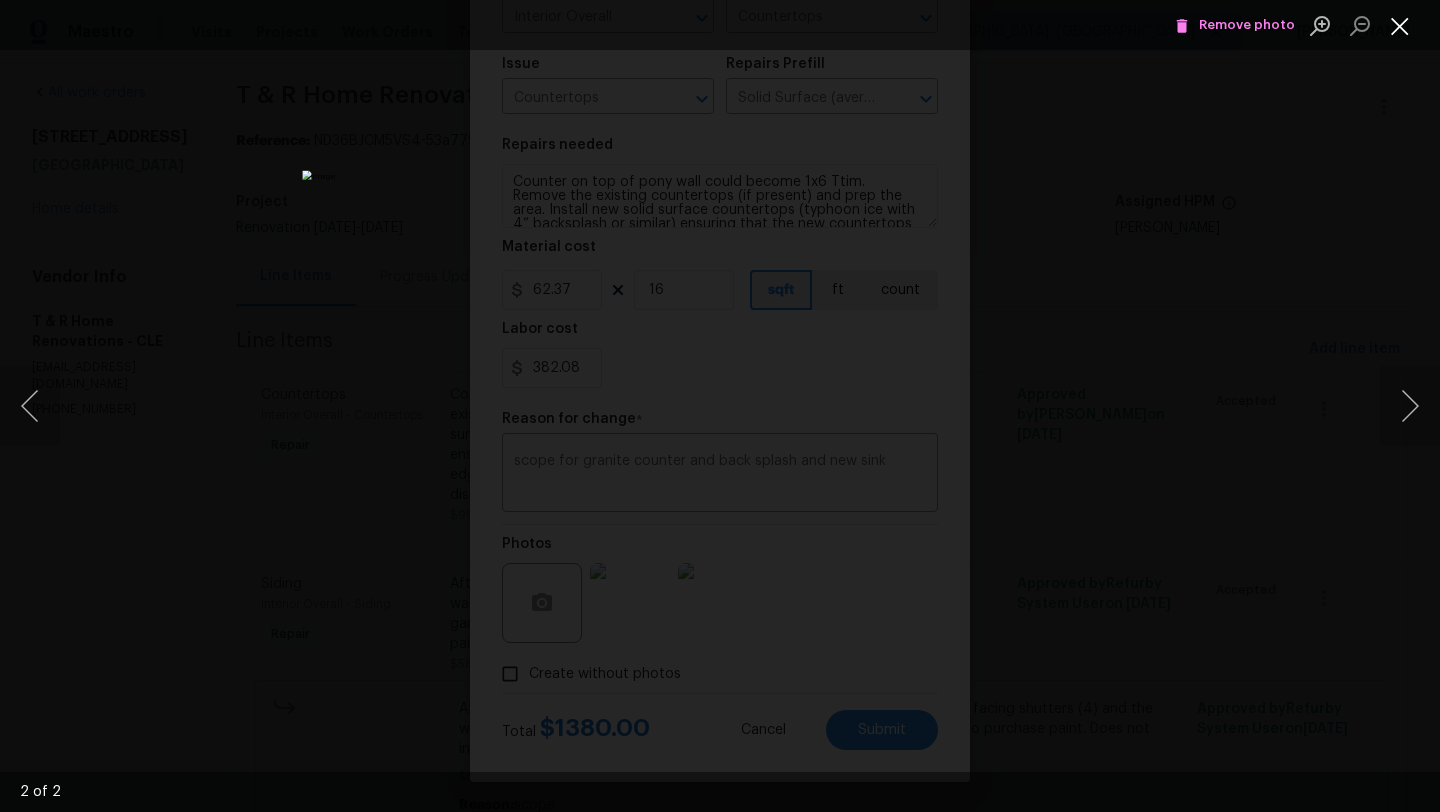 click at bounding box center [1400, 25] 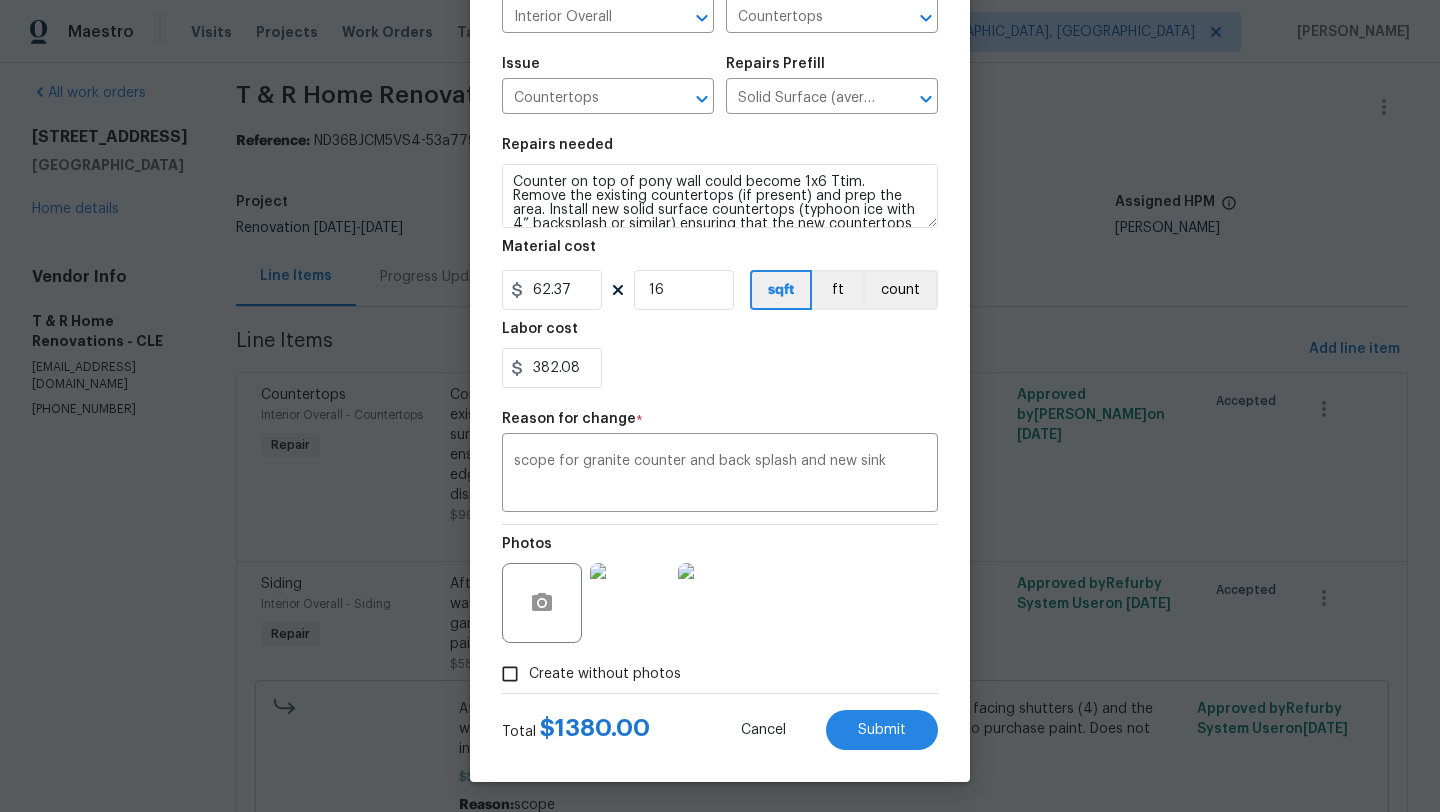 click at bounding box center (630, 603) 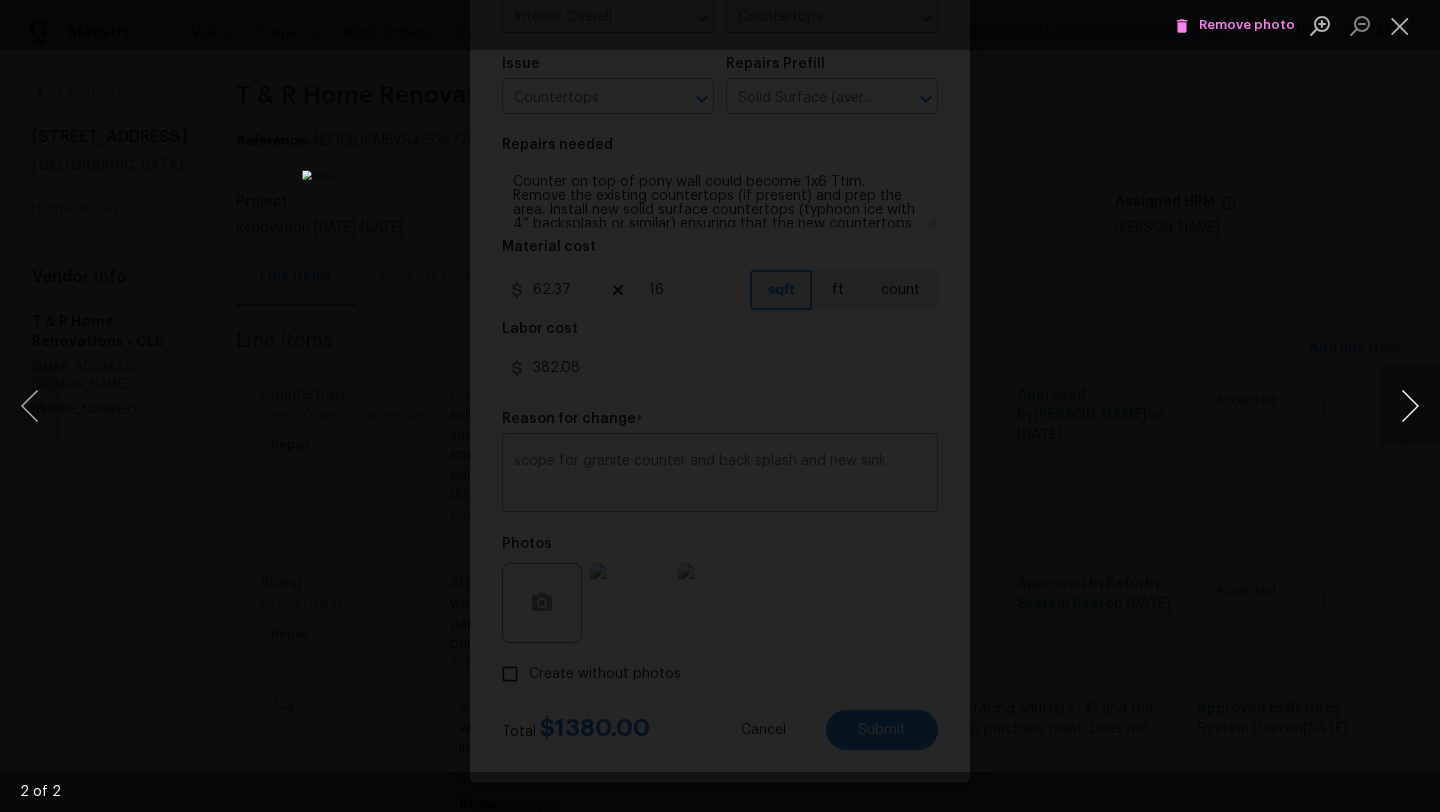 click at bounding box center (1410, 406) 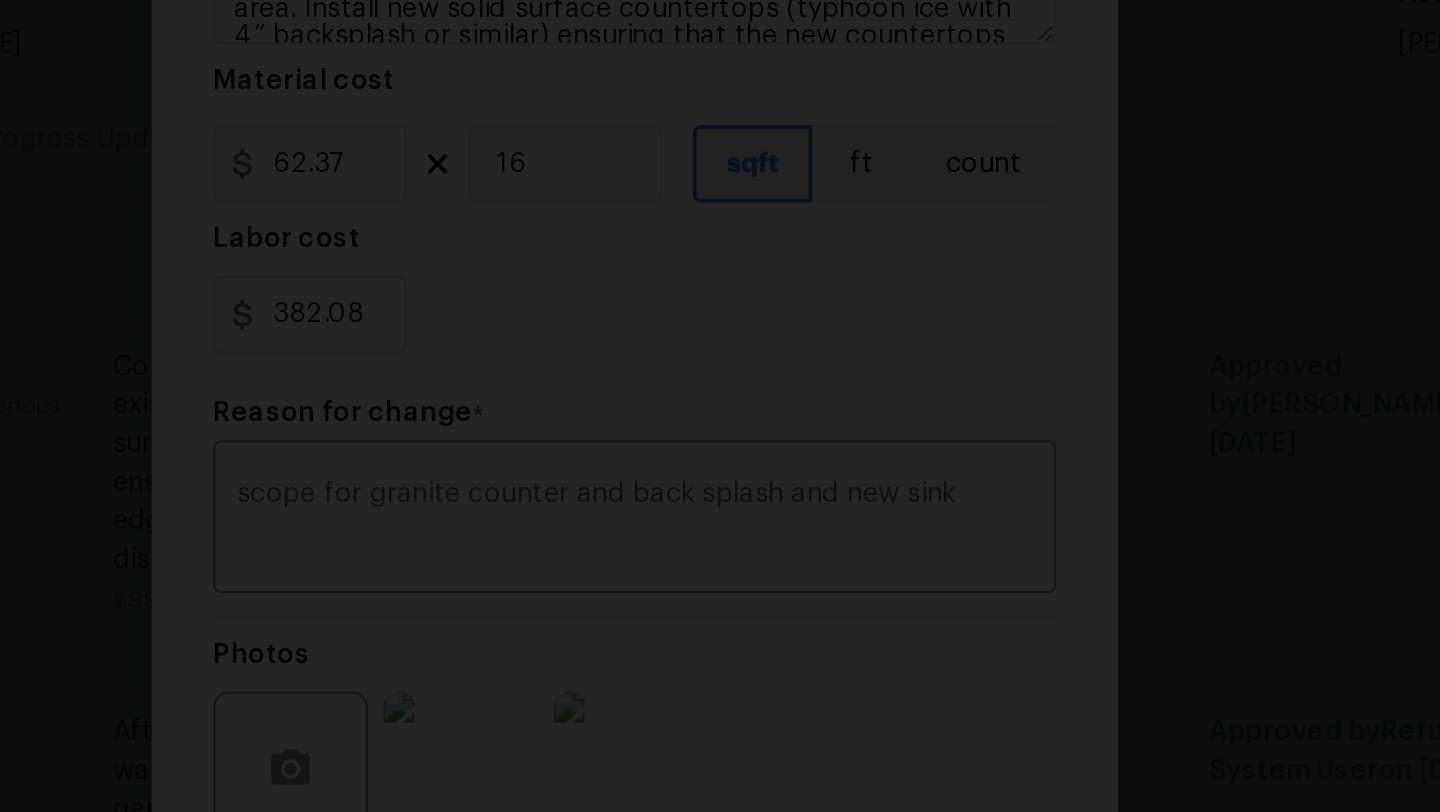 click at bounding box center [612, 383] 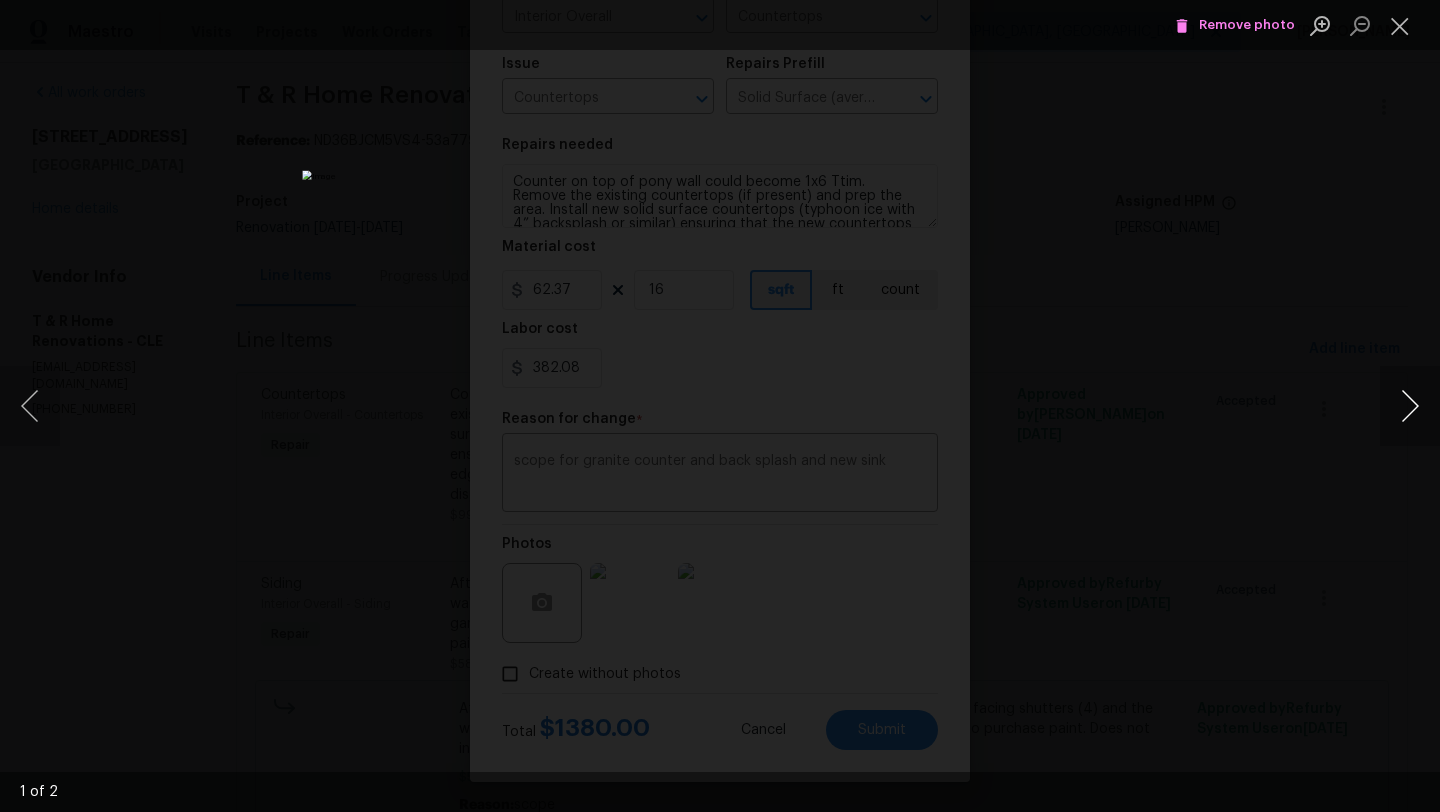 click at bounding box center [1410, 406] 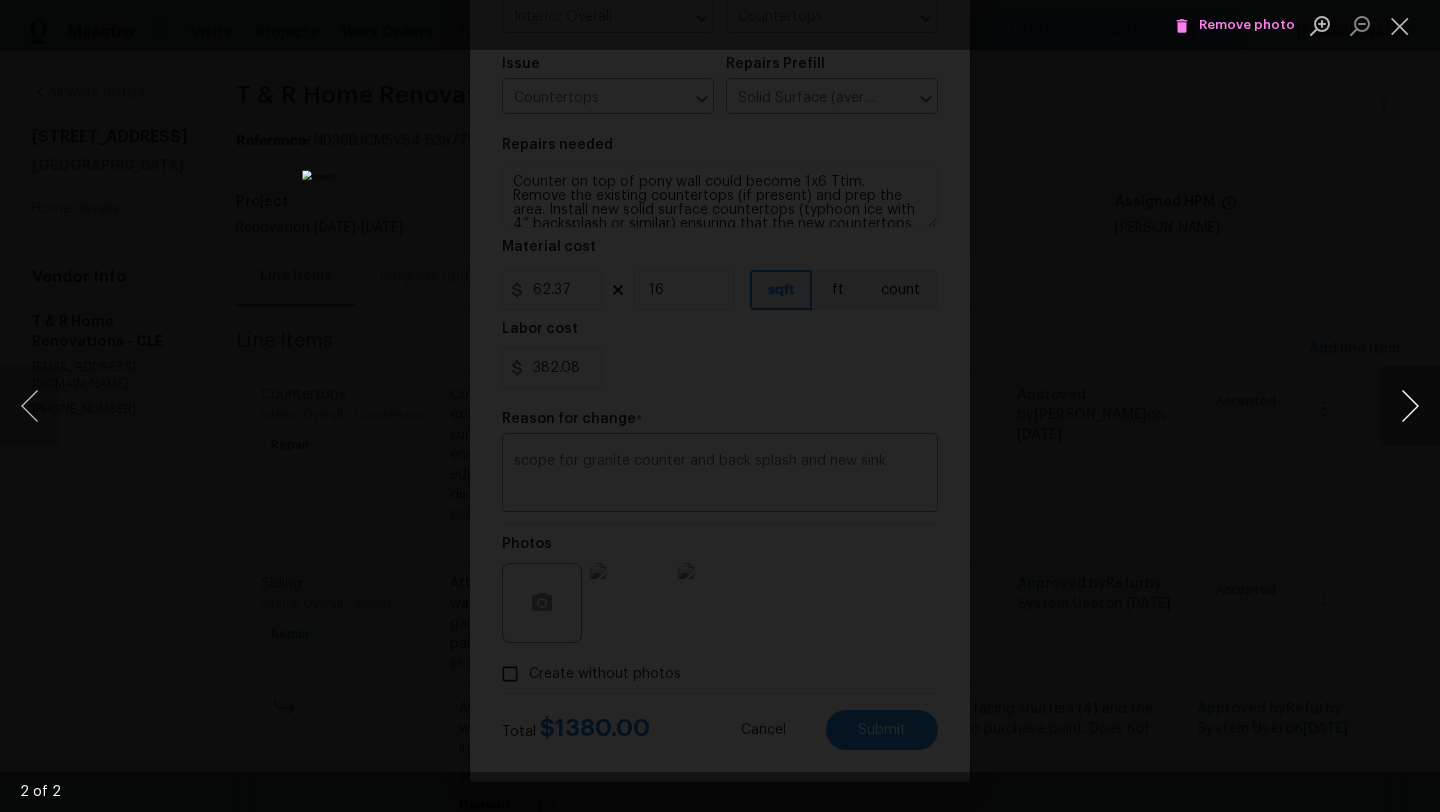 click at bounding box center [1410, 406] 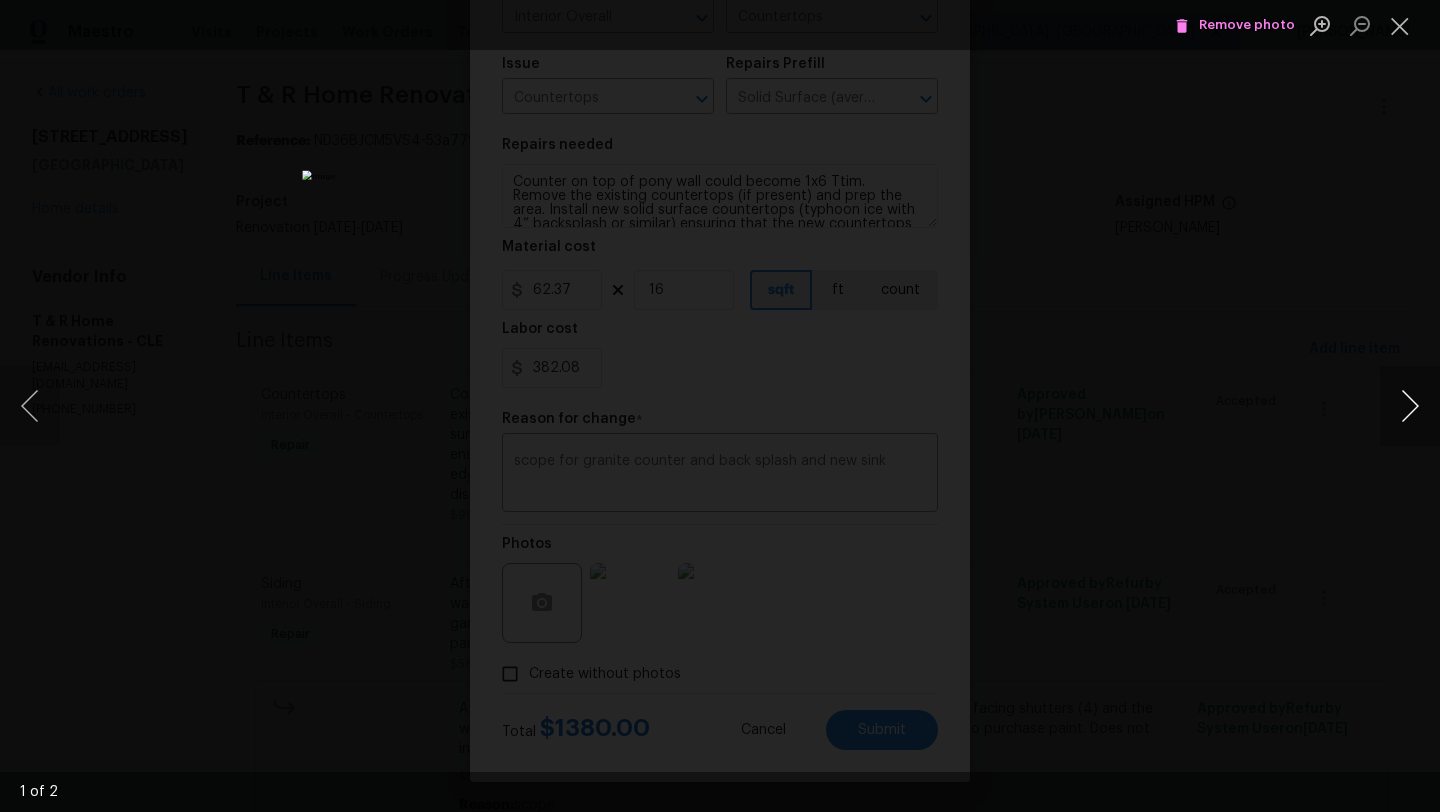 click at bounding box center (1410, 406) 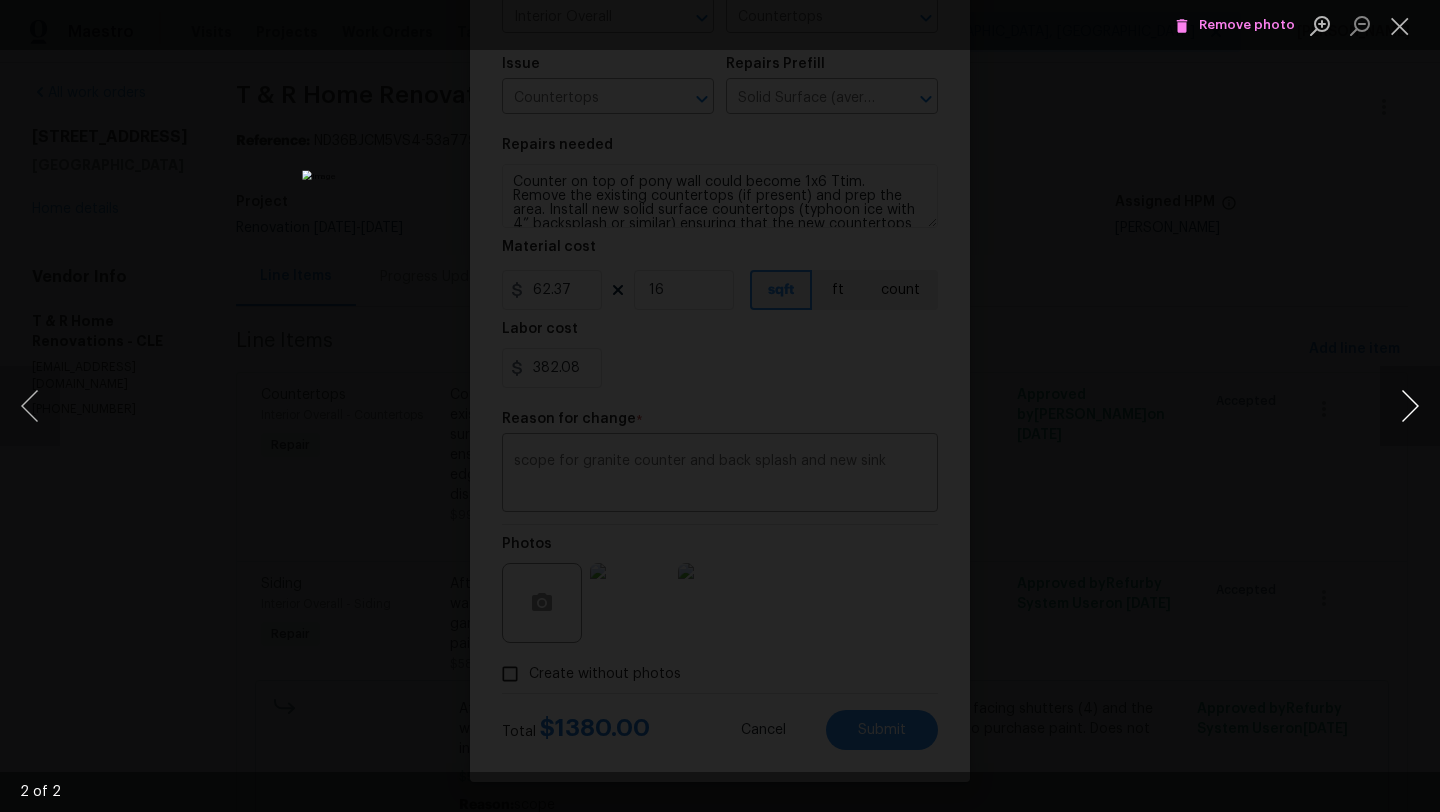click at bounding box center [1410, 406] 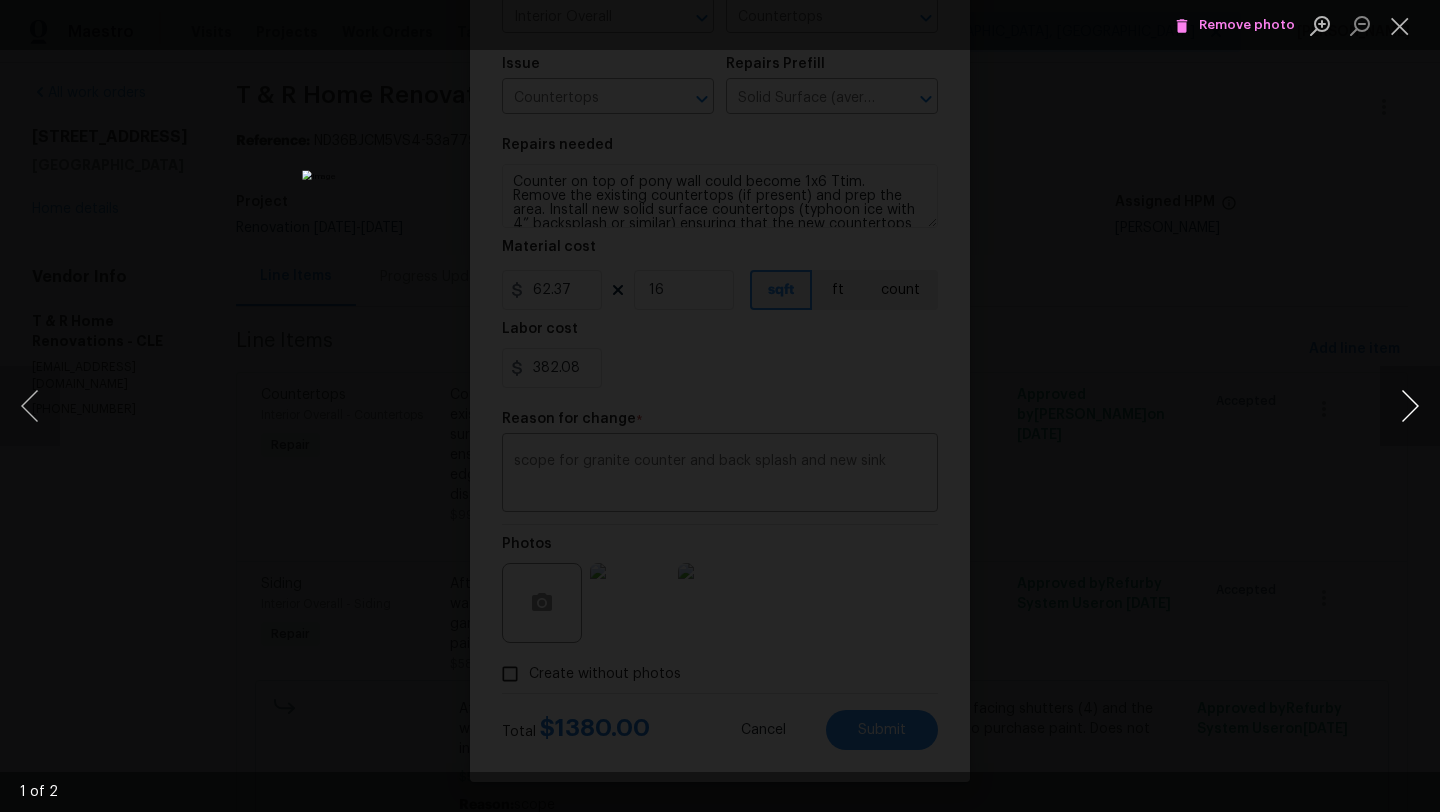 click at bounding box center (1410, 406) 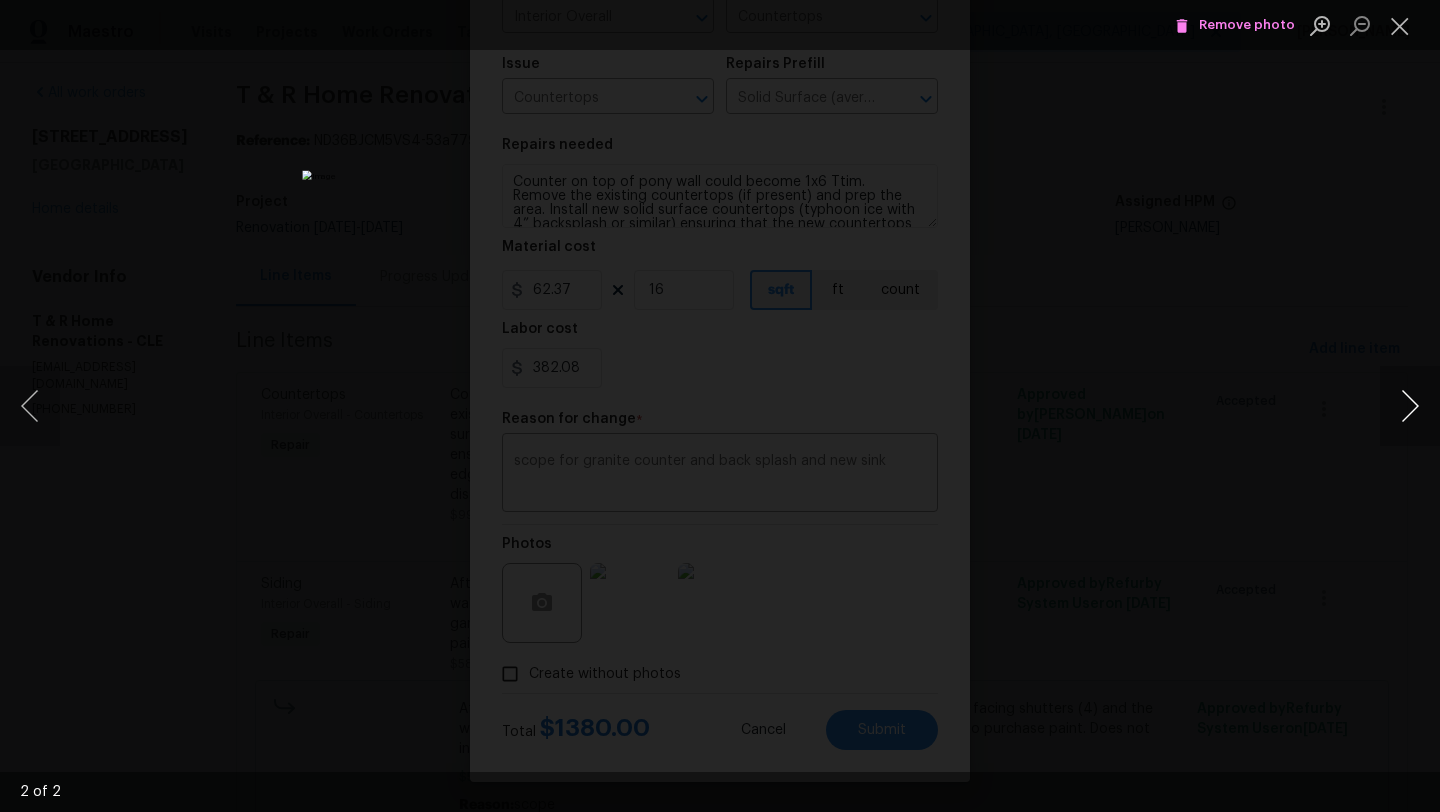 click at bounding box center [1410, 406] 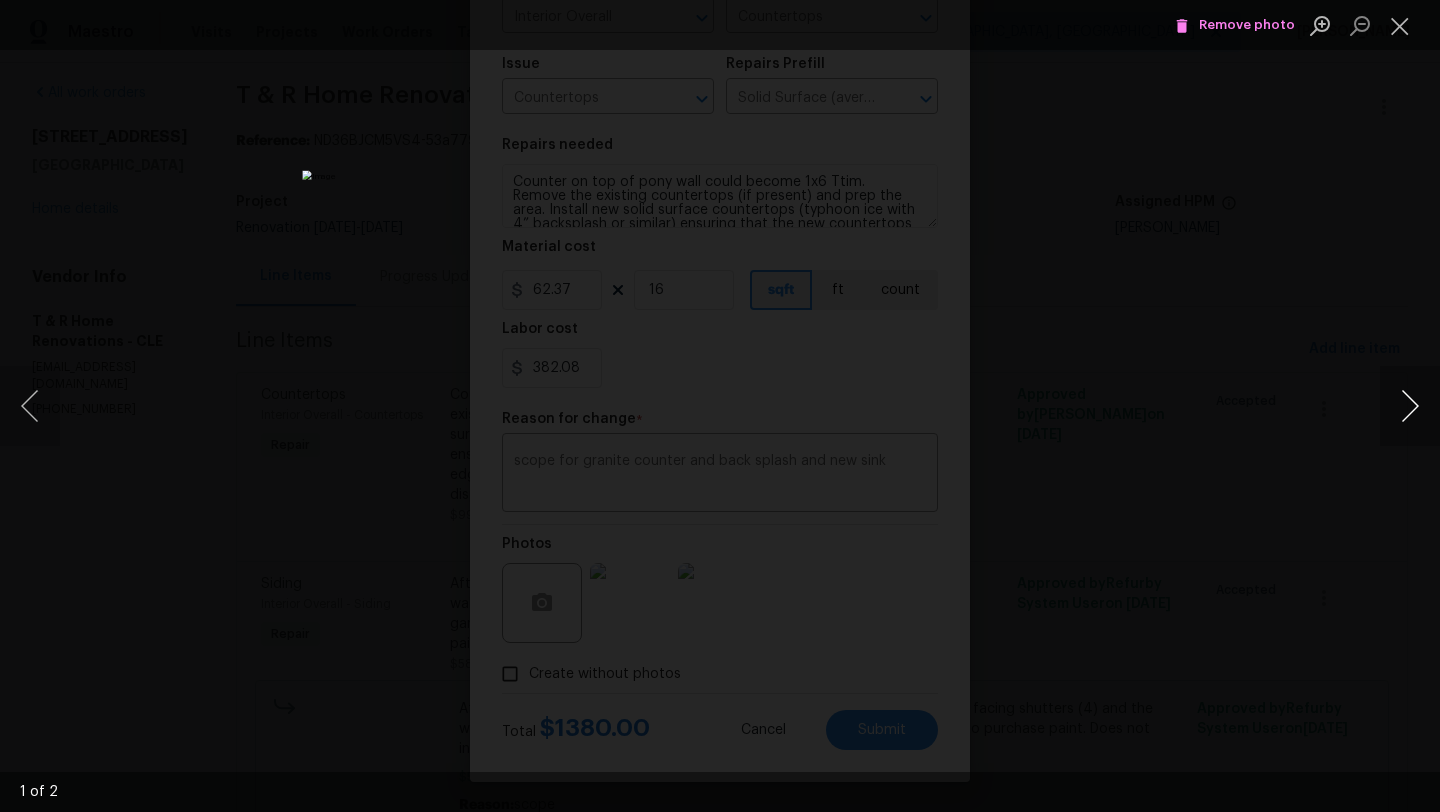 click at bounding box center (1410, 406) 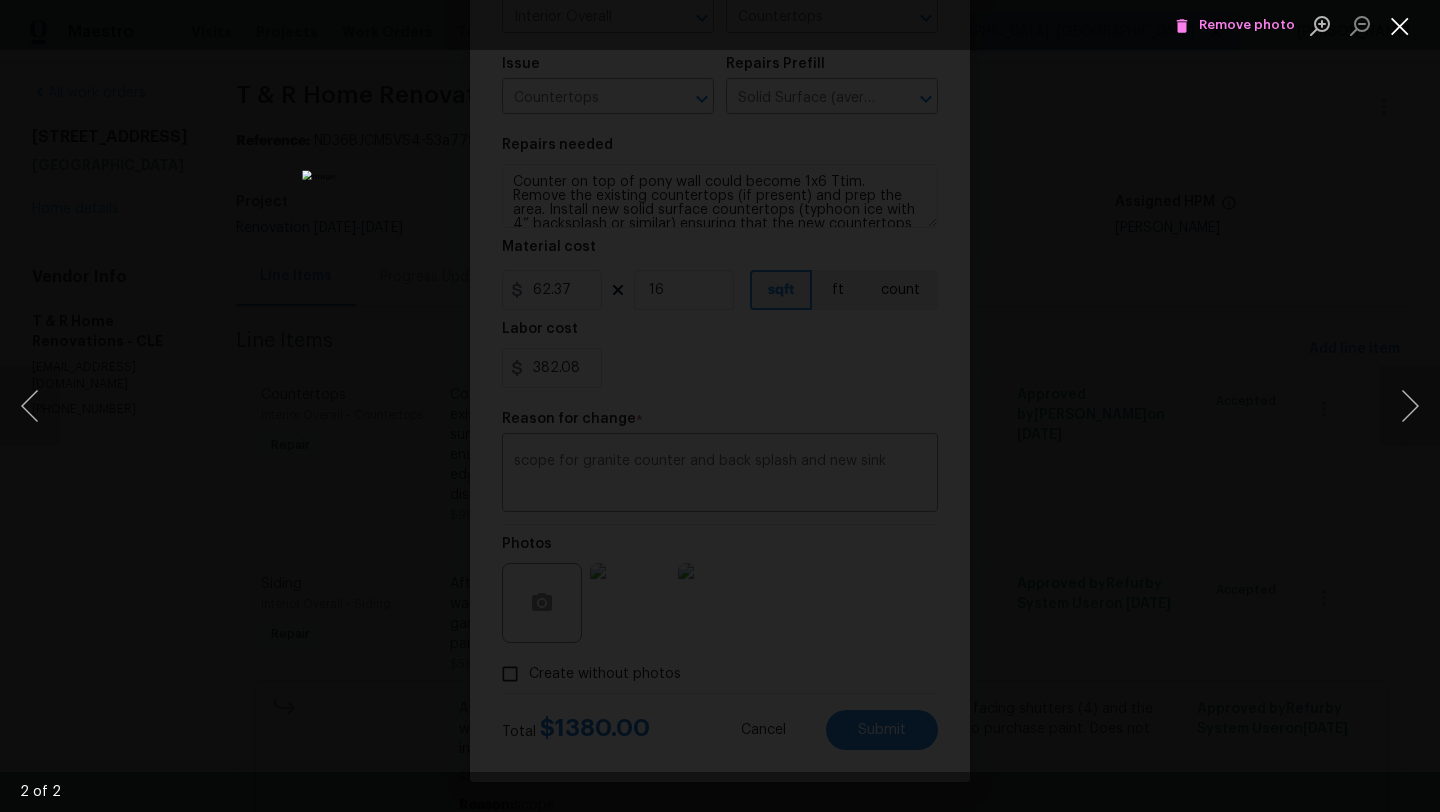 click at bounding box center [1400, 25] 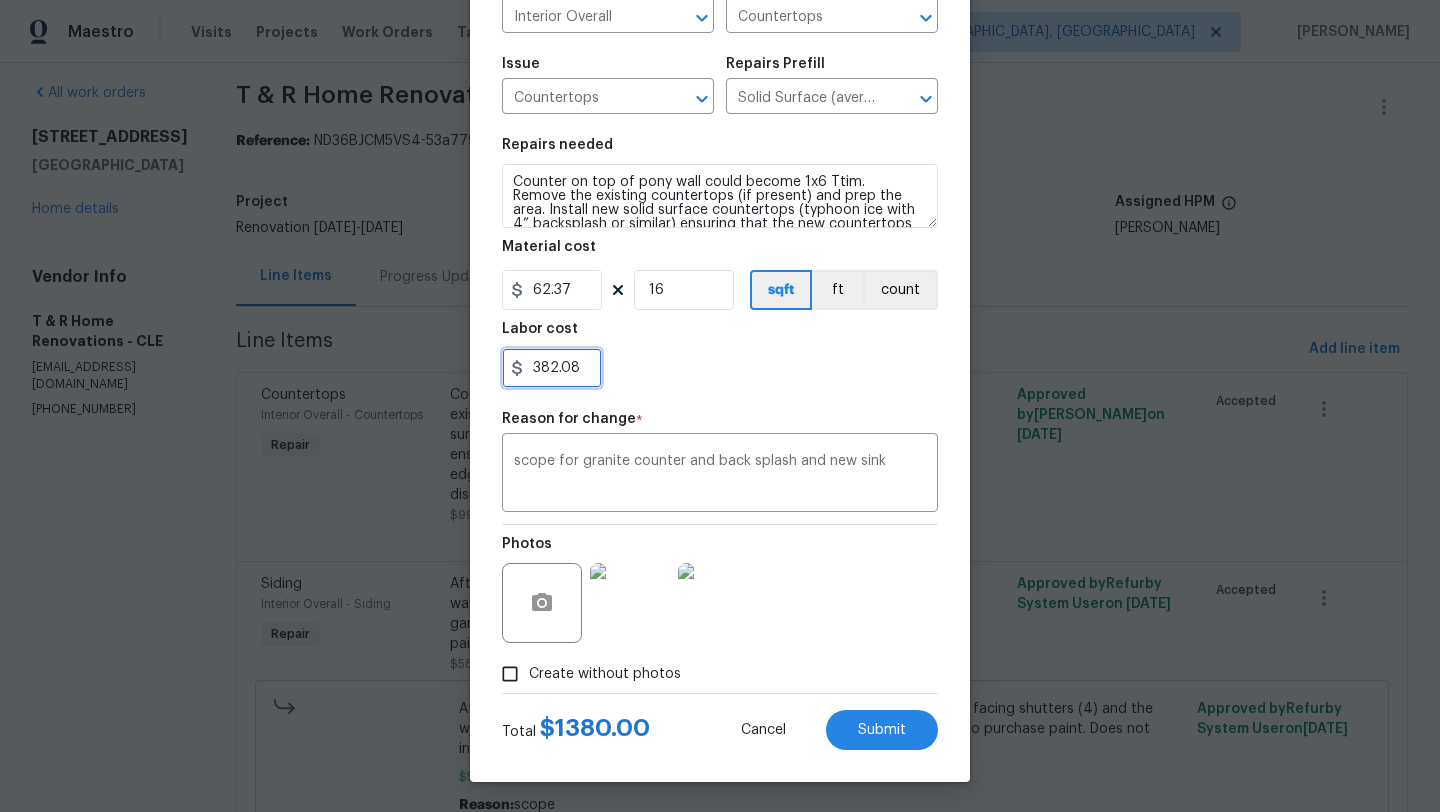 drag, startPoint x: 557, startPoint y: 371, endPoint x: 534, endPoint y: 371, distance: 23 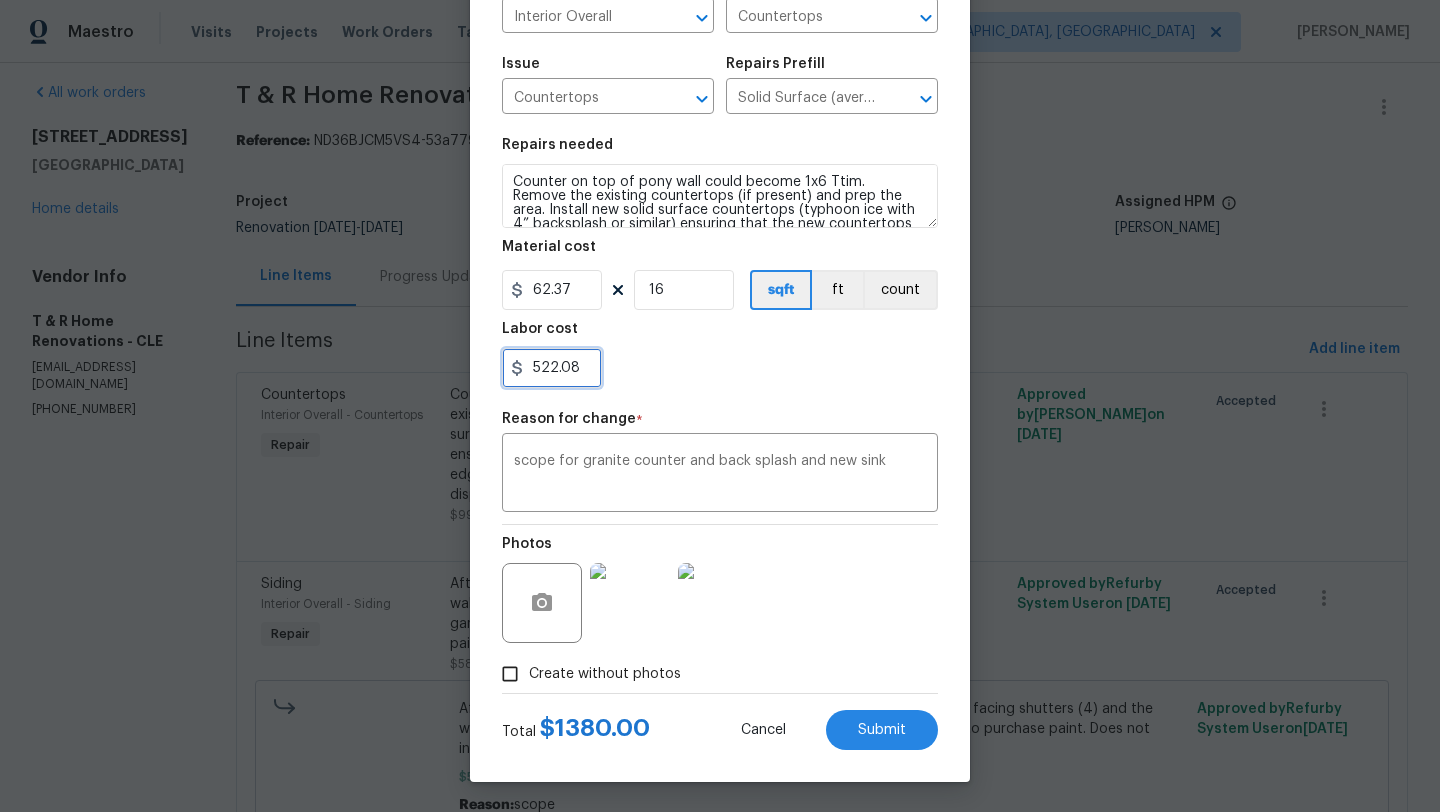 type on "522.08" 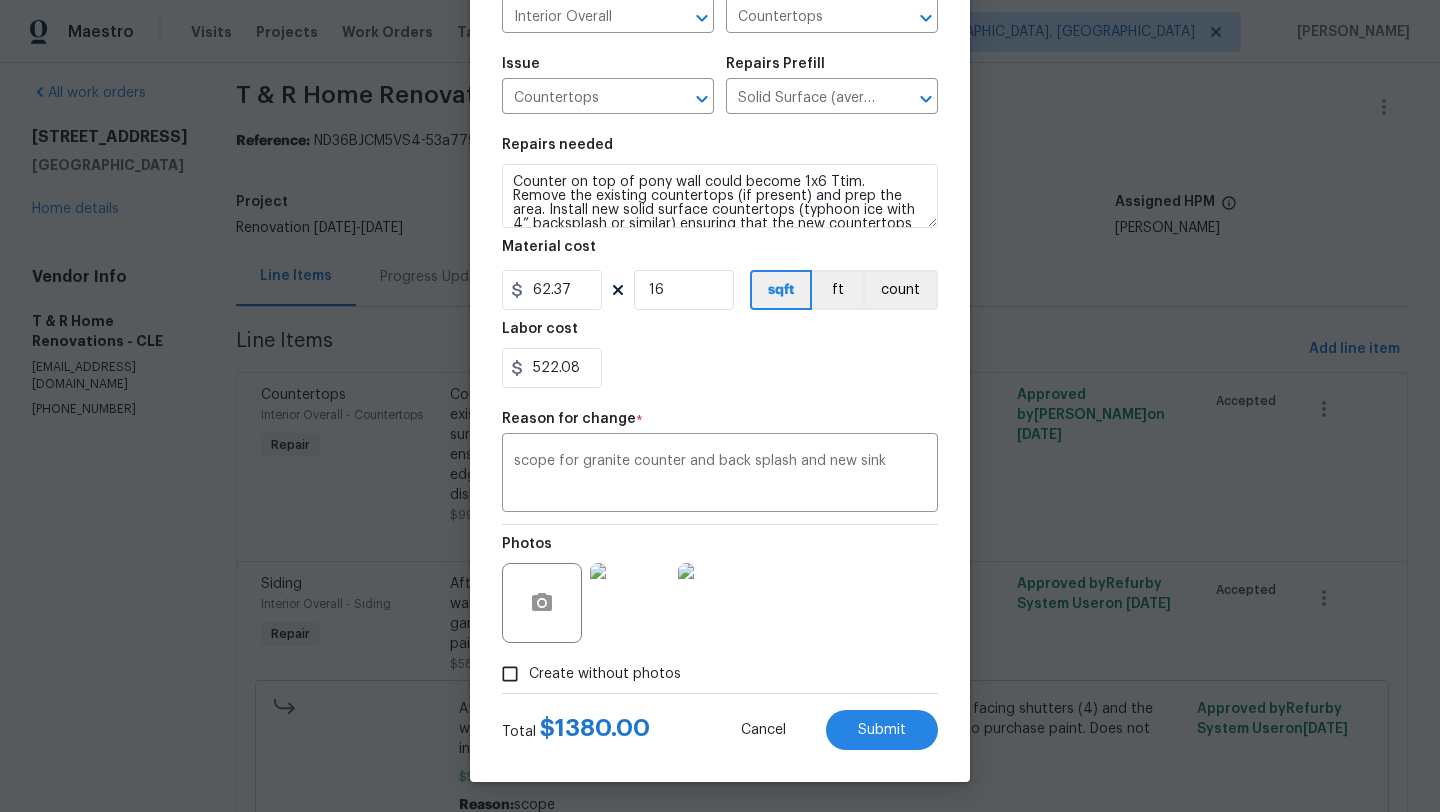 click on "522.08" at bounding box center [720, 368] 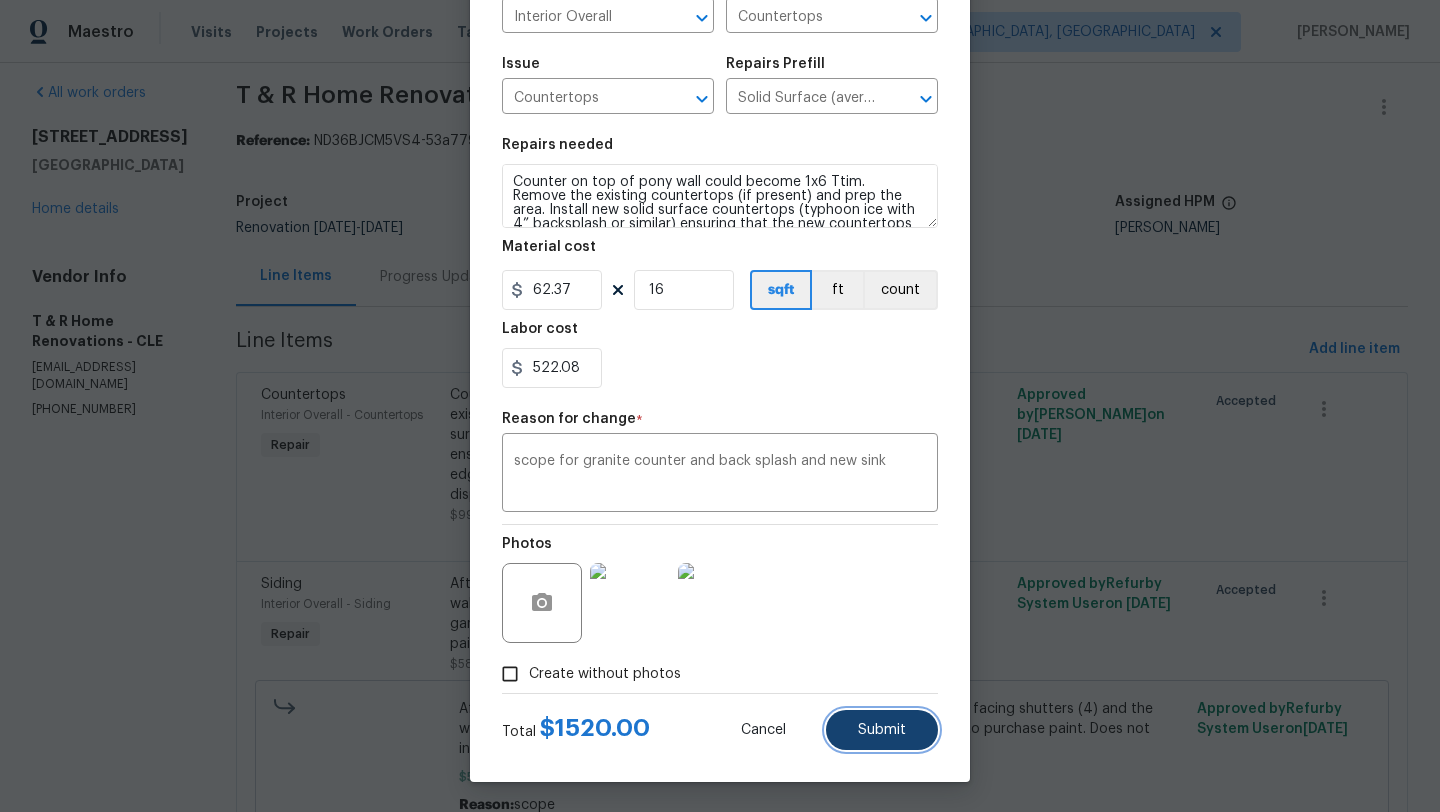 click on "Submit" at bounding box center (882, 730) 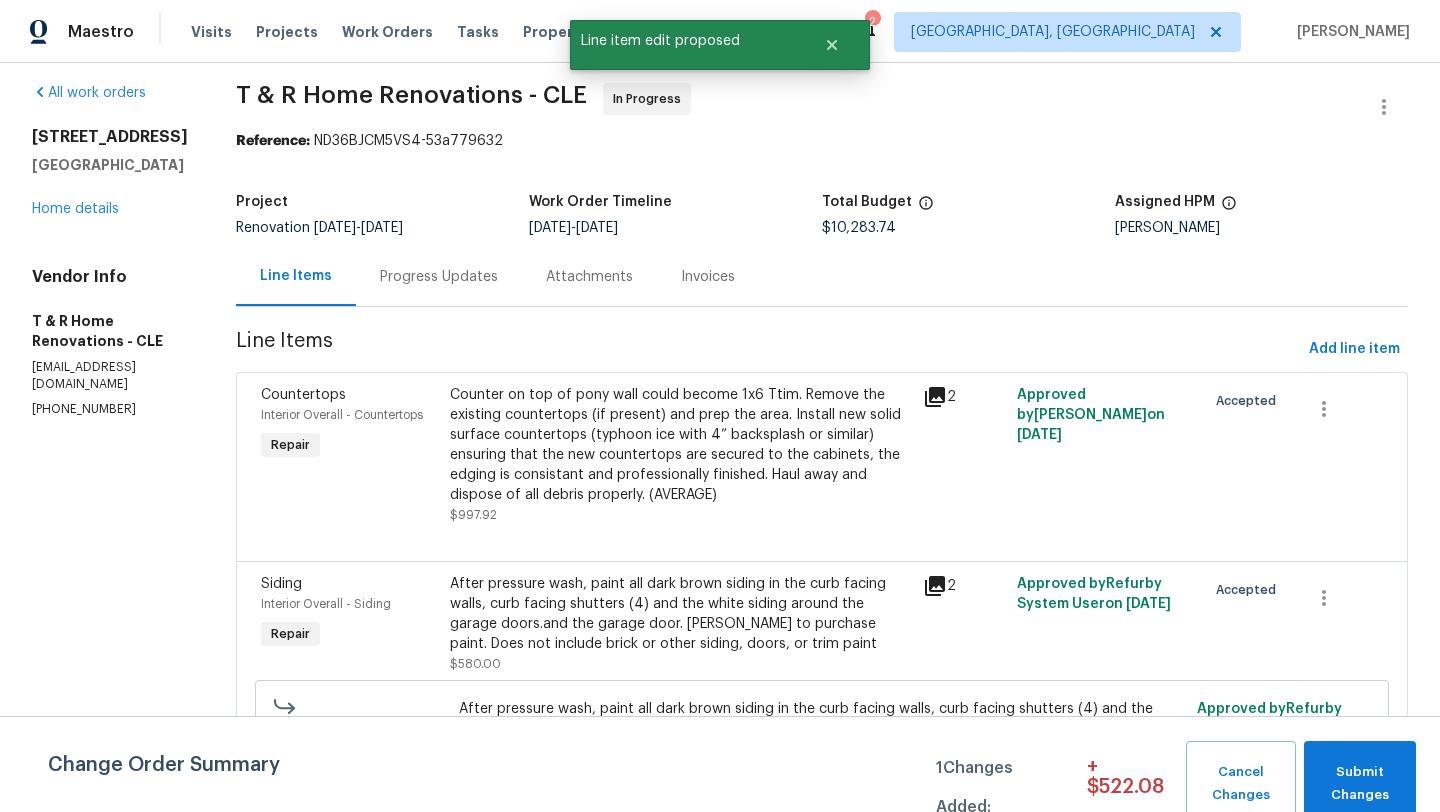 scroll, scrollTop: 0, scrollLeft: 0, axis: both 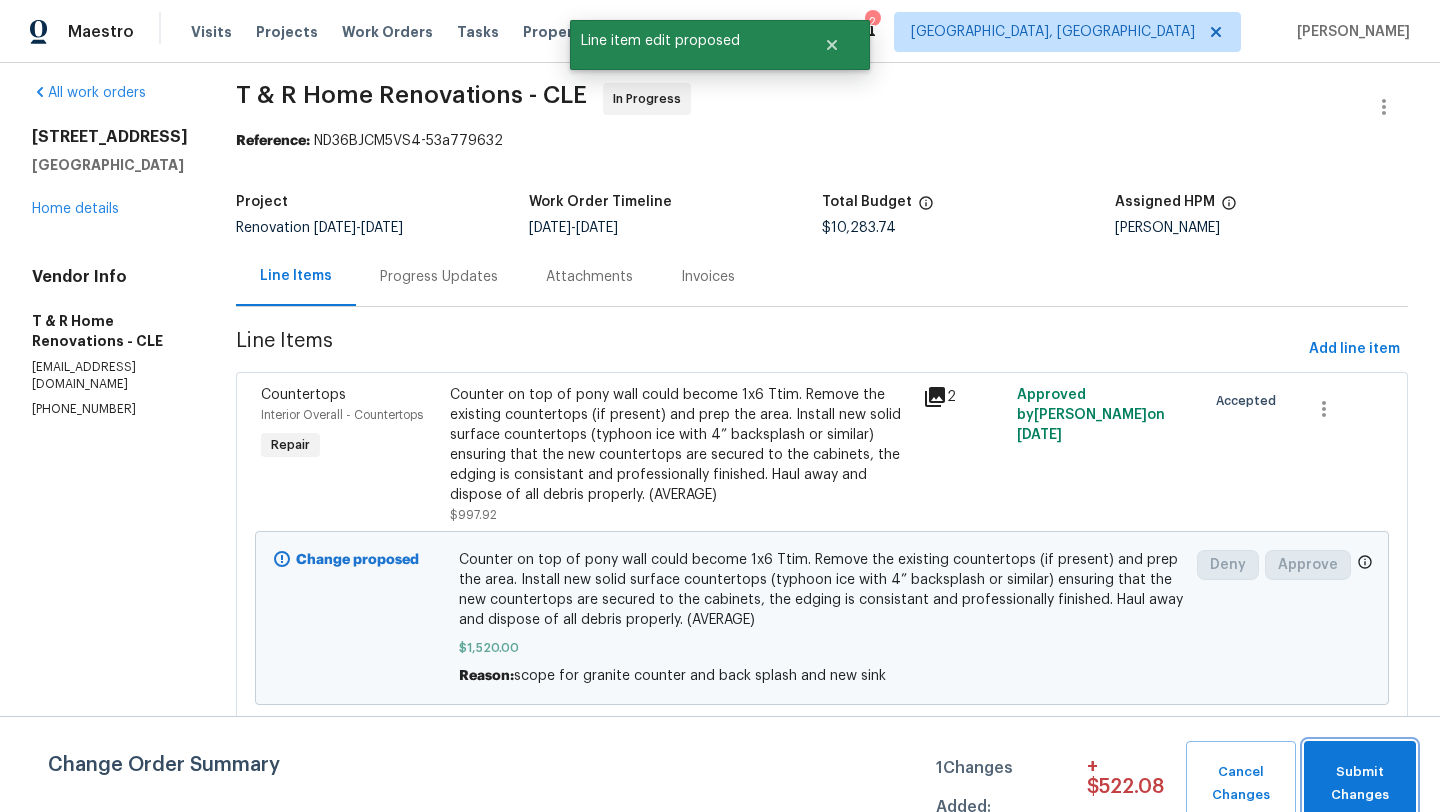 click on "Submit Changes" at bounding box center (1360, 784) 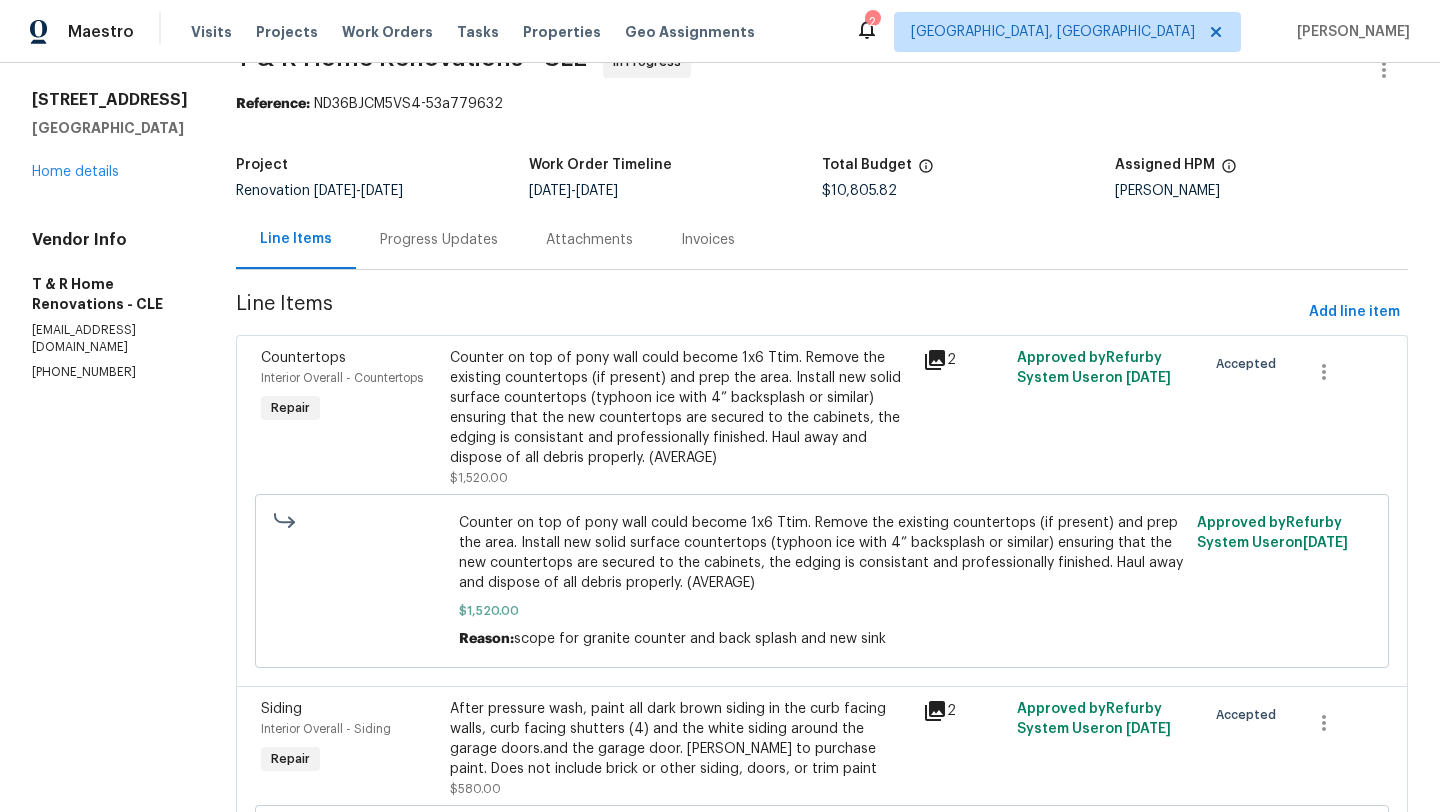 scroll, scrollTop: 0, scrollLeft: 0, axis: both 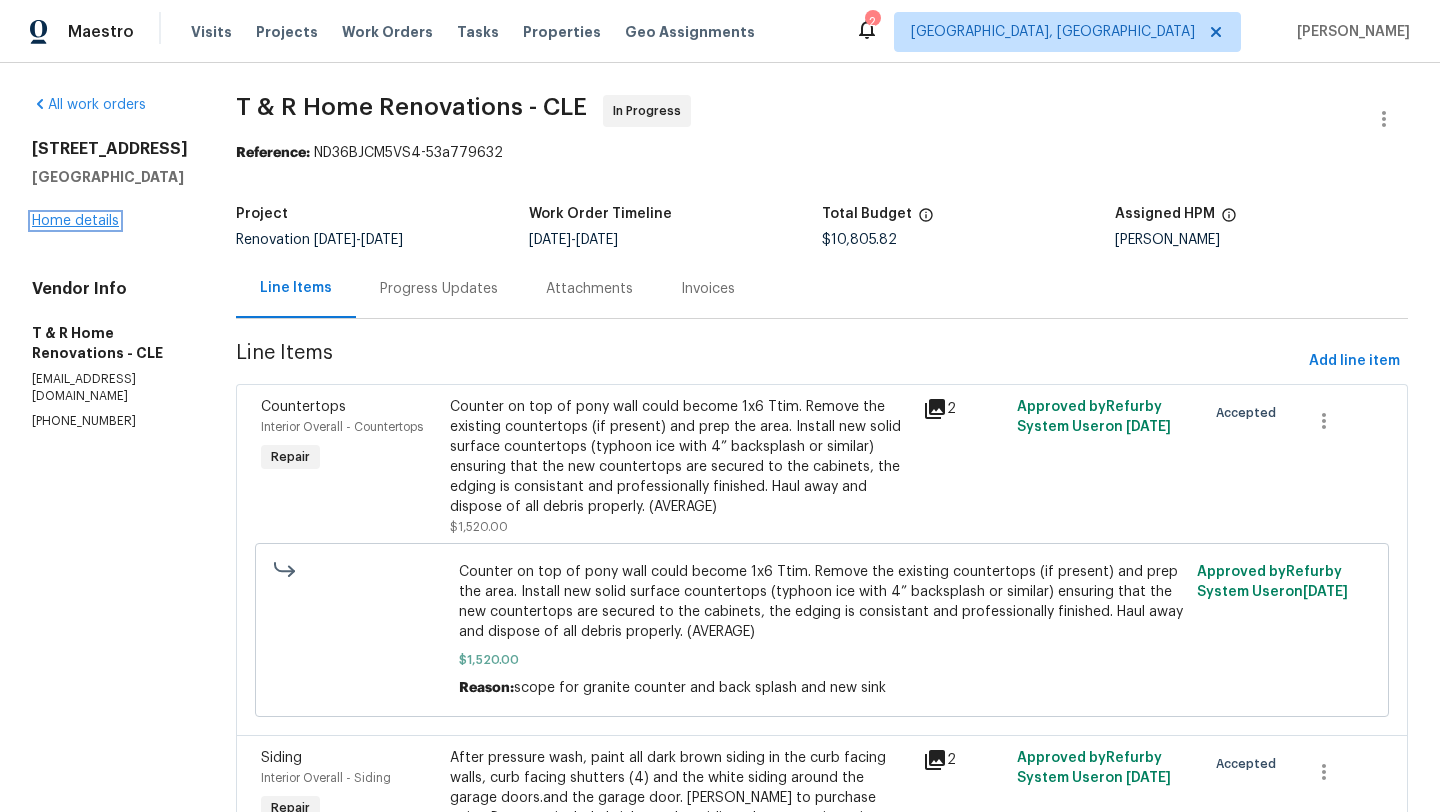 click on "Home details" at bounding box center [75, 221] 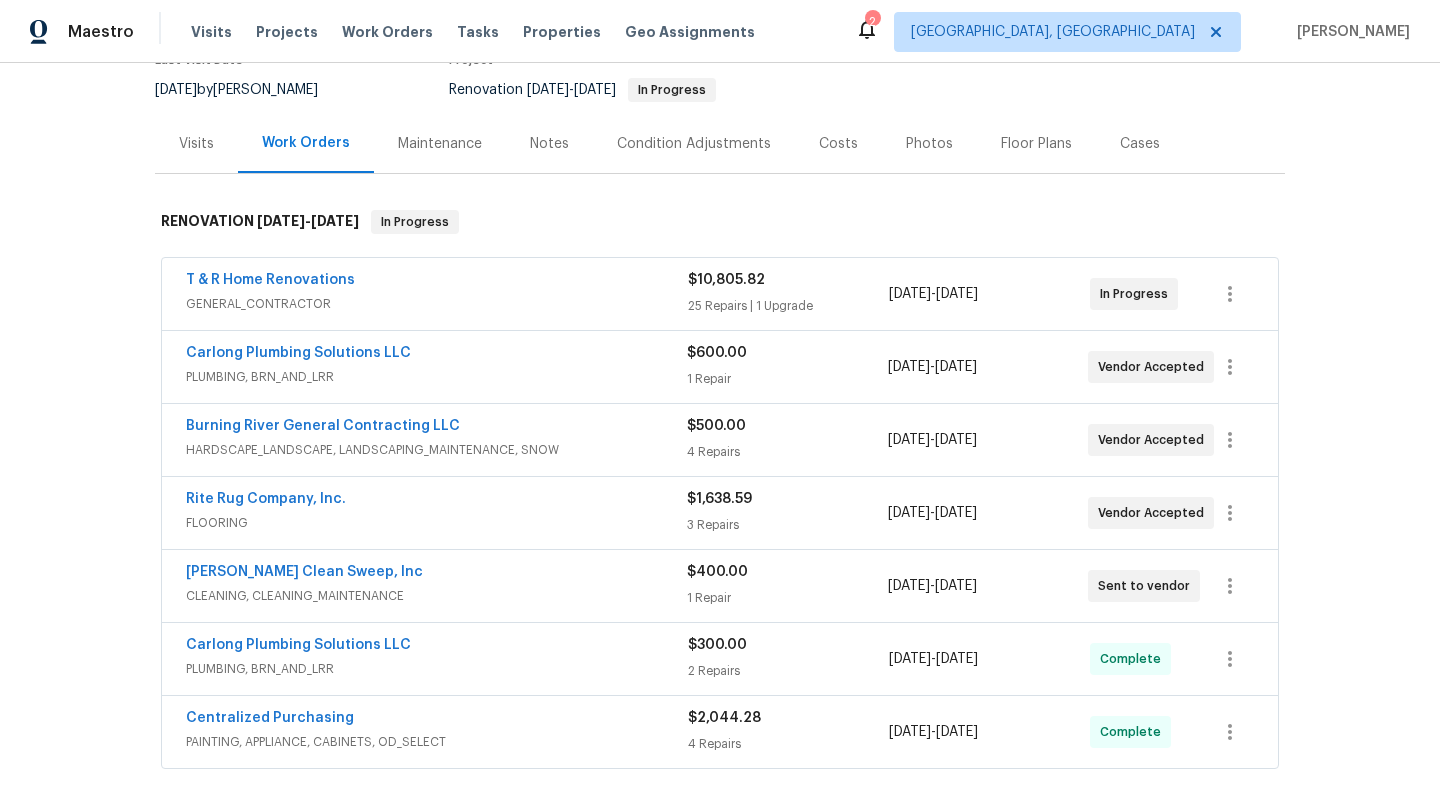 scroll, scrollTop: 182, scrollLeft: 0, axis: vertical 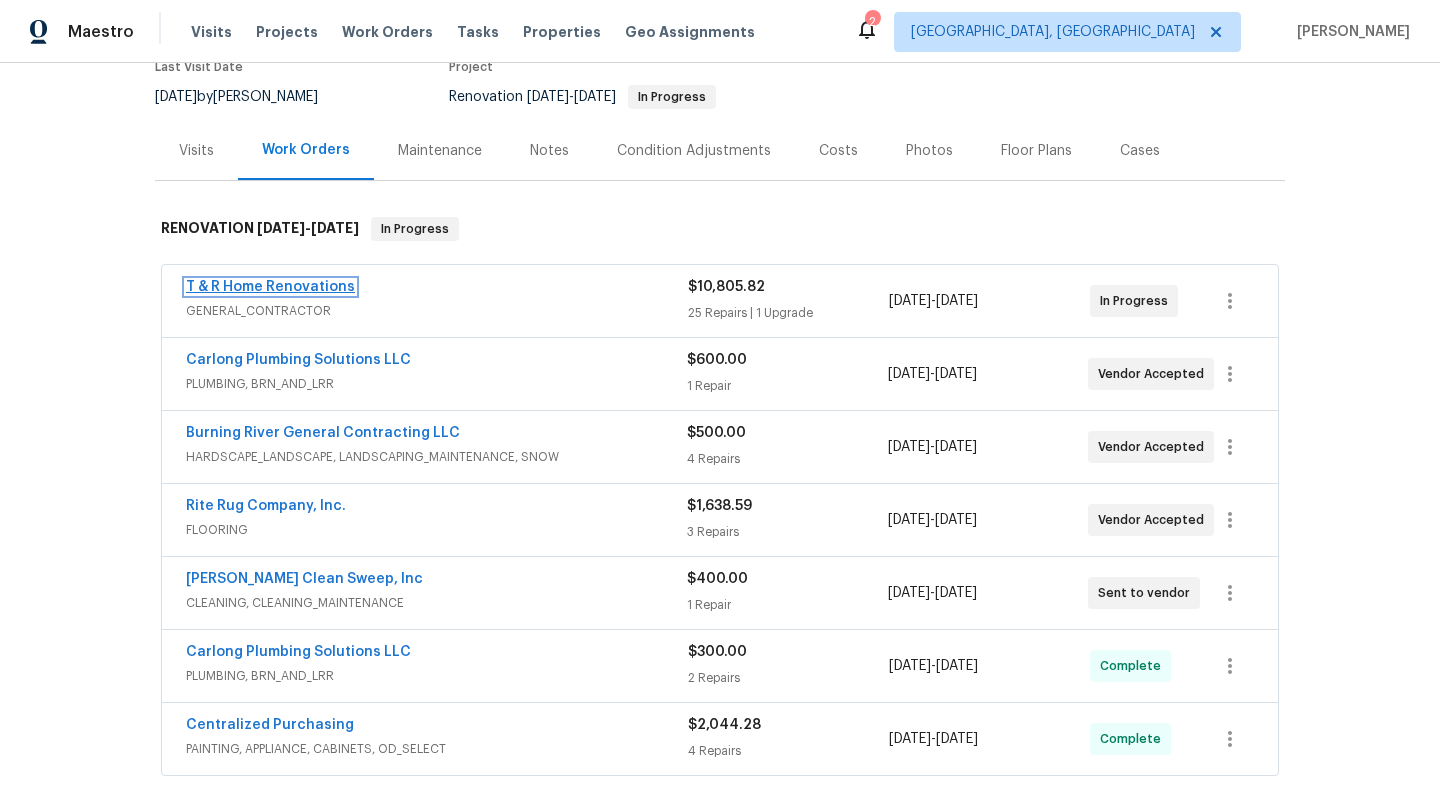 click on "T & R Home Renovations" at bounding box center [270, 287] 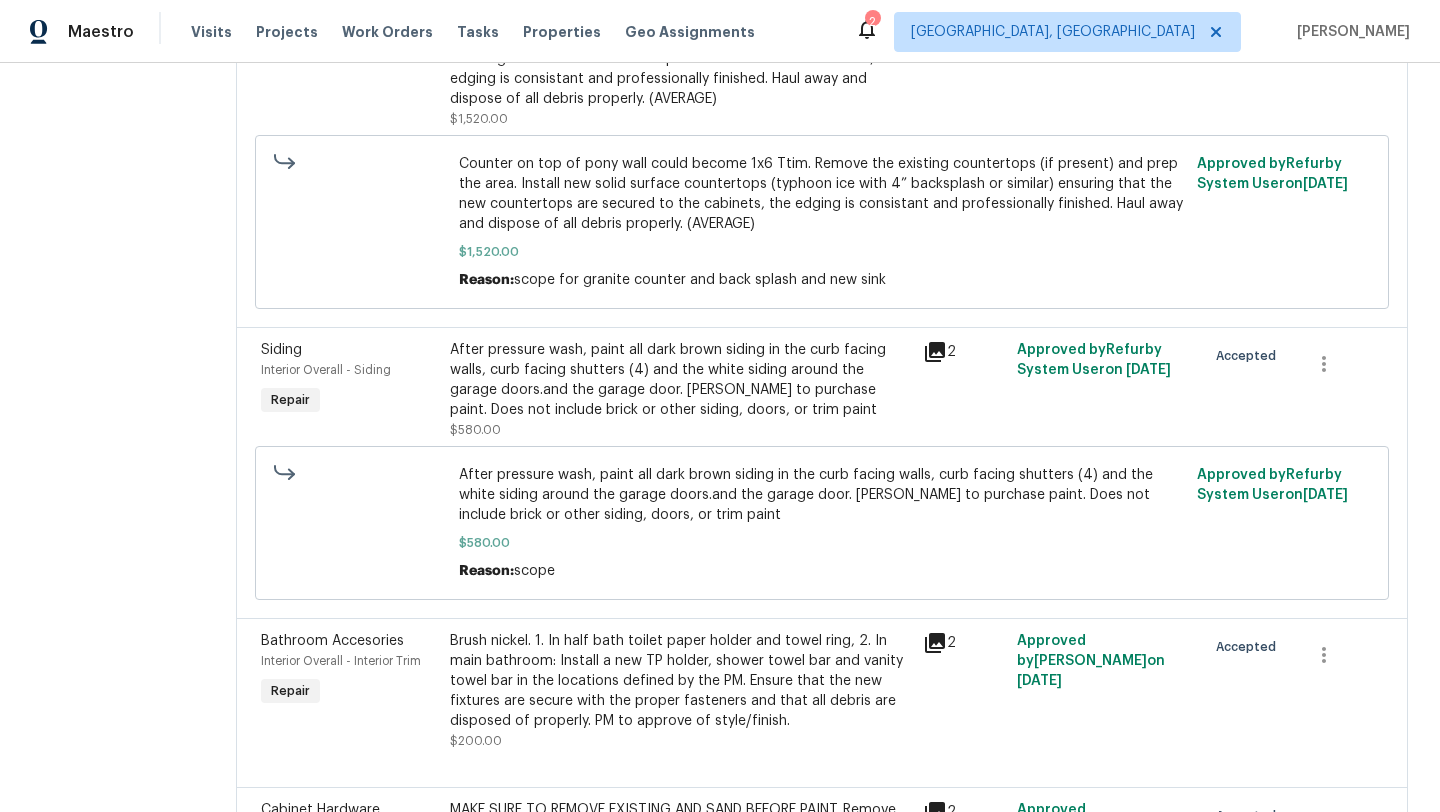 scroll, scrollTop: 0, scrollLeft: 0, axis: both 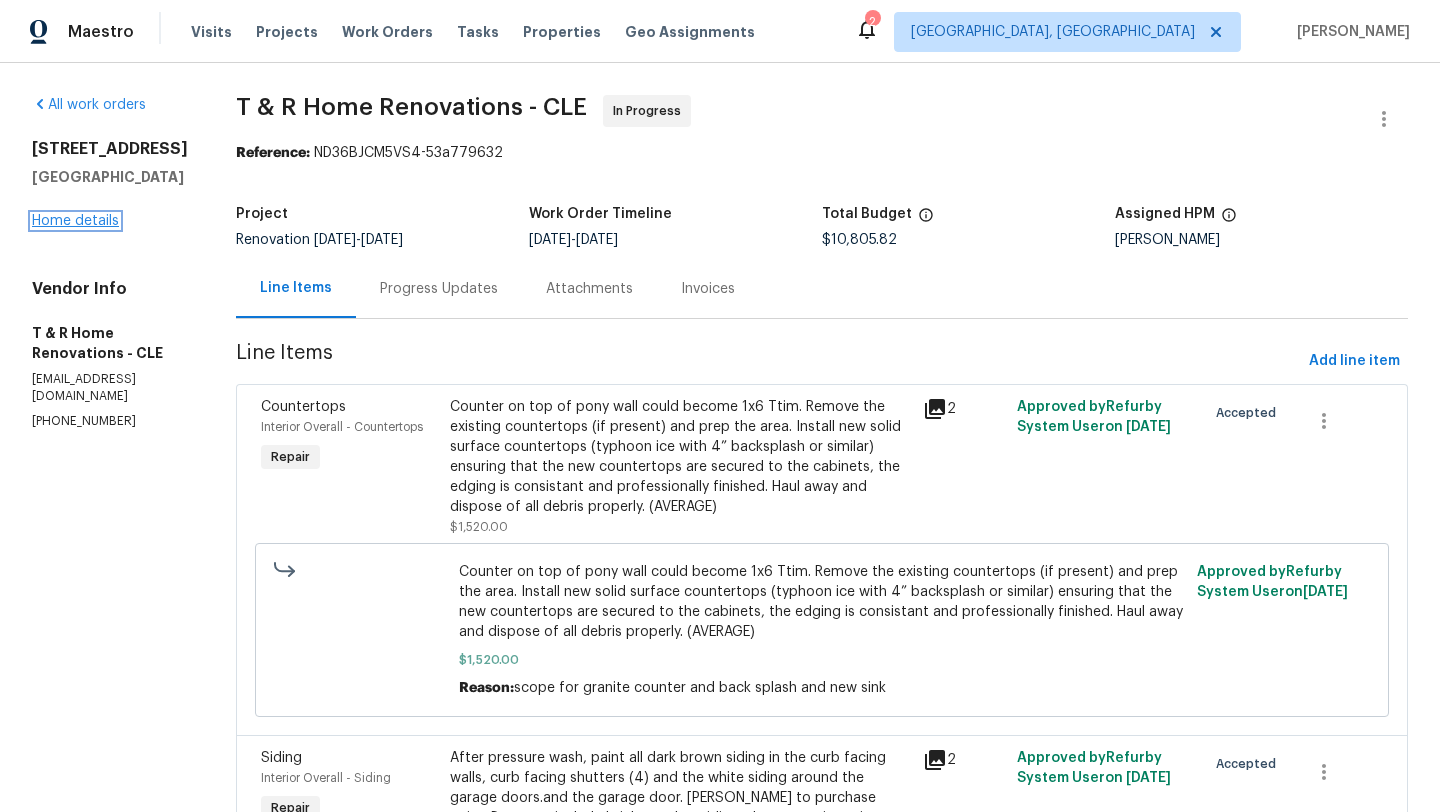 click on "Home details" at bounding box center (75, 221) 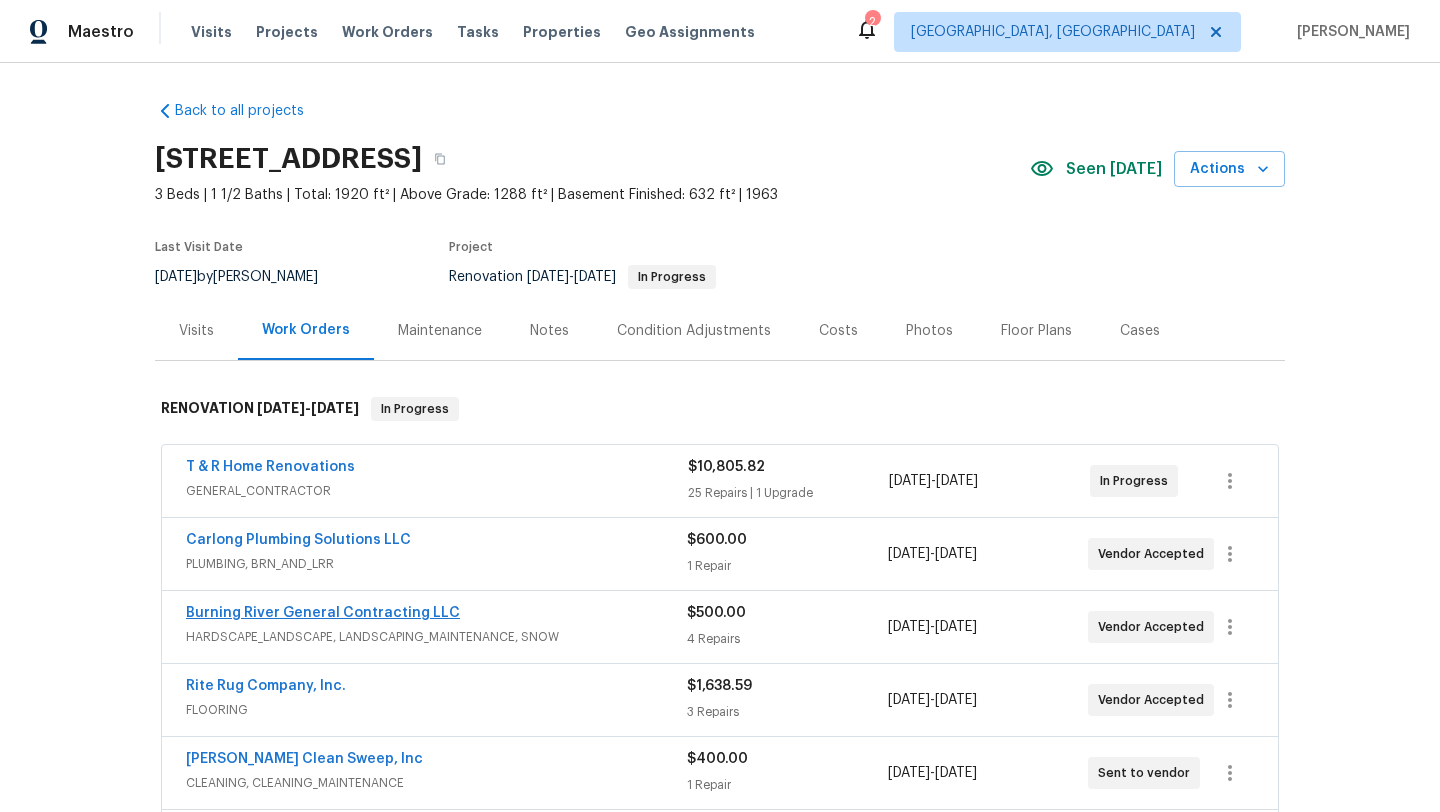 scroll, scrollTop: 1, scrollLeft: 0, axis: vertical 